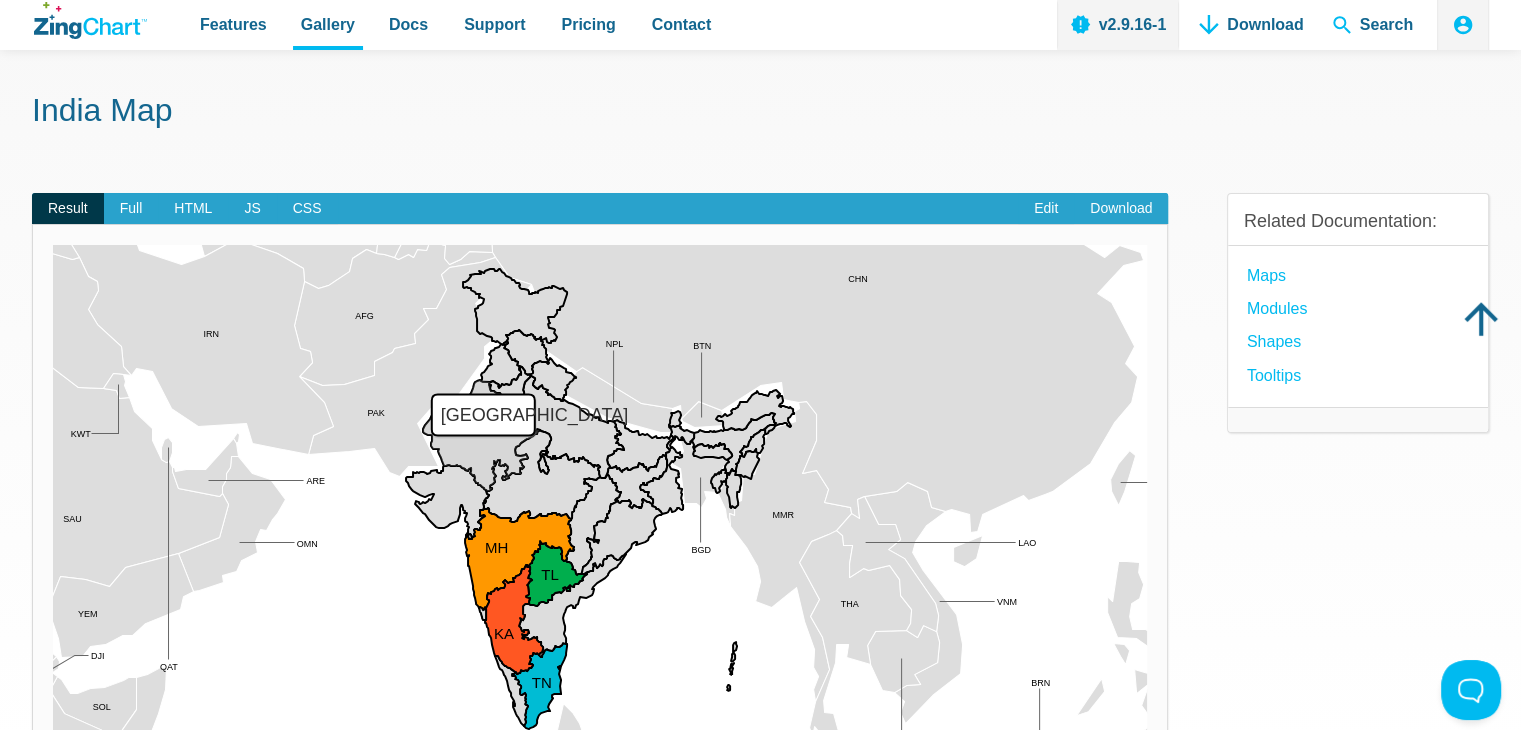 scroll, scrollTop: 100, scrollLeft: 0, axis: vertical 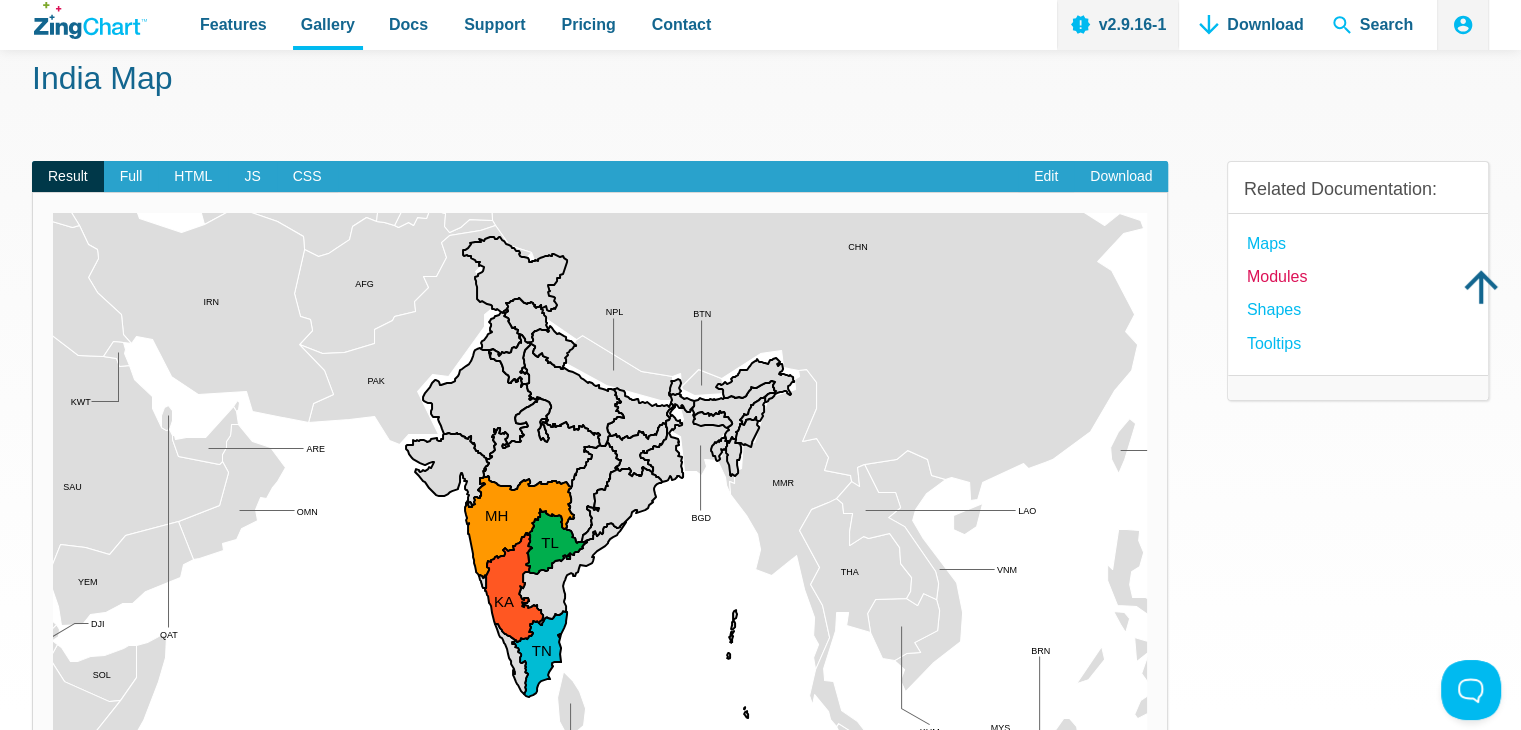 click on "modules" at bounding box center [1277, 276] 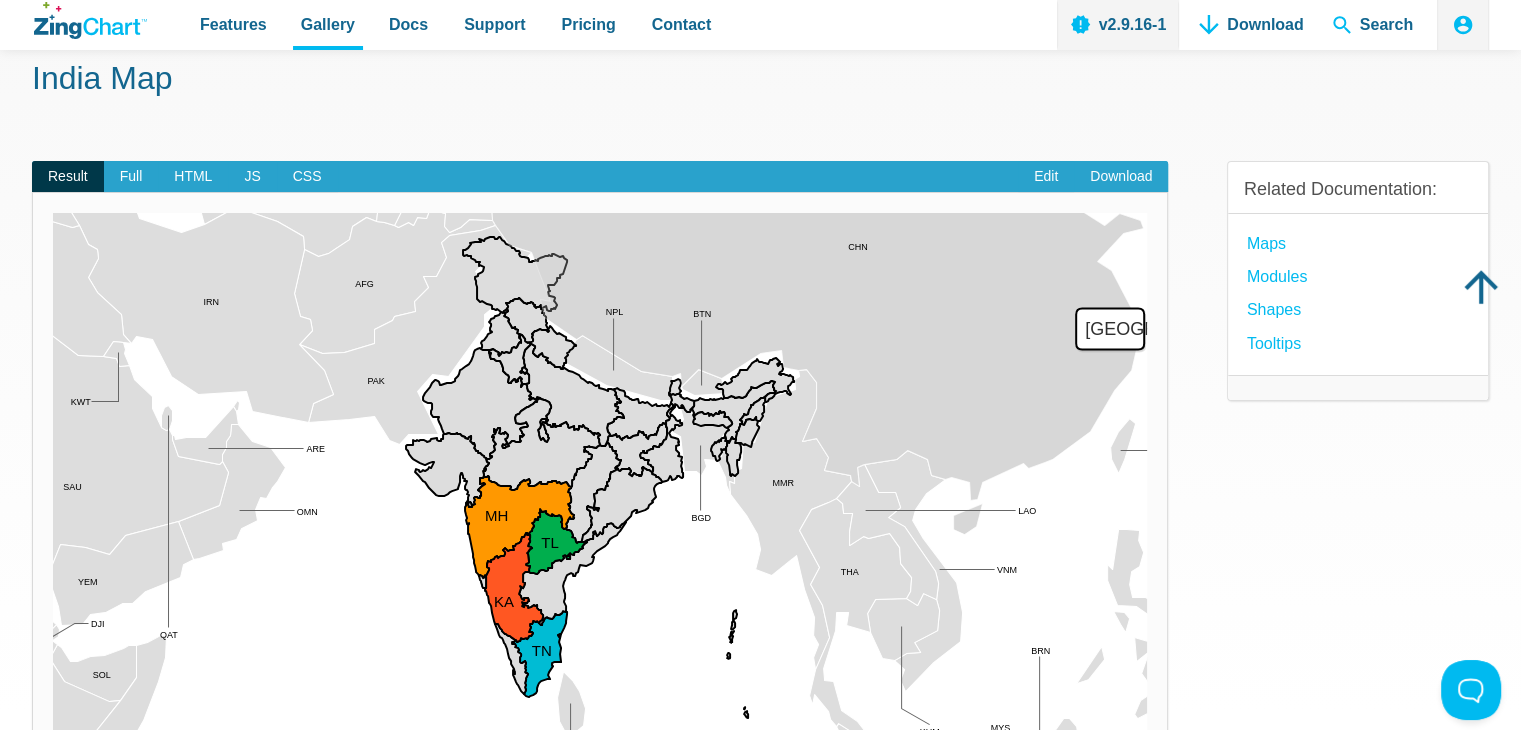 scroll, scrollTop: 200, scrollLeft: 0, axis: vertical 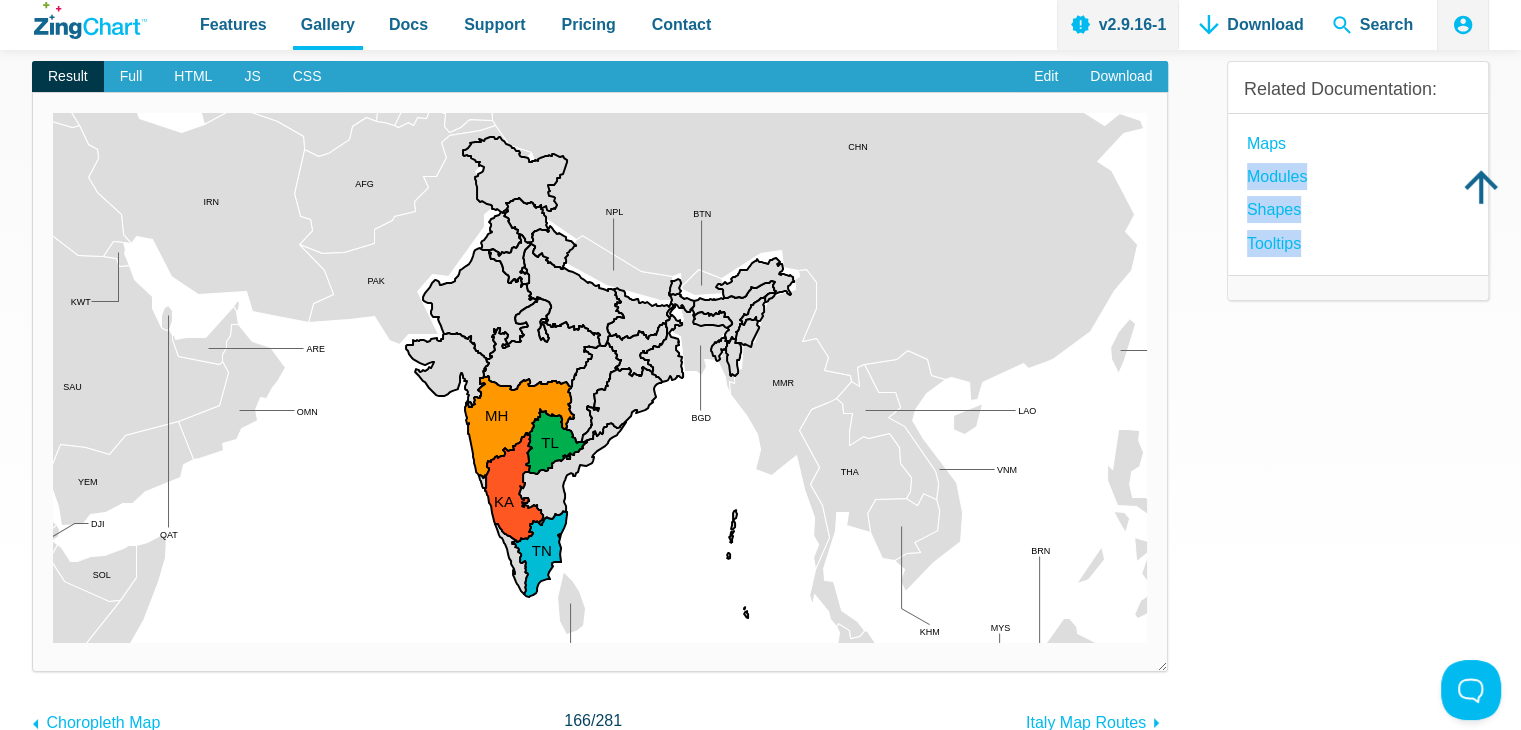 drag, startPoint x: 1488, startPoint y: 182, endPoint x: 1488, endPoint y: 154, distance: 28 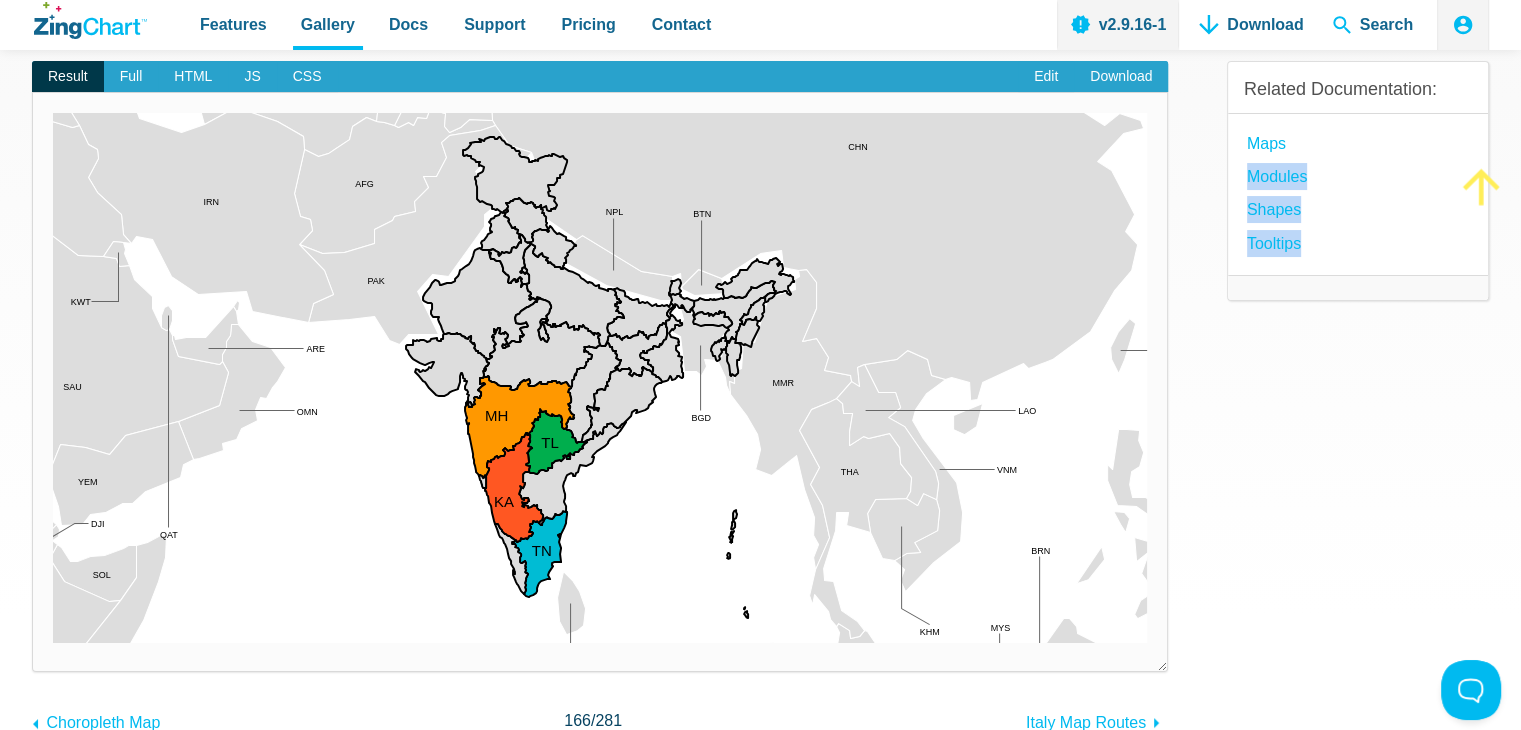 click 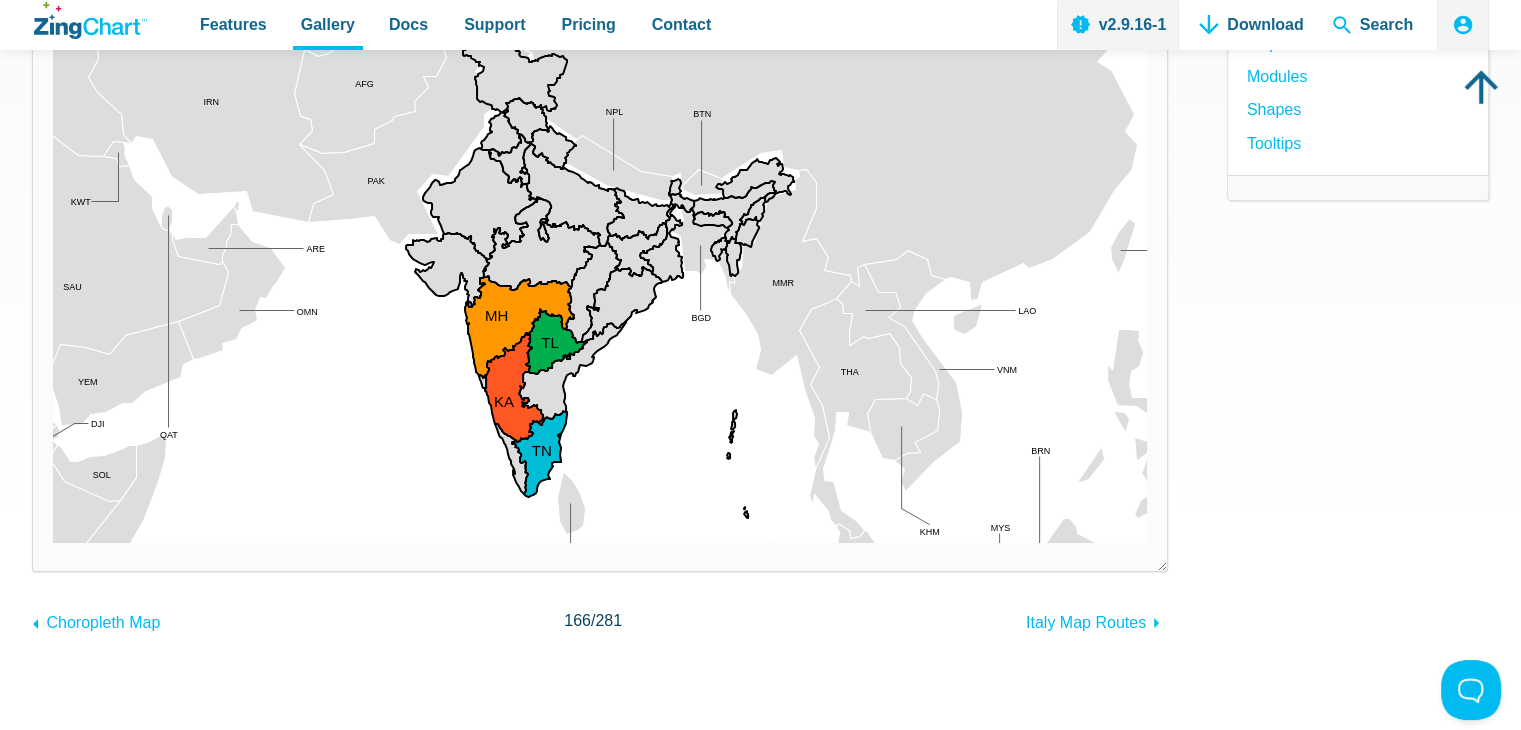 scroll, scrollTop: 200, scrollLeft: 0, axis: vertical 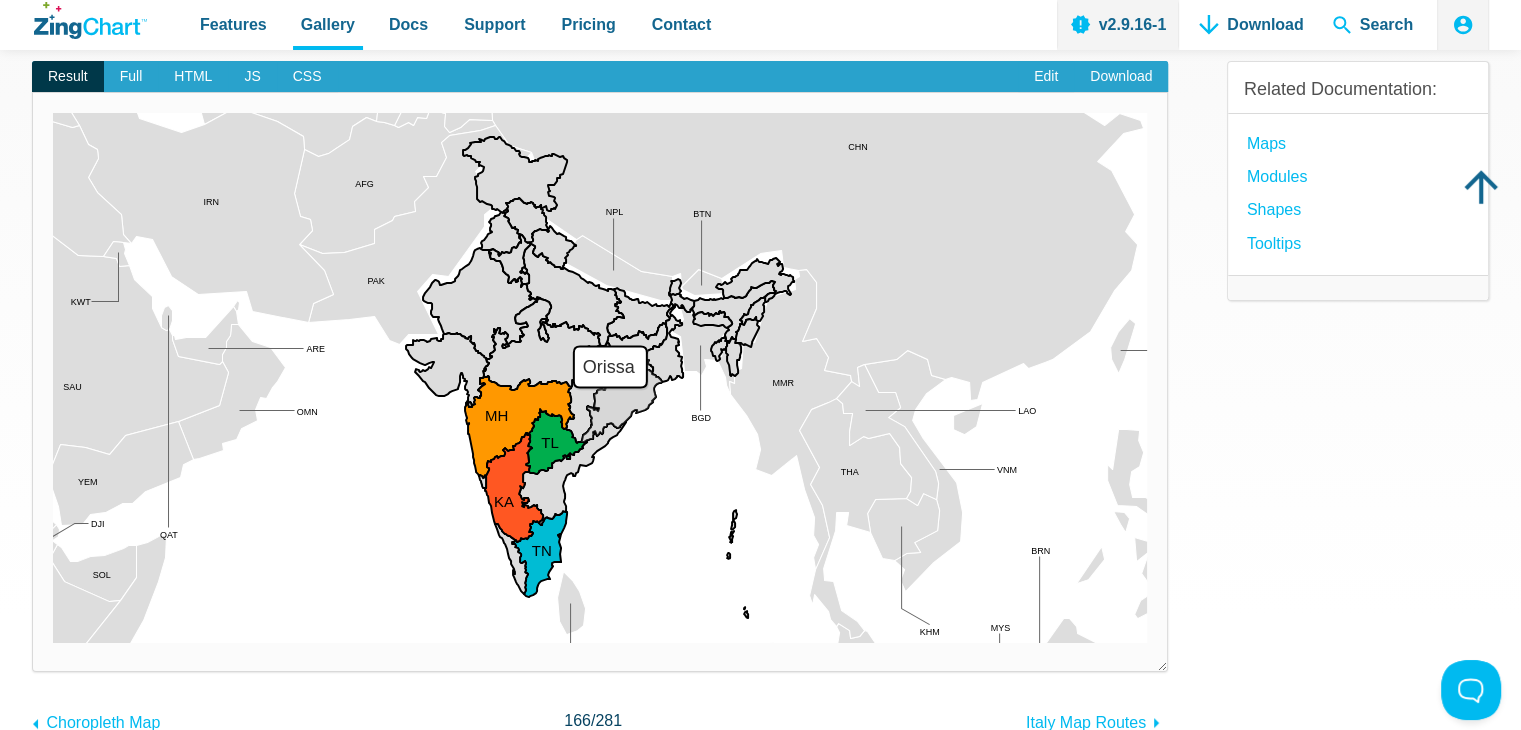 click at bounding box center [53, 643] 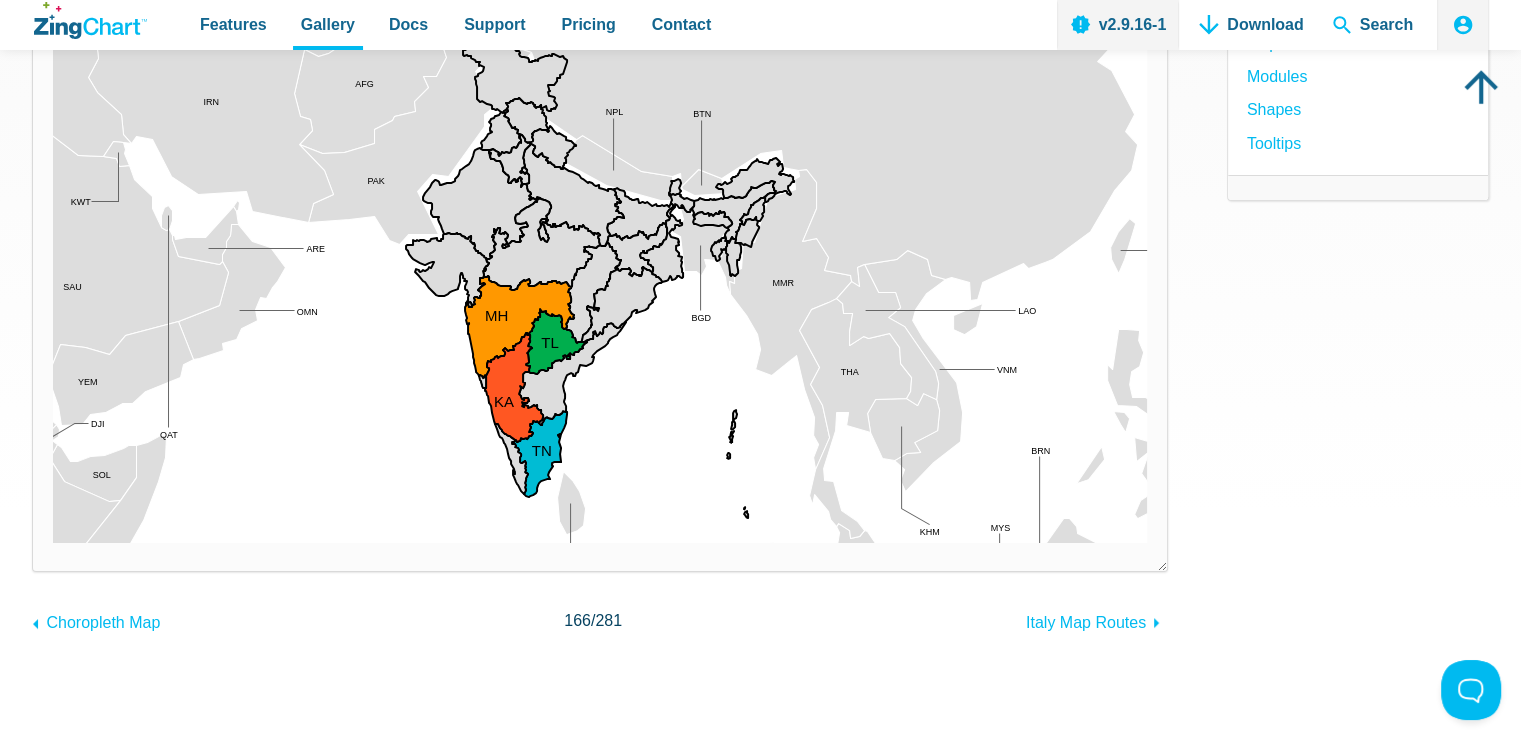 scroll, scrollTop: 200, scrollLeft: 0, axis: vertical 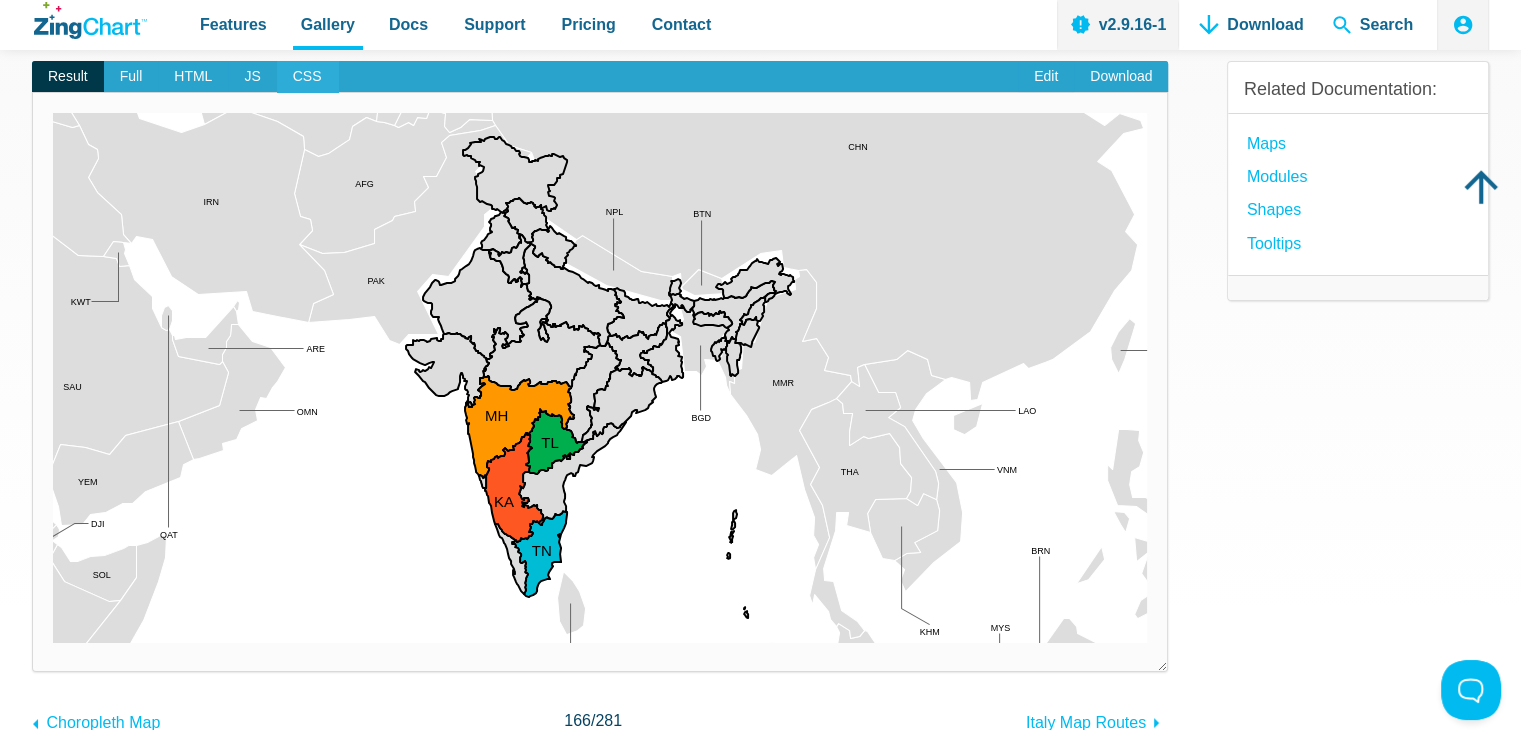 click on "CSS" at bounding box center (307, 77) 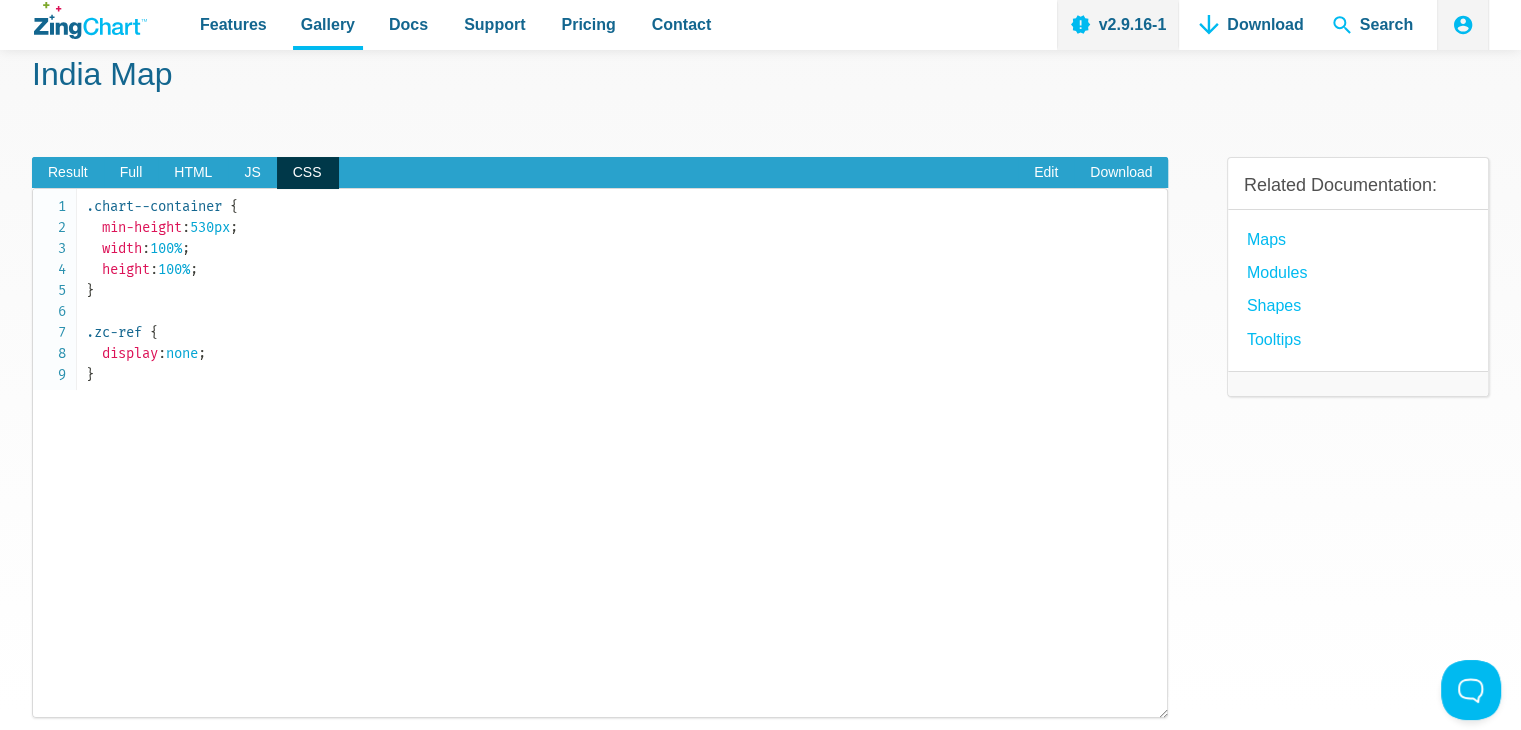scroll, scrollTop: 0, scrollLeft: 0, axis: both 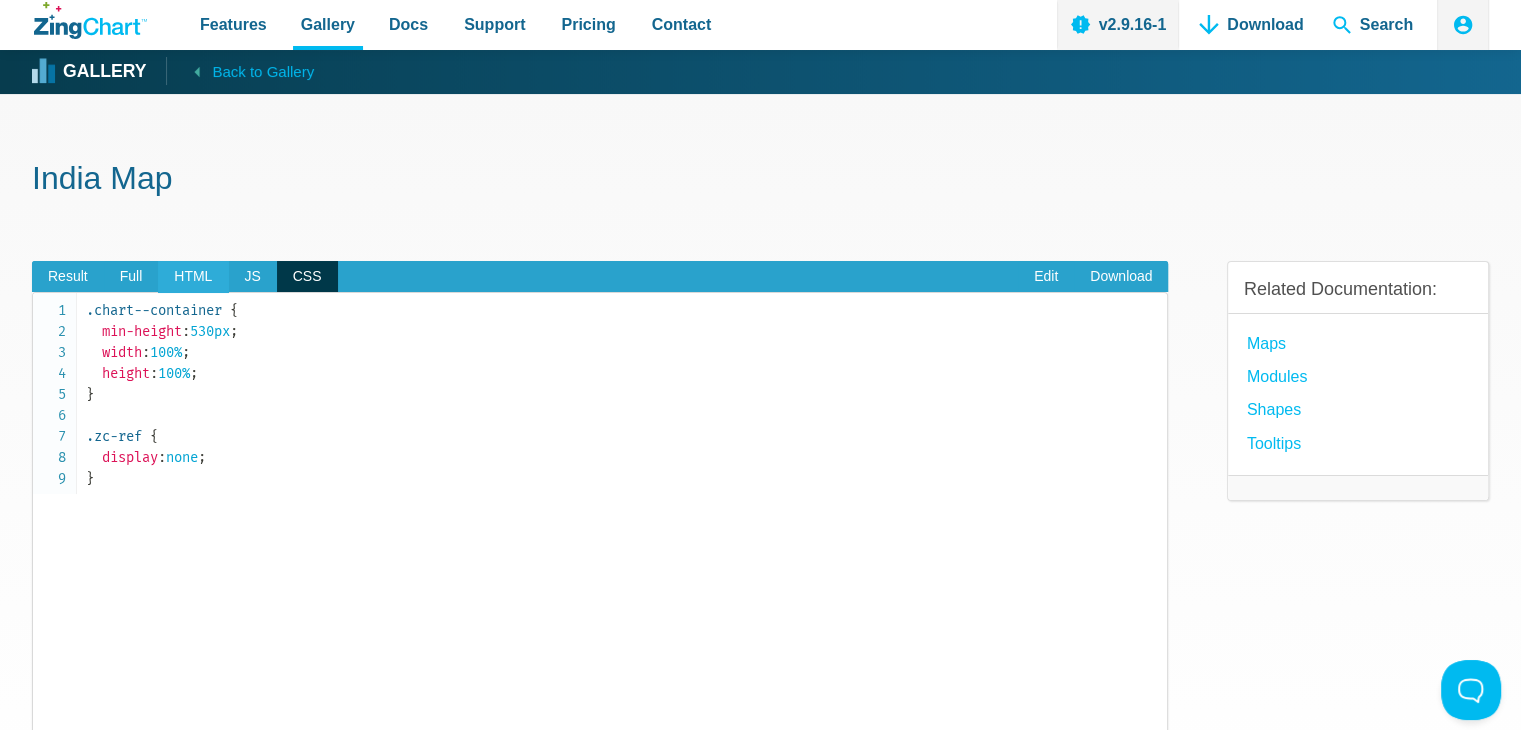 click on "HTML" at bounding box center [193, 277] 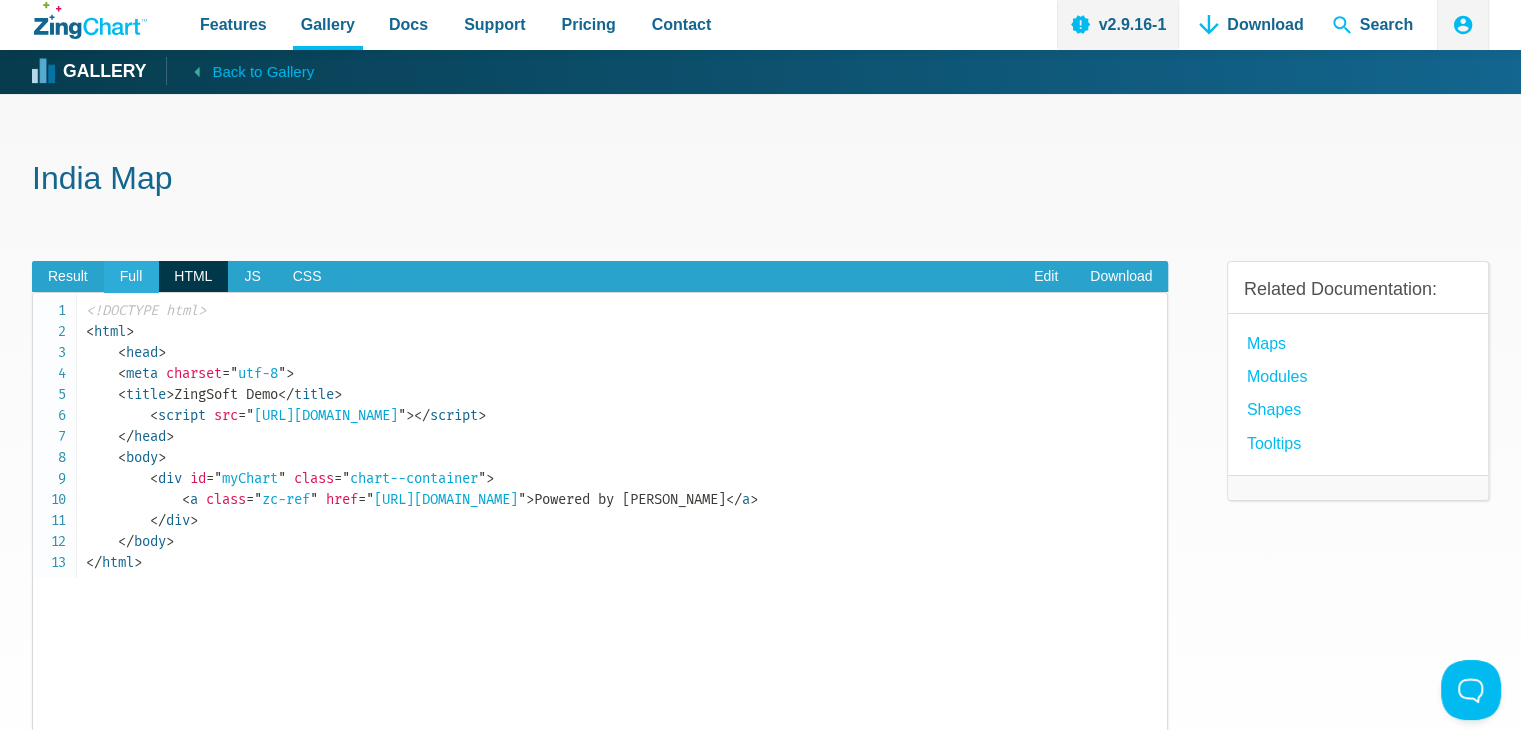 click on "Full" at bounding box center [131, 277] 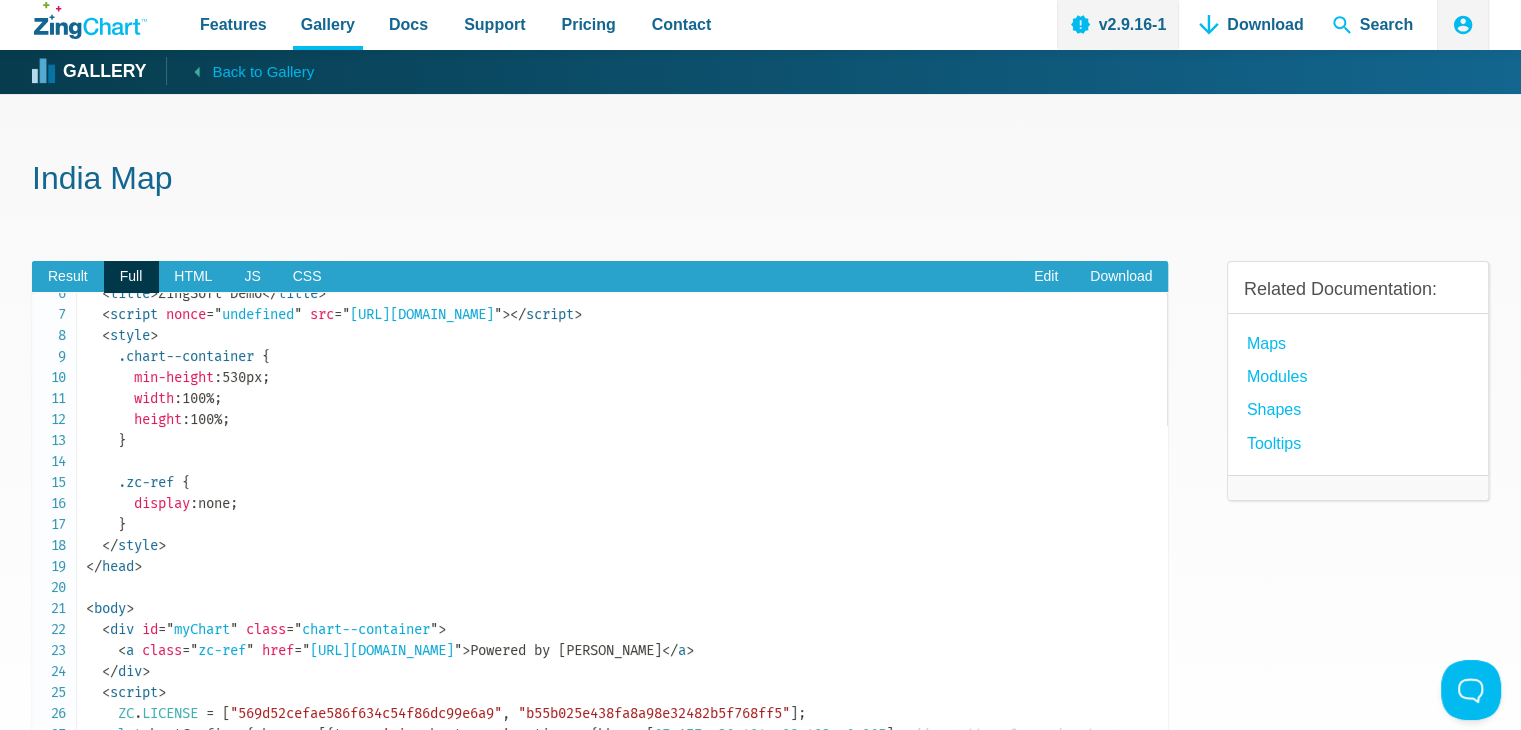 scroll, scrollTop: 0, scrollLeft: 0, axis: both 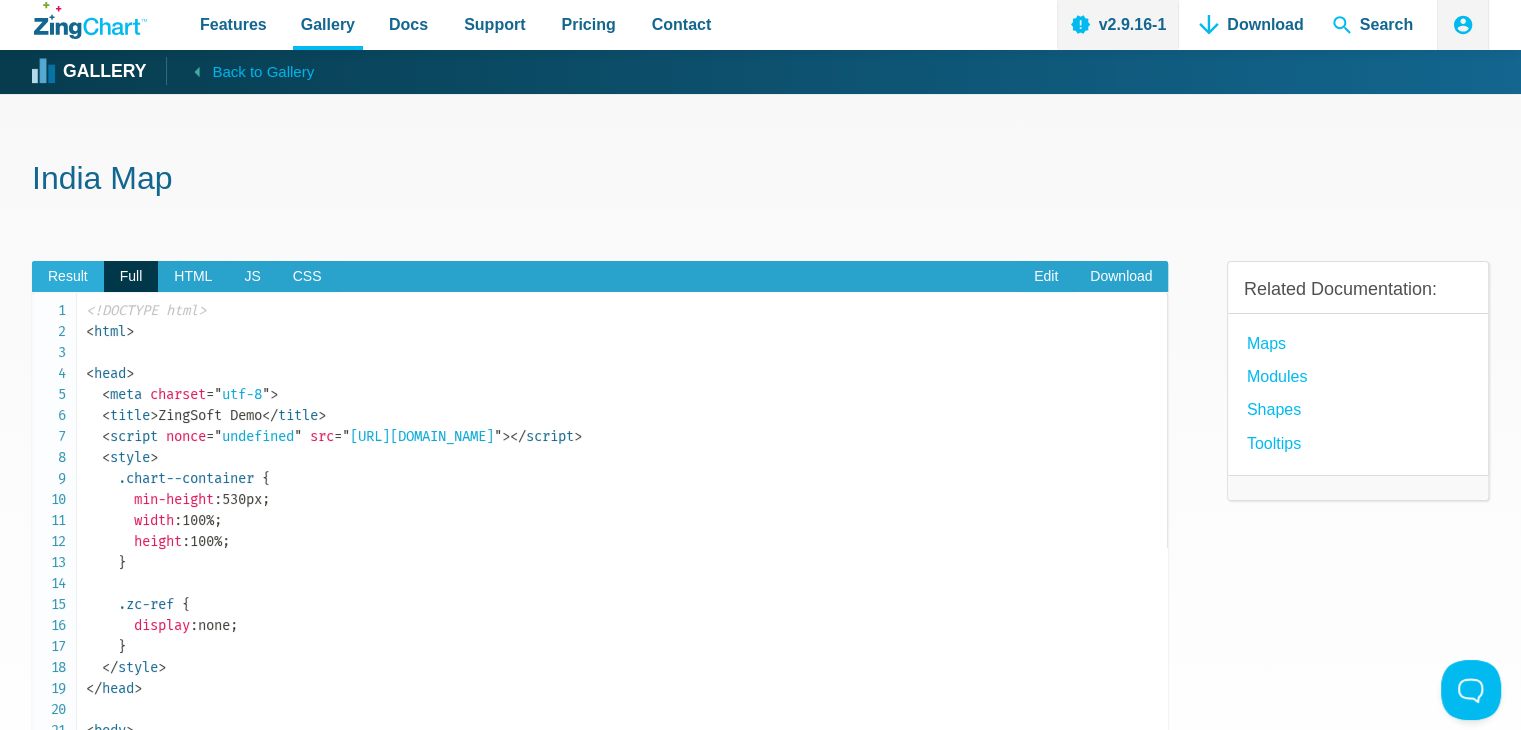 click on "Result" at bounding box center (68, 277) 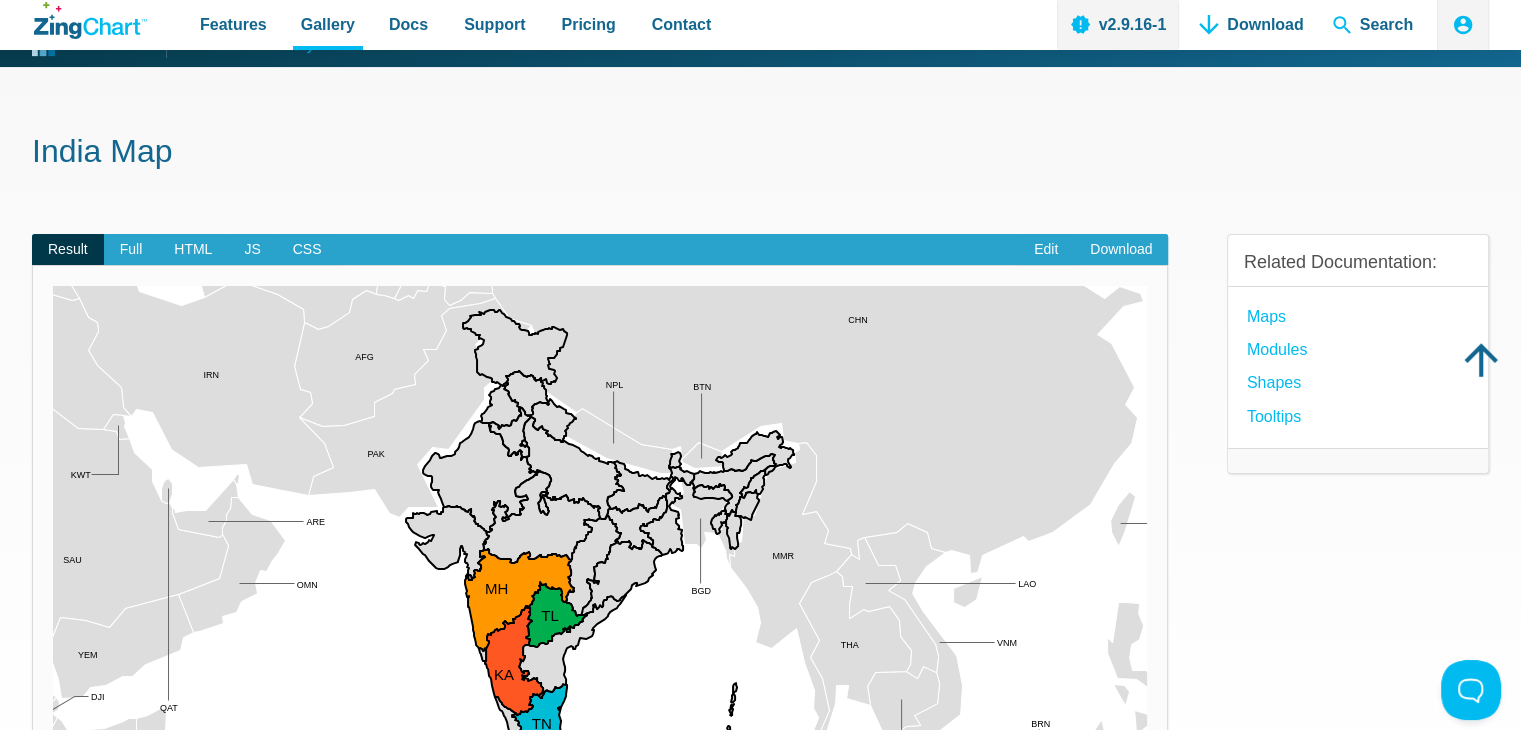 scroll, scrollTop: 0, scrollLeft: 0, axis: both 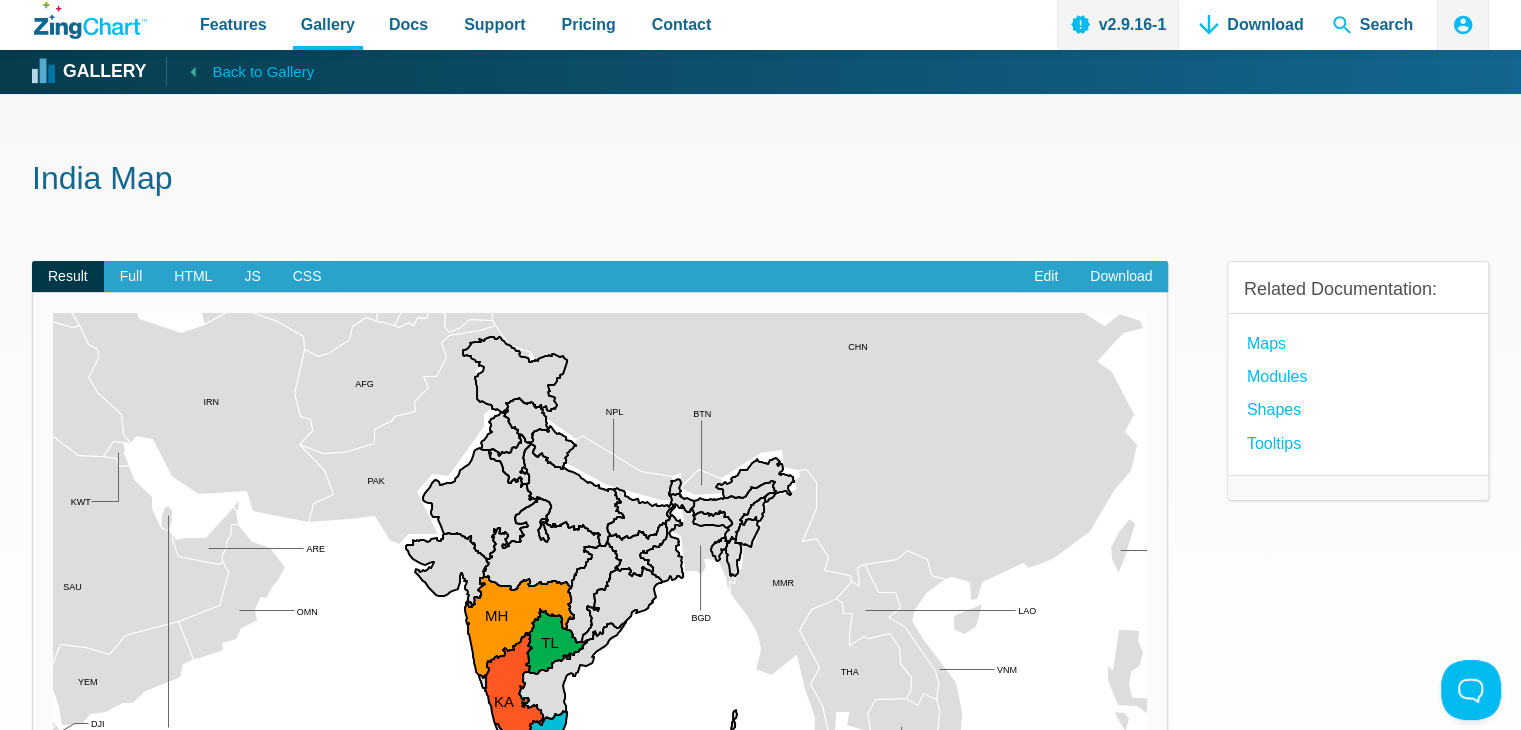 click on "Back to Gallery" at bounding box center [263, 72] 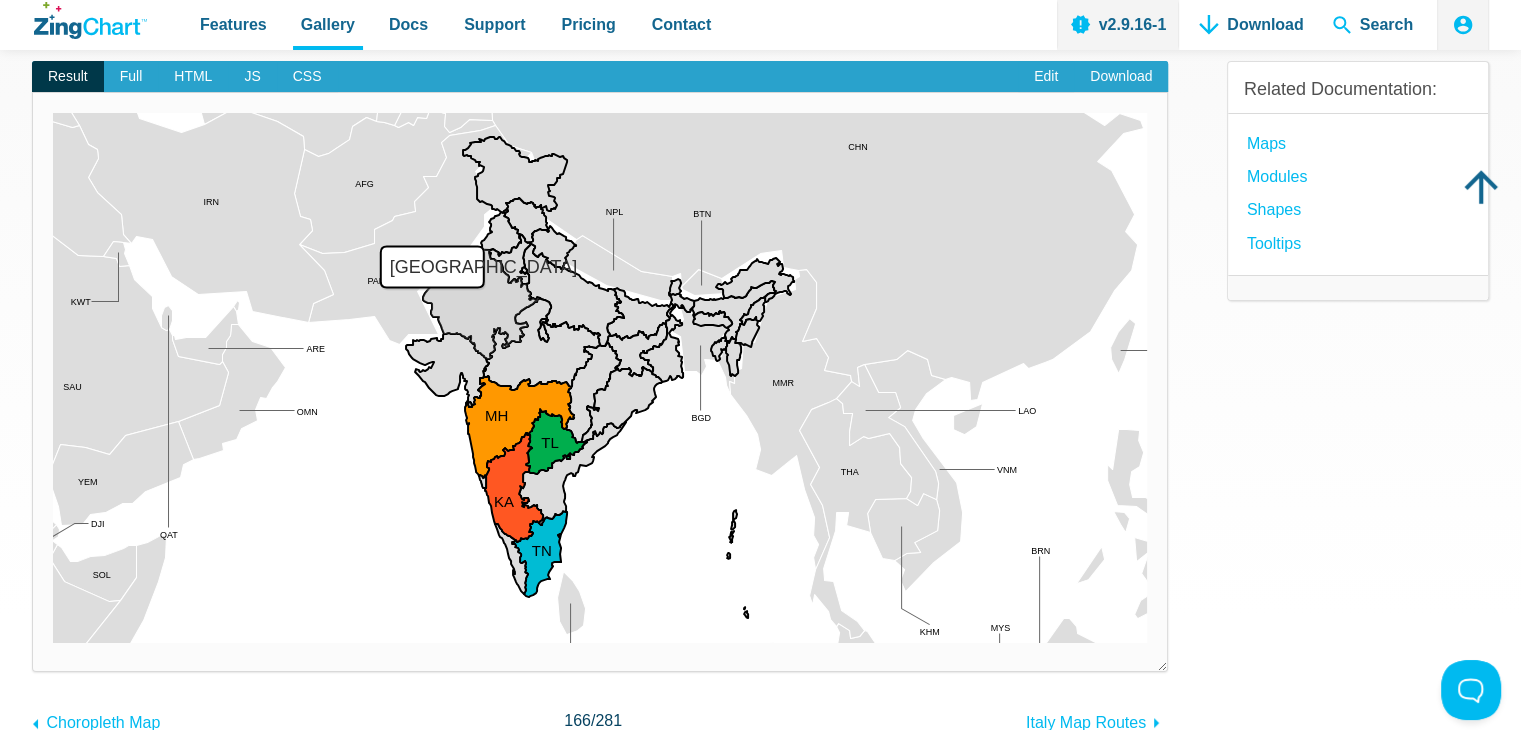 scroll, scrollTop: 100, scrollLeft: 0, axis: vertical 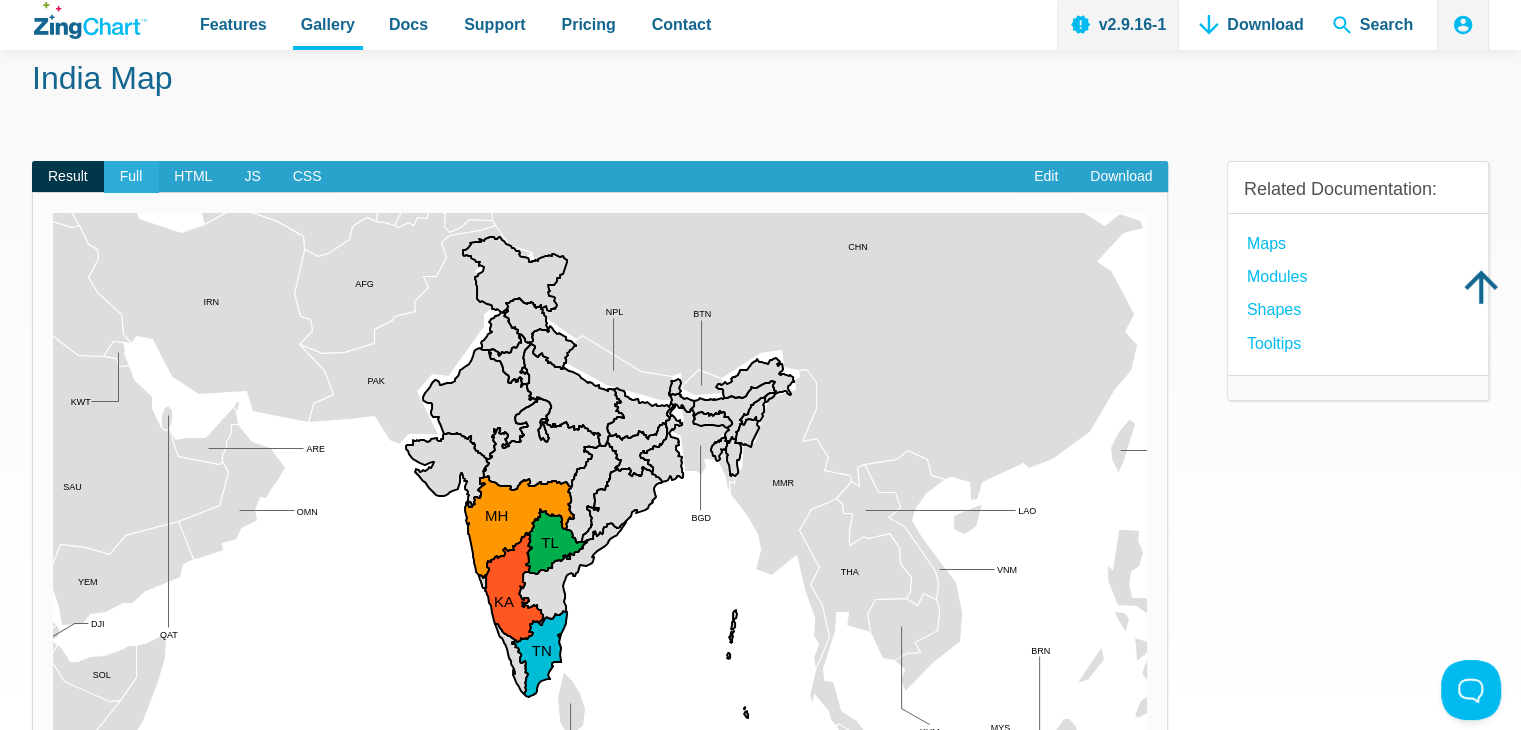 click on "Full" at bounding box center [131, 177] 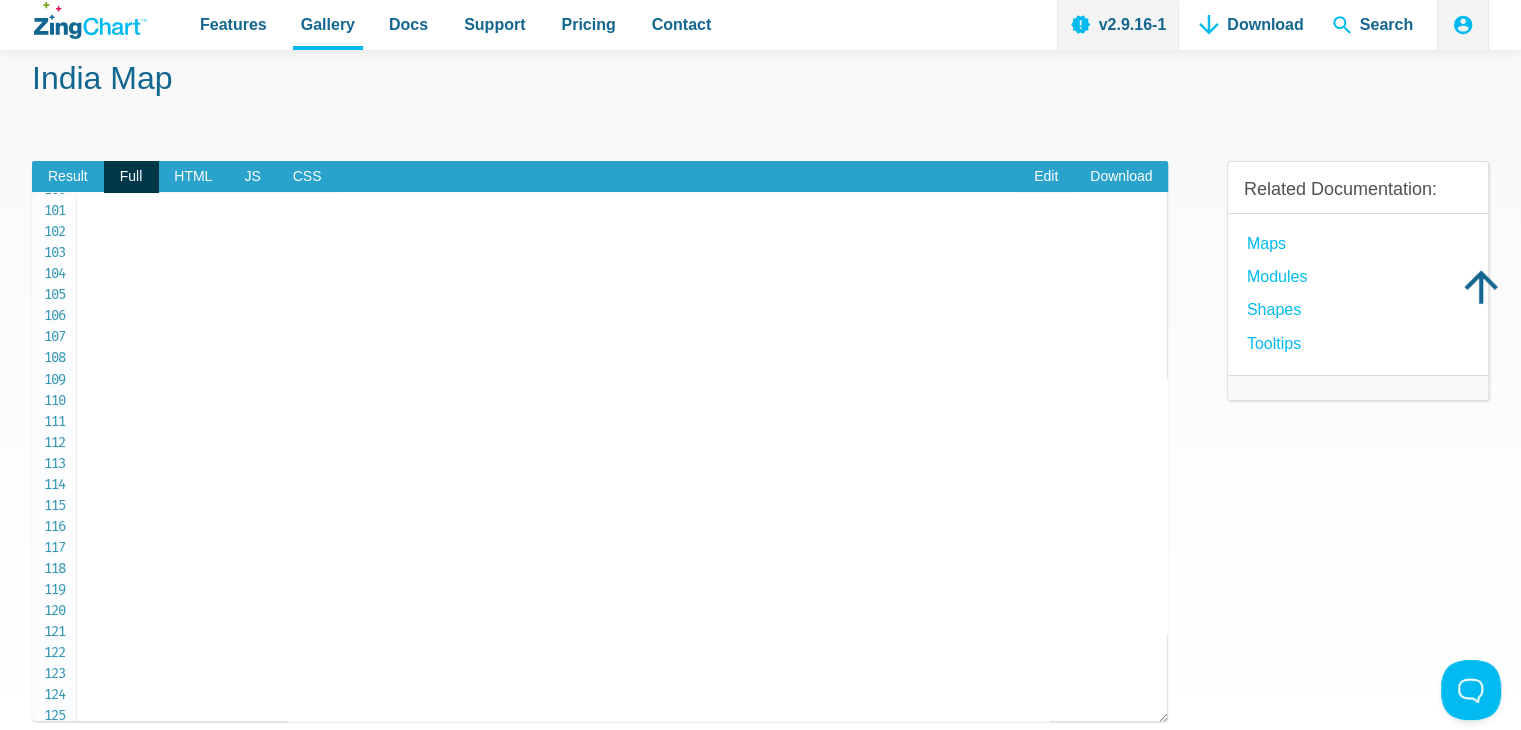 scroll, scrollTop: 2320, scrollLeft: 0, axis: vertical 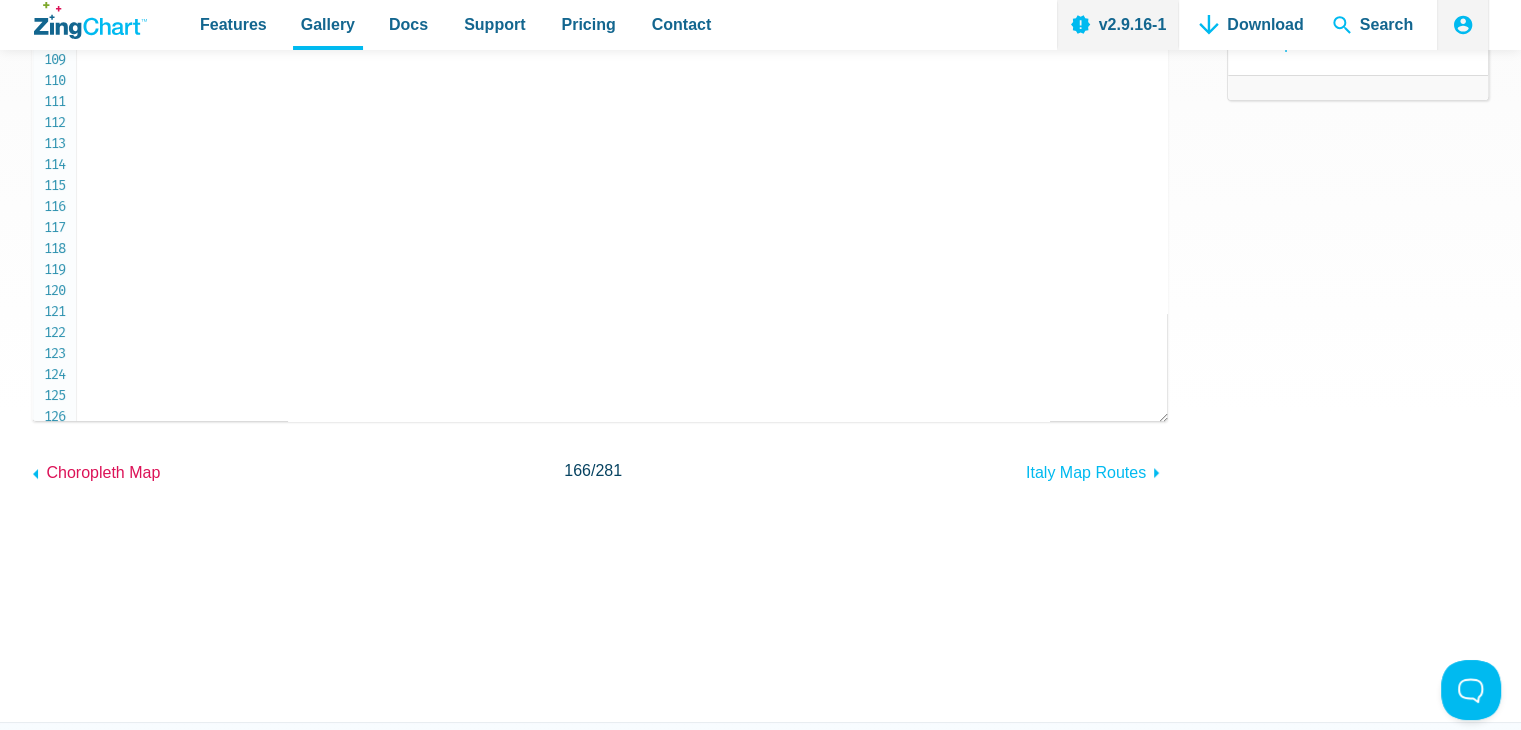 click on "Choropleth Map" at bounding box center (103, 472) 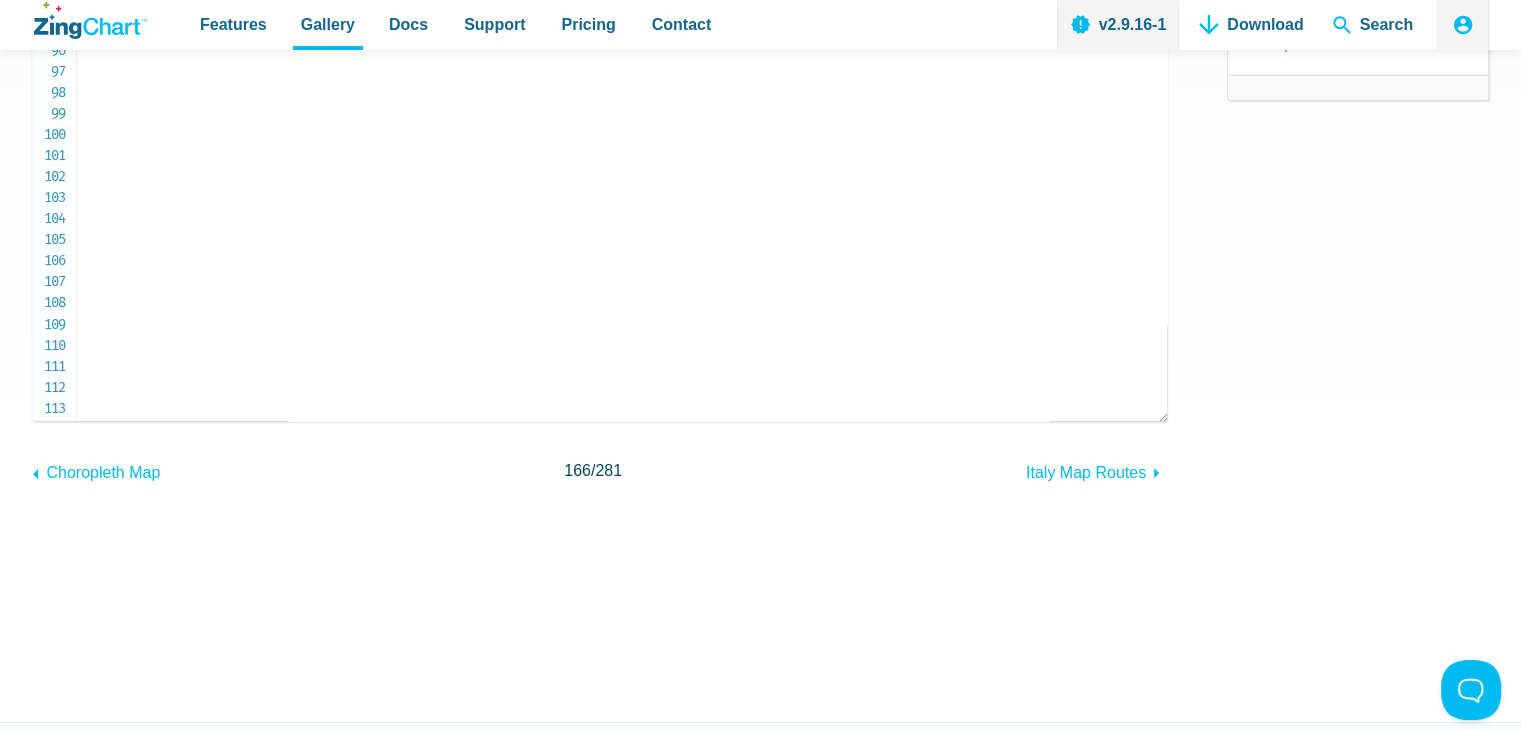 scroll, scrollTop: 1820, scrollLeft: 0, axis: vertical 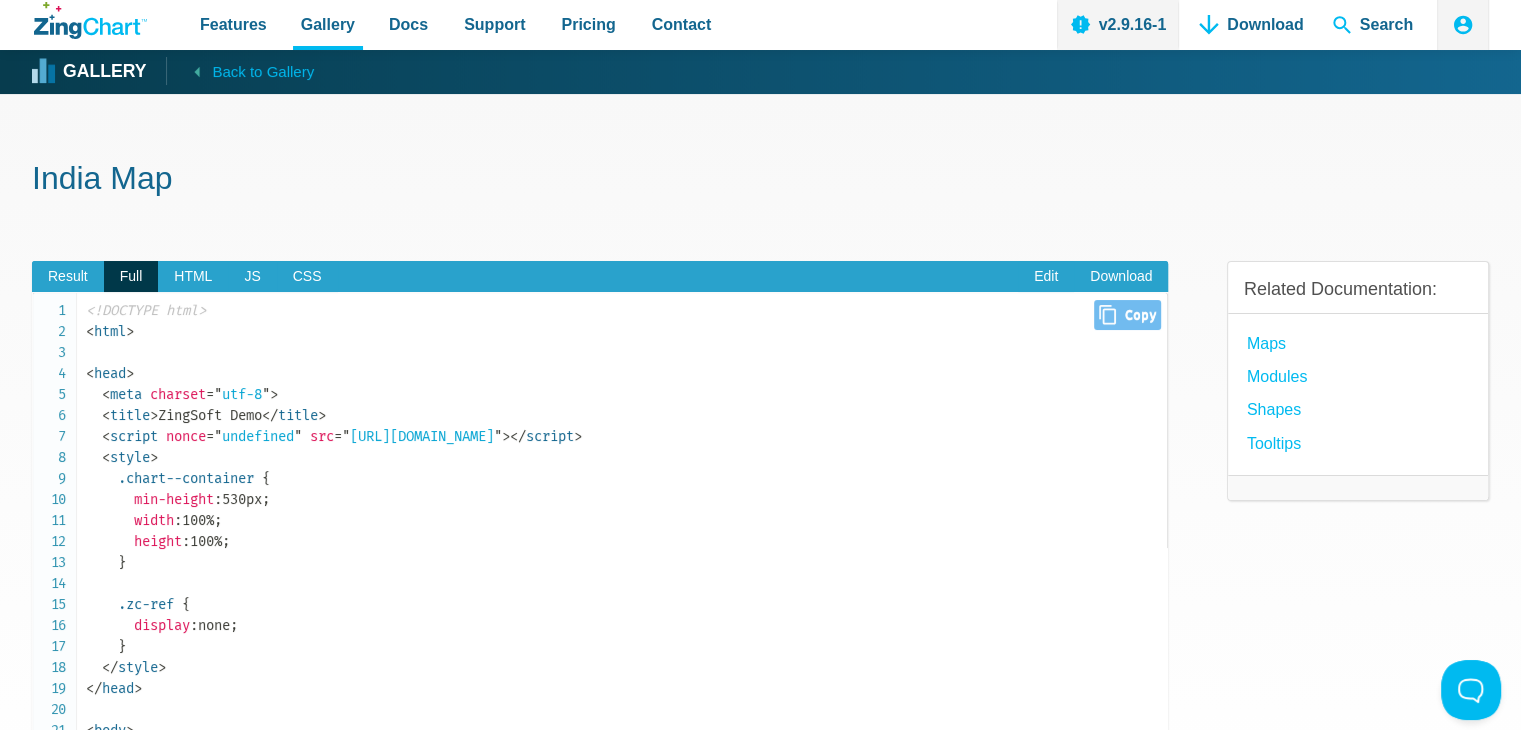 click on "<!DOCTYPE html>
< html >
< head >
< meta   charset = " utf-8 " >
< title > ZingSoft Demo </ title >
< script   nonce = " undefined "   src = " https://cdn.zingchart.com/zingchart.min.js " > </ script >
< style >
.chart--container   {
min-height :  530px ;
width :  100% ;
height :  100% ;
}
.zc-ref   {
display :  none ;
}
</ style >
</ head >
< body >
< div   id = " myChart "   class = " chart--container " >
< a   class = " zc-ref "   href = " https://www.zingchart.com/ " > Powered by ZingChart </ a >
</ div >
< script >
ZC . LICENSE   =   [ "569d52cefae586f634c54f86dc99e6a9" ,   "b55b025e438fa8a98e32482b5f768ff5" ] ;
let  chartConfig  =   {
shapes :   [ {
type :   'zingchart.maps' ,
options :   {
bbox :   [ 67.177 ,   36.494 ,   98.403 ,   6.965 ] ,   // get bbox from zingchart.maps.getItemInfo('world-countries','ind');
ignore :   [ 'IND' ]" at bounding box center [626, 993] 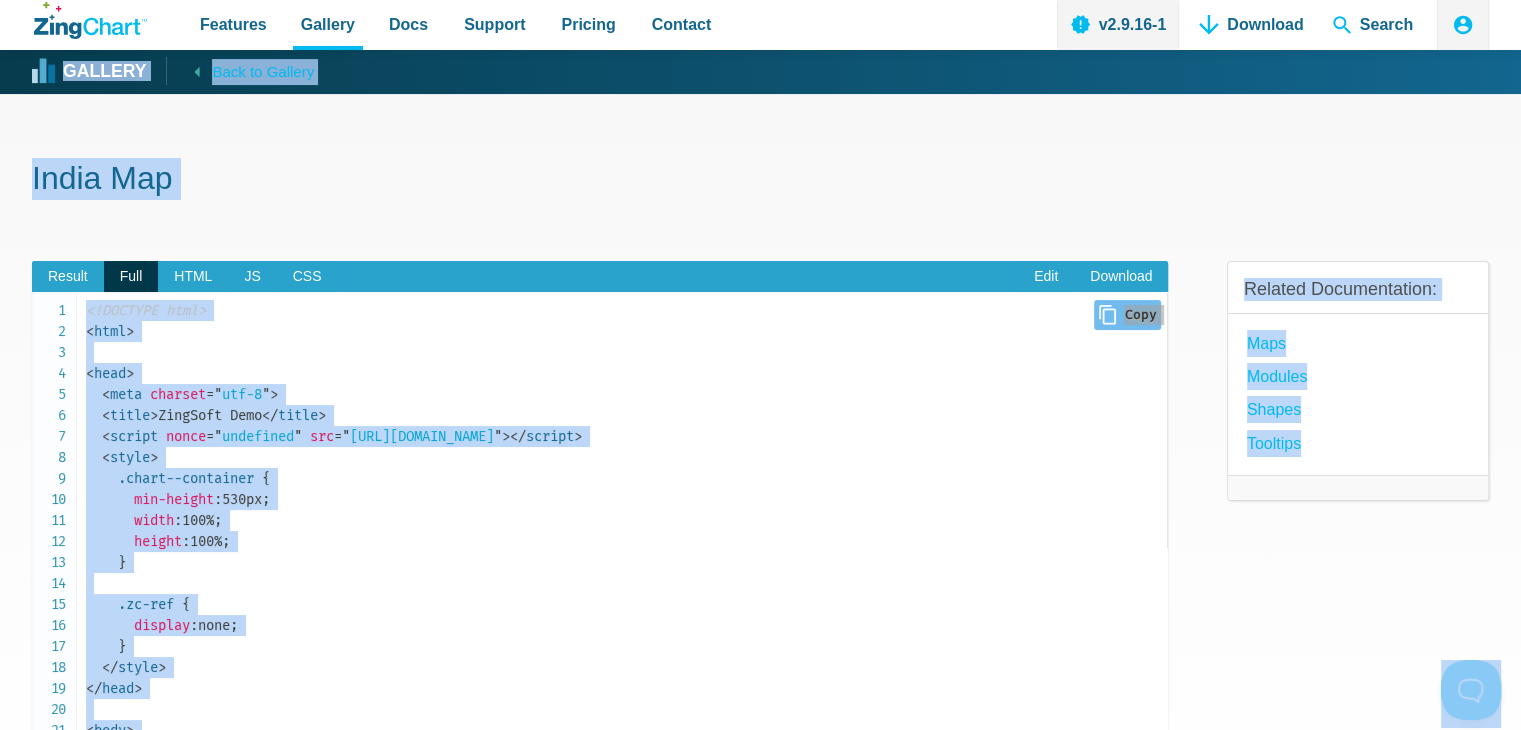 click on "<!DOCTYPE html>
< html >
< head >
< meta   charset = " utf-8 " >
< title > ZingSoft Demo </ title >
< script   nonce = " undefined "   src = " https://cdn.zingchart.com/zingchart.min.js " > </ script >
< style >
.chart--container   {
min-height :  530px ;
width :  100% ;
height :  100% ;
}
.zc-ref   {
display :  none ;
}
</ style >
</ head >
< body >
< div   id = " myChart "   class = " chart--container " >
< a   class = " zc-ref "   href = " https://www.zingchart.com/ " > Powered by ZingChart </ a >
</ div >
< script >
ZC . LICENSE   =   [ "569d52cefae586f634c54f86dc99e6a9" ,   "b55b025e438fa8a98e32482b5f768ff5" ] ;
let  chartConfig  =   {
shapes :   [ {
type :   'zingchart.maps' ,
options :   {
bbox :   [ 67.177 ,   36.494 ,   98.403 ,   6.965 ] ,   // get bbox from zingchart.maps.getItemInfo('world-countries','ind');
ignore :   [ 'IND' ]" at bounding box center (626, 993) 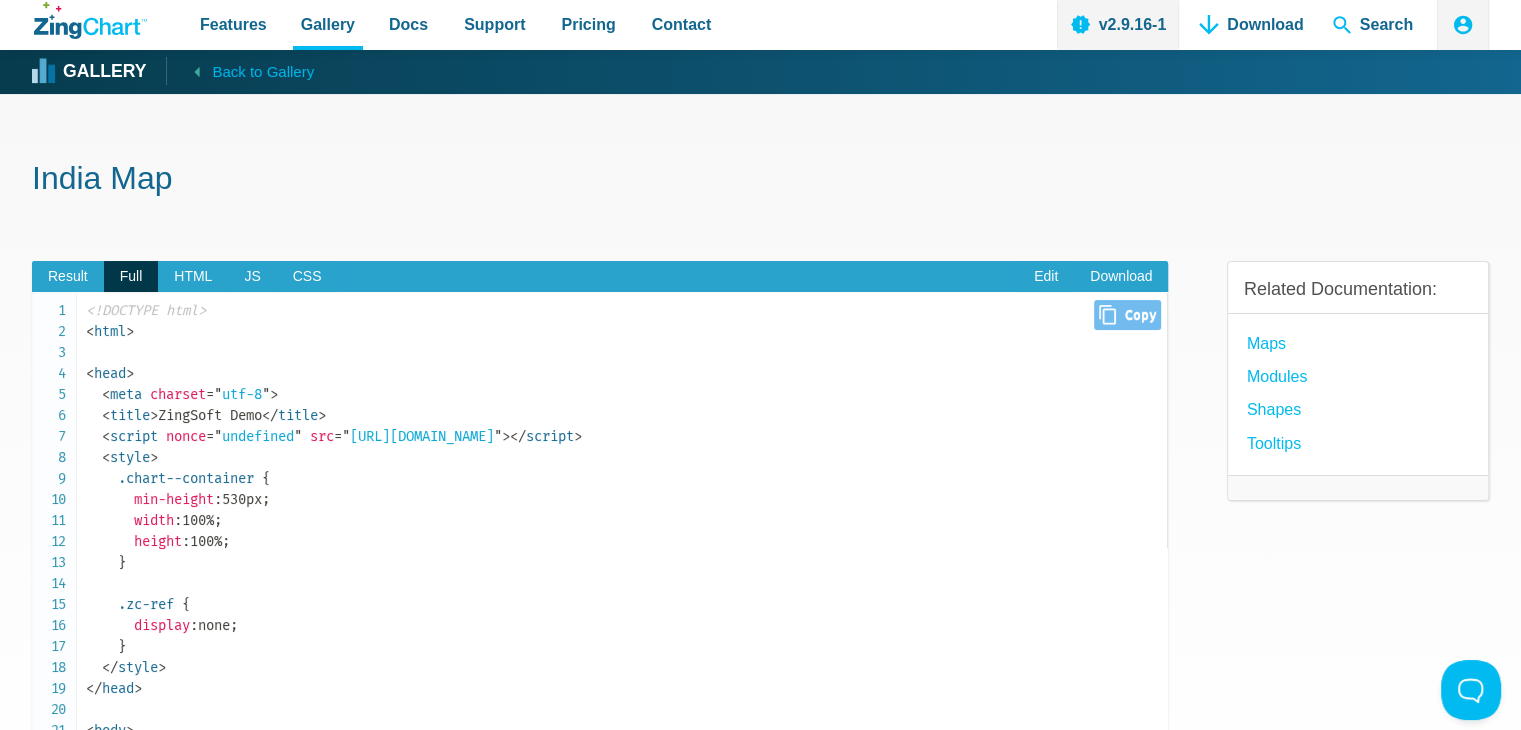 click on "Close
Copy" at bounding box center (1127, 315) 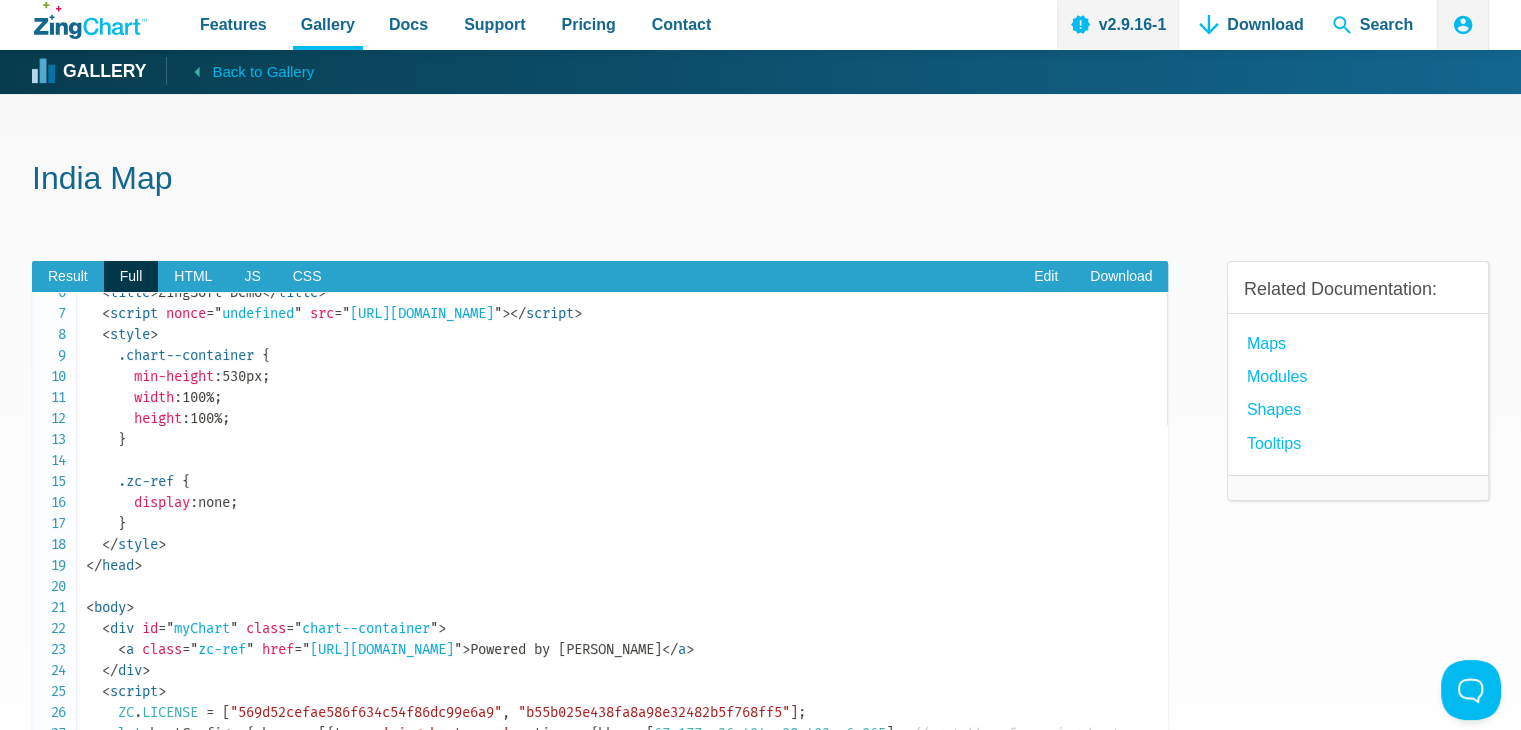 scroll, scrollTop: 0, scrollLeft: 0, axis: both 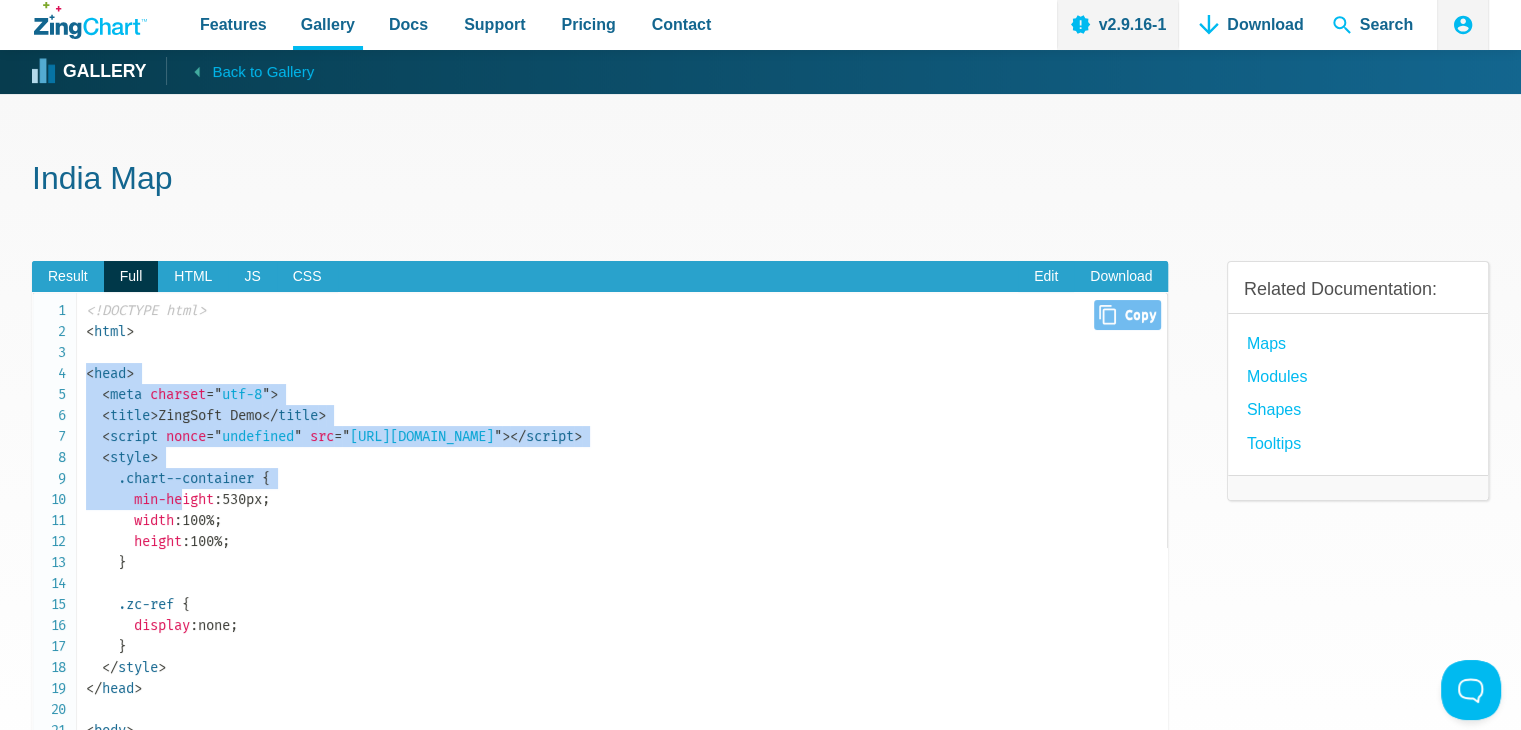 drag, startPoint x: 88, startPoint y: 370, endPoint x: 190, endPoint y: 500, distance: 165.23923 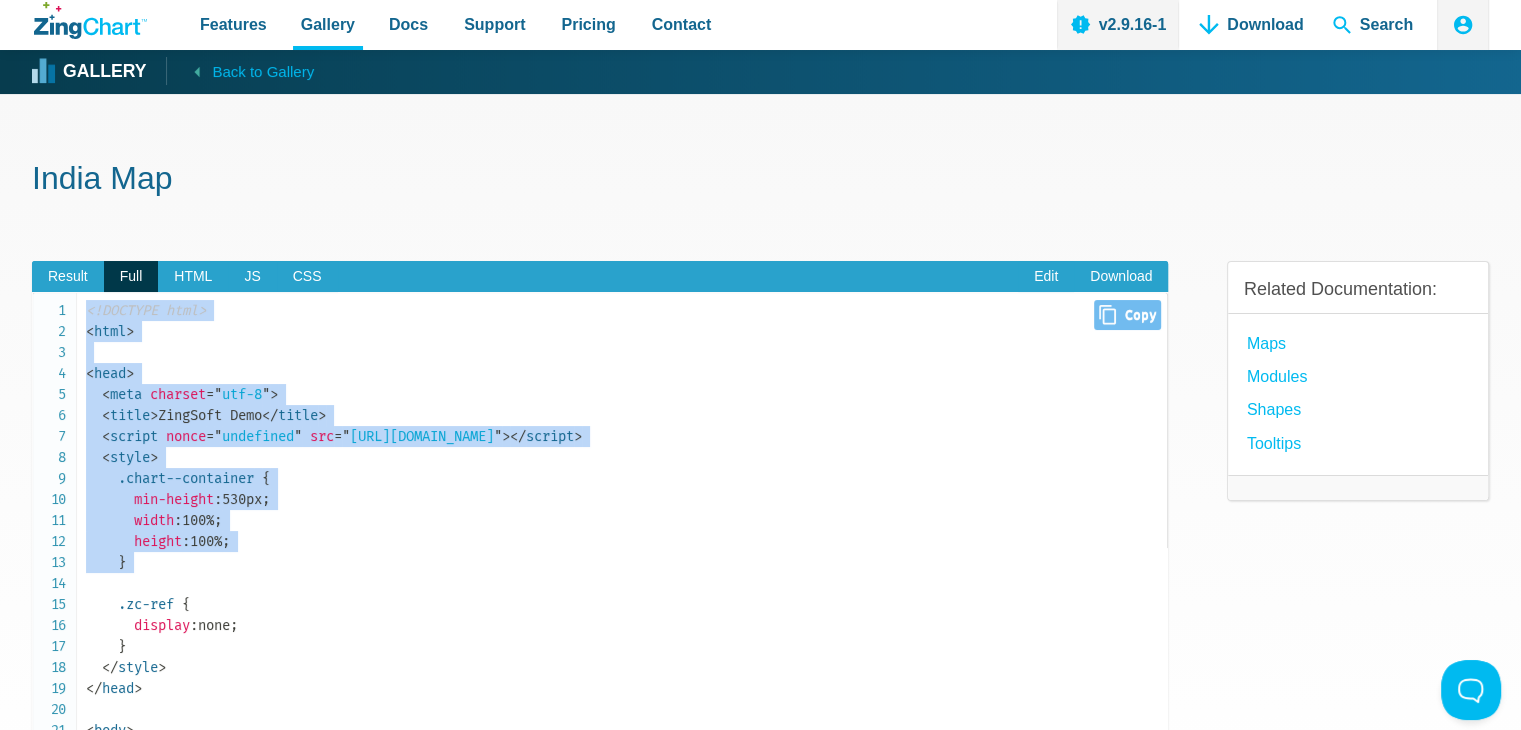 drag, startPoint x: 88, startPoint y: 311, endPoint x: 194, endPoint y: 580, distance: 289.13147 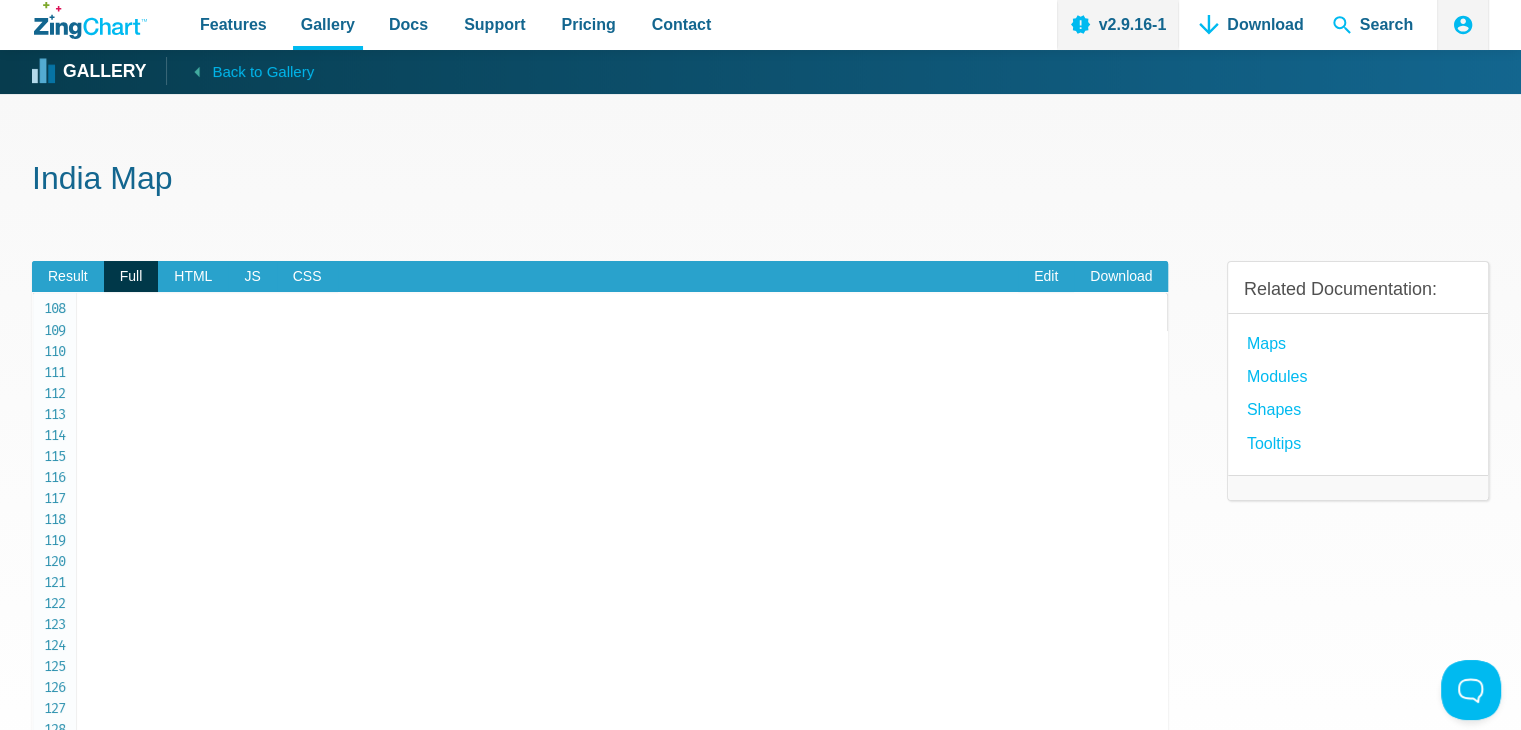 scroll, scrollTop: 2320, scrollLeft: 0, axis: vertical 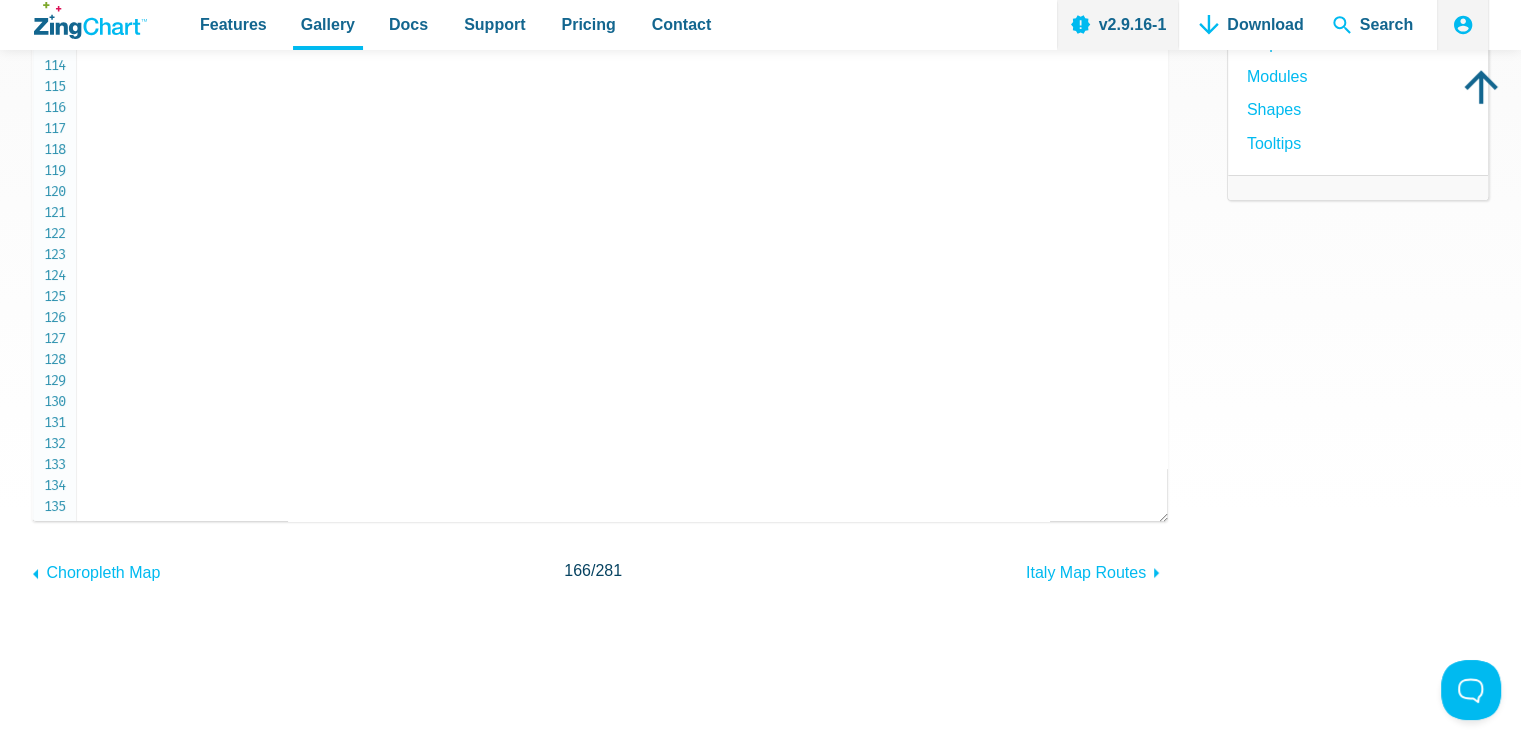click on "<!DOCTYPE html>
< html >
< head >
< meta   charset = " utf-8 " >
< title > ZingSoft Demo </ title >
< script   nonce = " undefined "   src = " https://cdn.zingchart.com/zingchart.min.js " > </ script >
< style >
.chart--container   {
min-height :  530px ;
width :  100% ;
height :  100% ;
}
.zc-ref   {
display :  none ;
}
</ style >
</ head >
< body >
< div   id = " myChart "   class = " chart--container " >
< a   class = " zc-ref "   href = " https://www.zingchart.com/ " > Powered by ZingChart </ a >
</ div >
< script >
ZC . LICENSE   =   [ "569d52cefae586f634c54f86dc99e6a9" ,   "b55b025e438fa8a98e32482b5f768ff5" ] ;
let  chartConfig  =   {
shapes :   [ {
type :   'zingchart.maps' ,
options :   {
bbox :   [ 67.177 ,   36.494 ,   98.403 ,   6.965 ] ,   // get bbox from zingchart.maps.getItemInfo('world-countries','ind');
ignore :   [ 'IND' ]" at bounding box center [626, -1626] 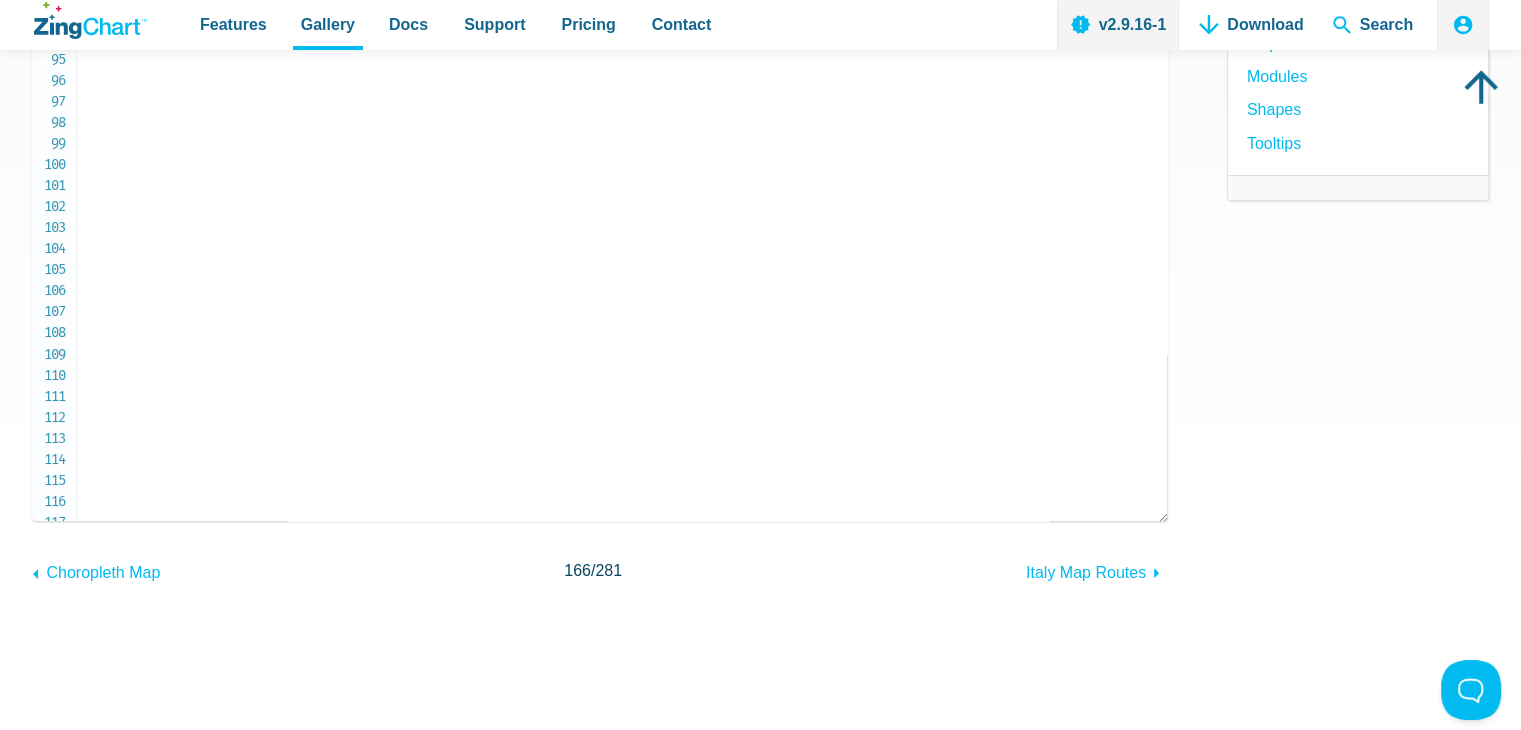 scroll, scrollTop: 1920, scrollLeft: 0, axis: vertical 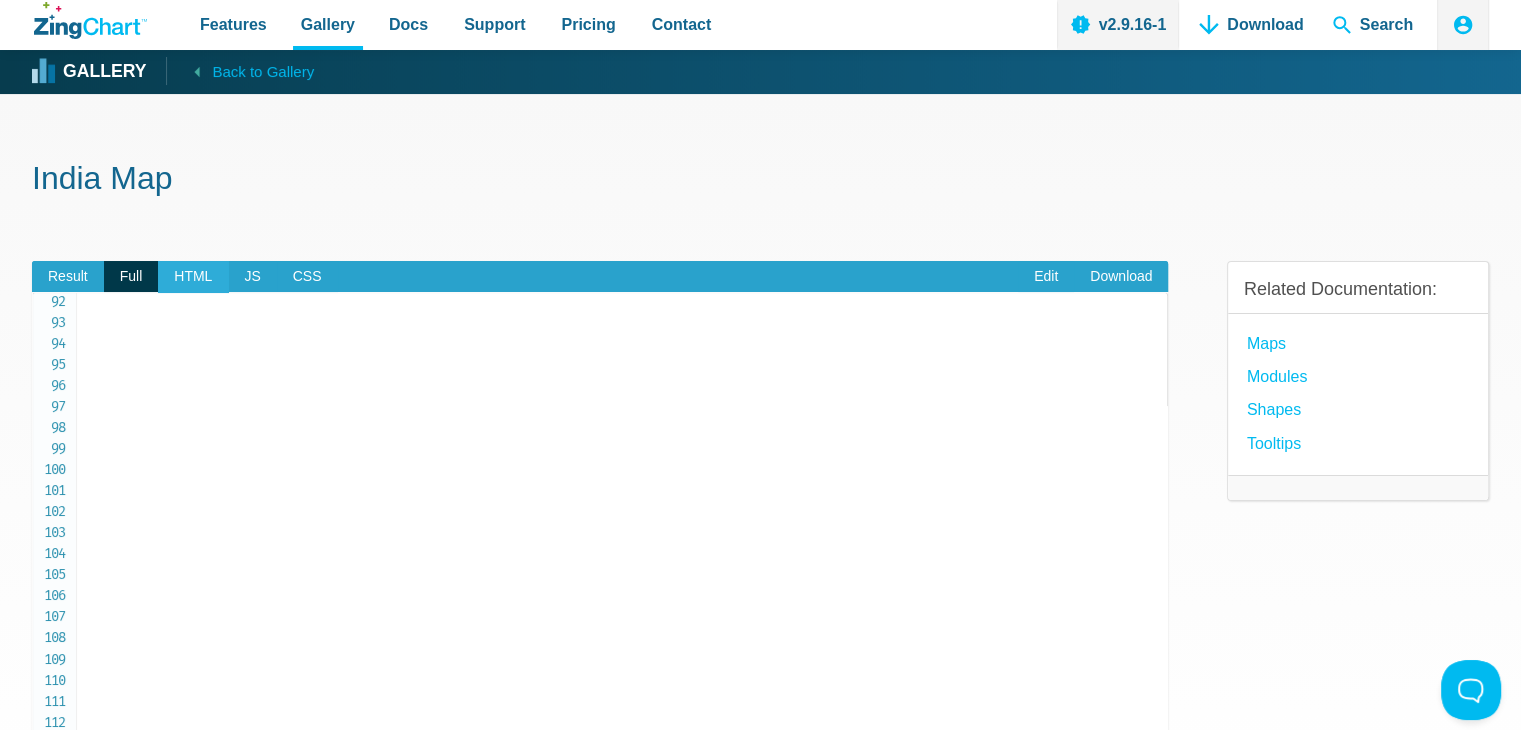 click on "HTML" at bounding box center [193, 277] 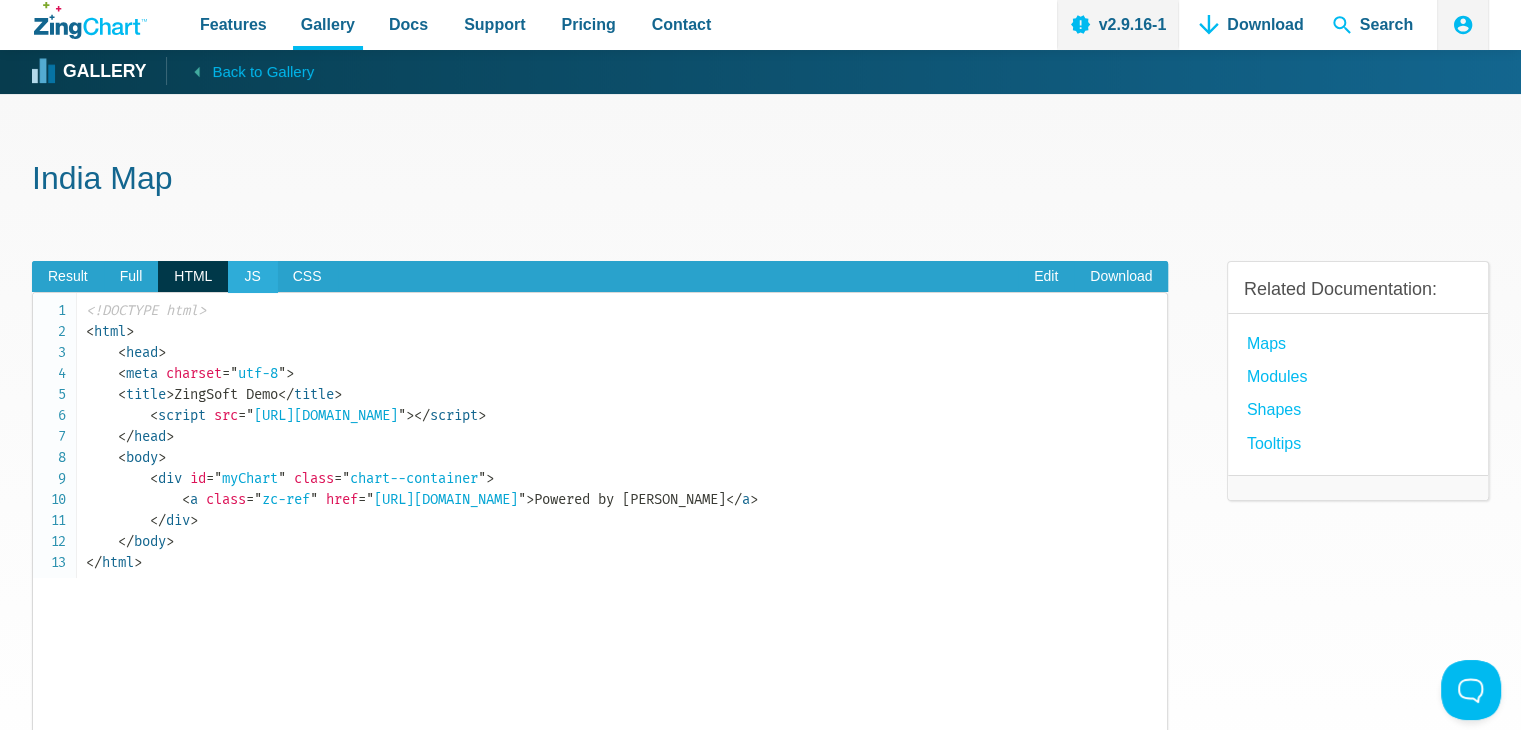 click on "JS" at bounding box center [252, 277] 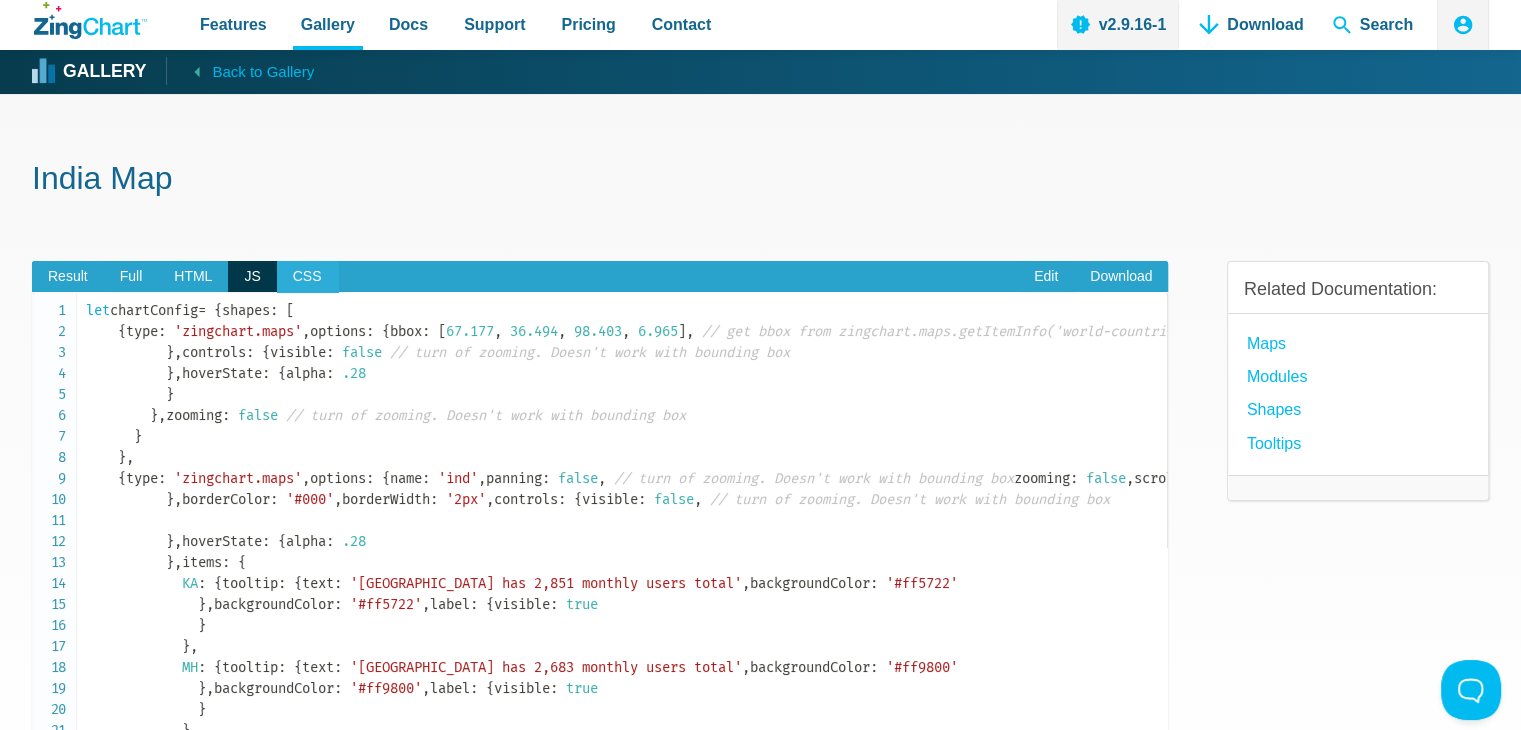 click on "CSS" at bounding box center [307, 277] 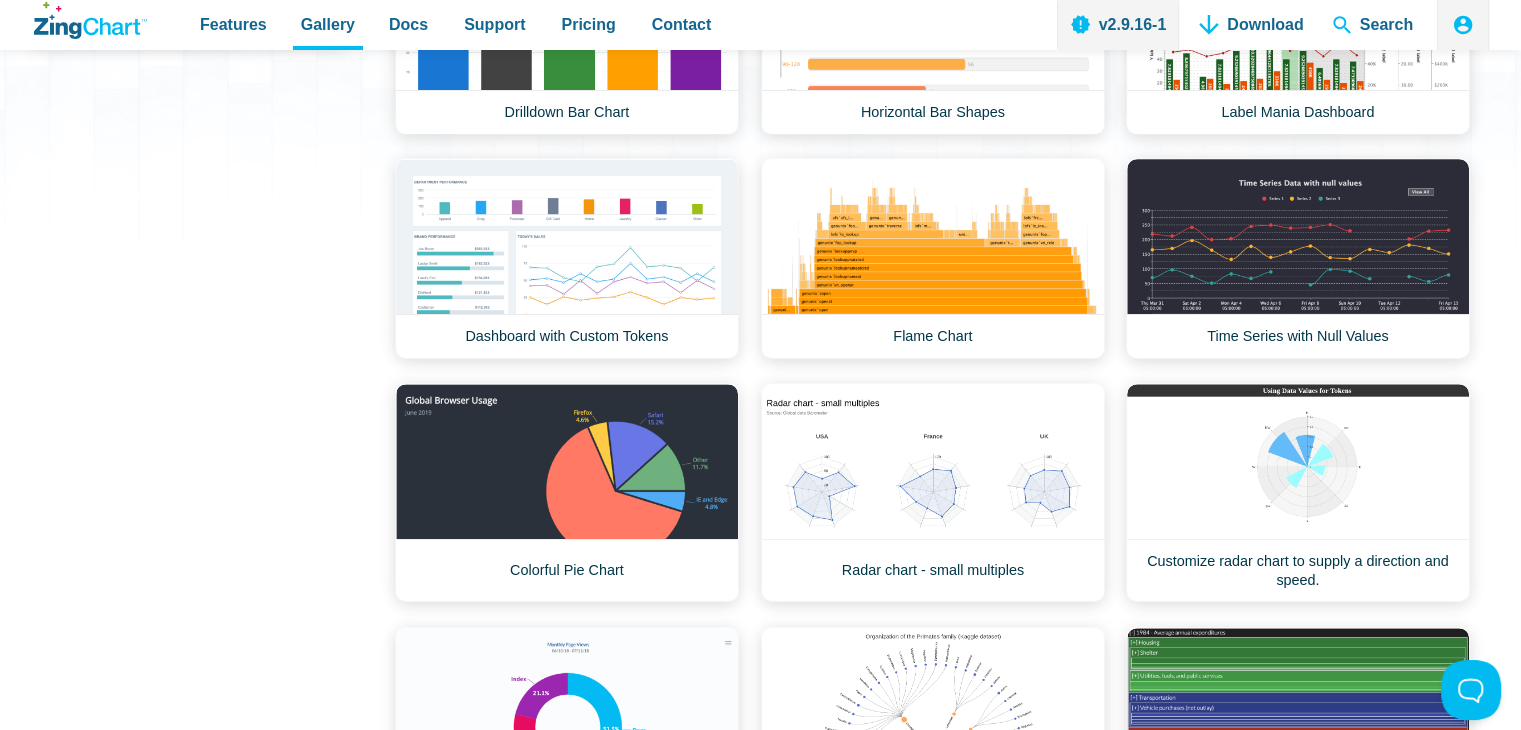 scroll, scrollTop: 0, scrollLeft: 0, axis: both 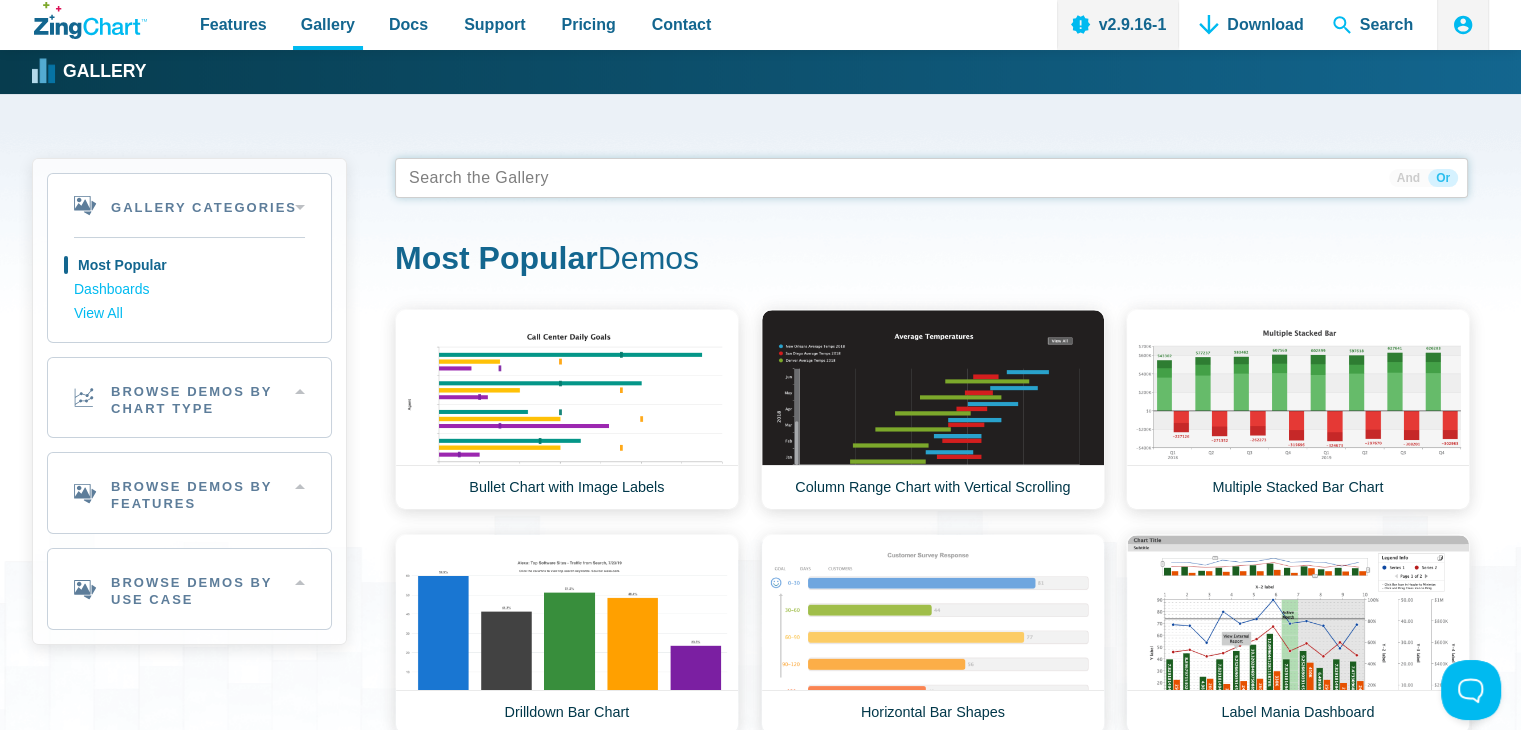 click at bounding box center [931, 178] 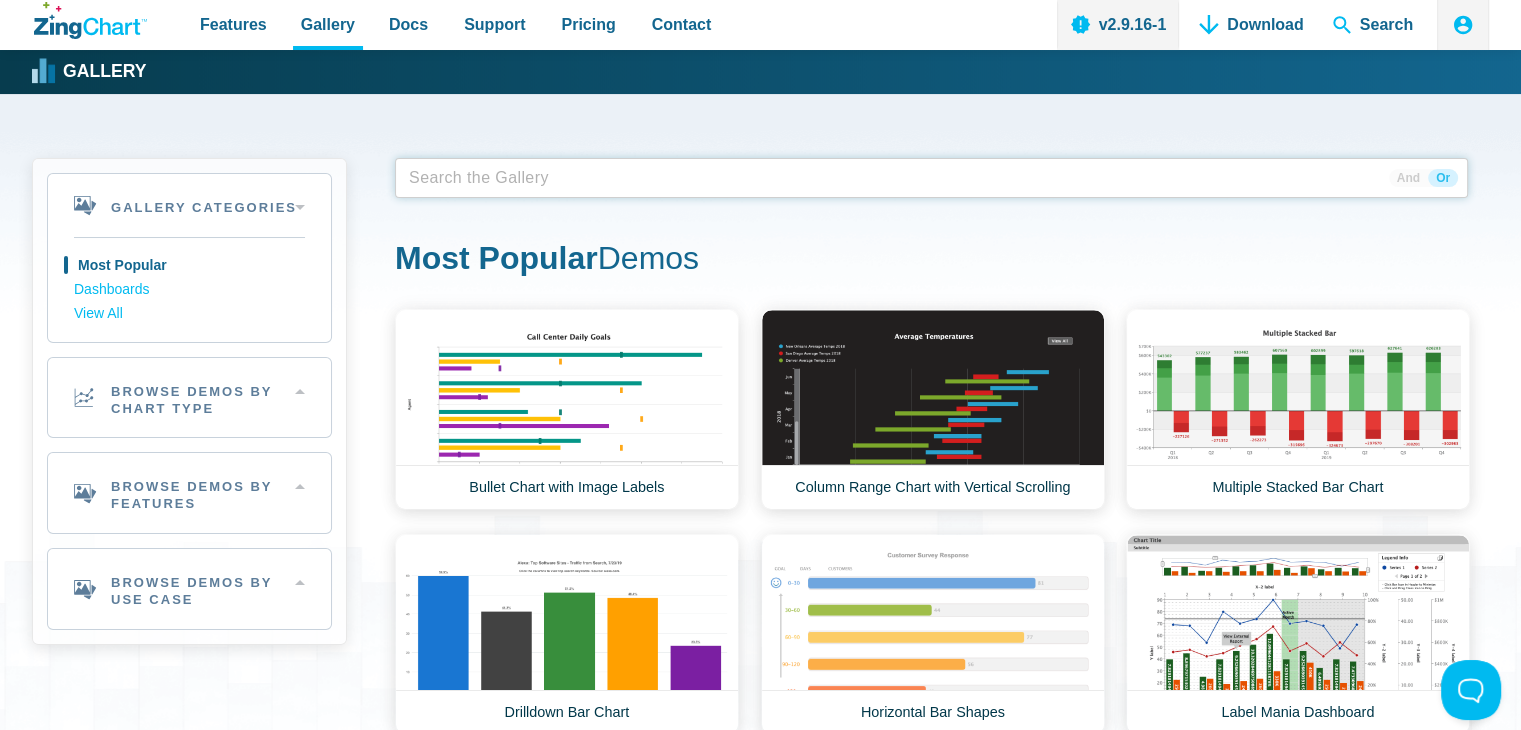 type 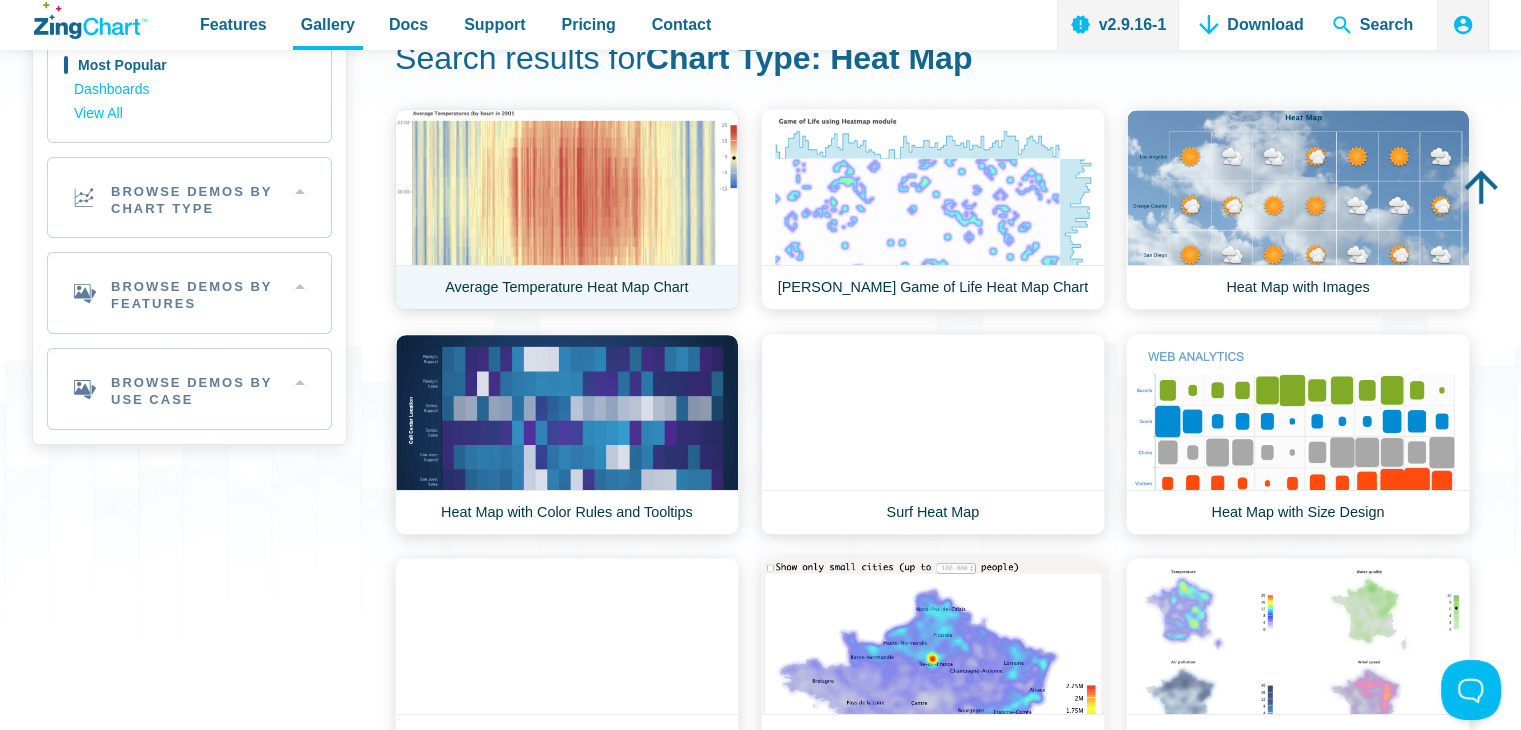 scroll, scrollTop: 0, scrollLeft: 0, axis: both 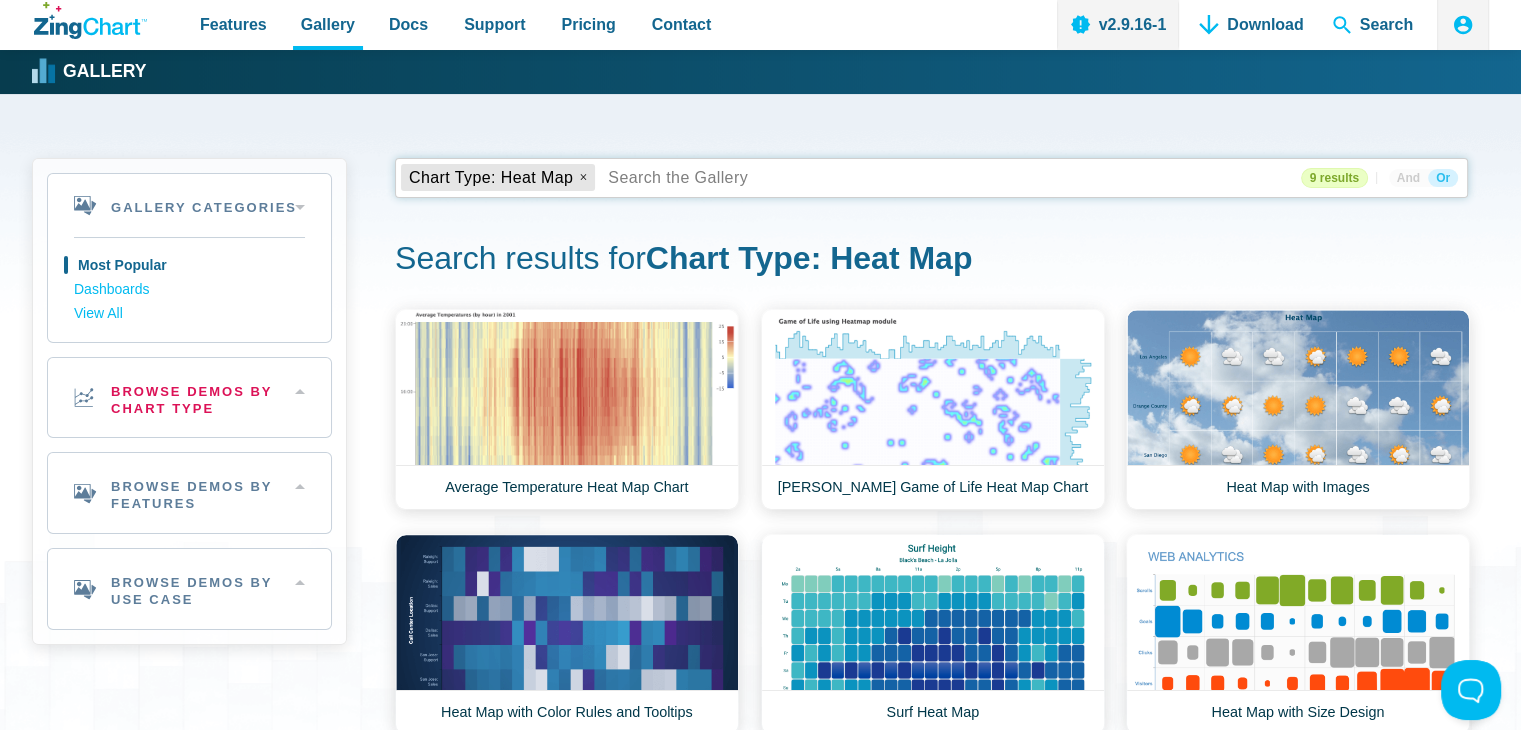click on "Browse Demos By Chart Type" at bounding box center (189, 398) 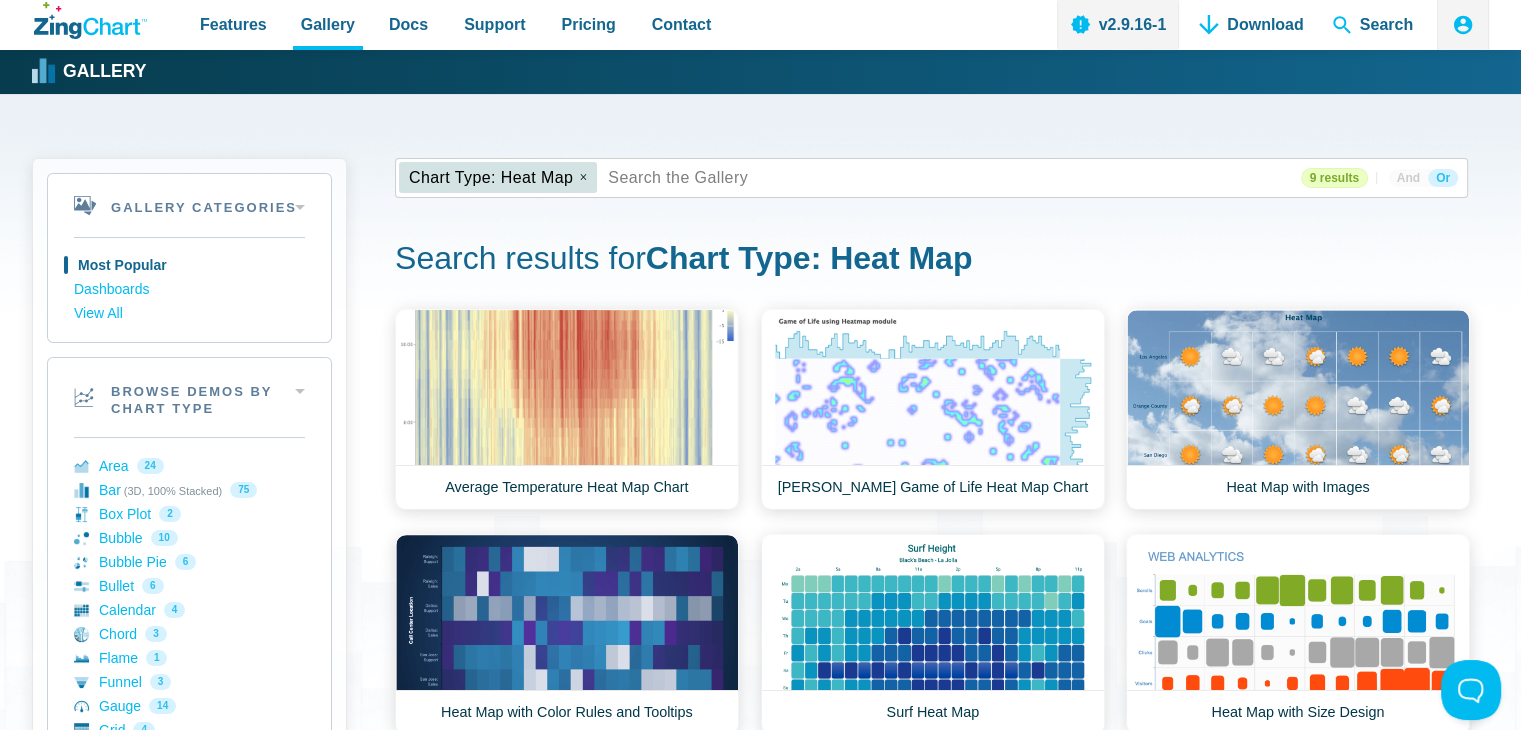click on "Chart Type: Heat Map" at bounding box center (491, 178) 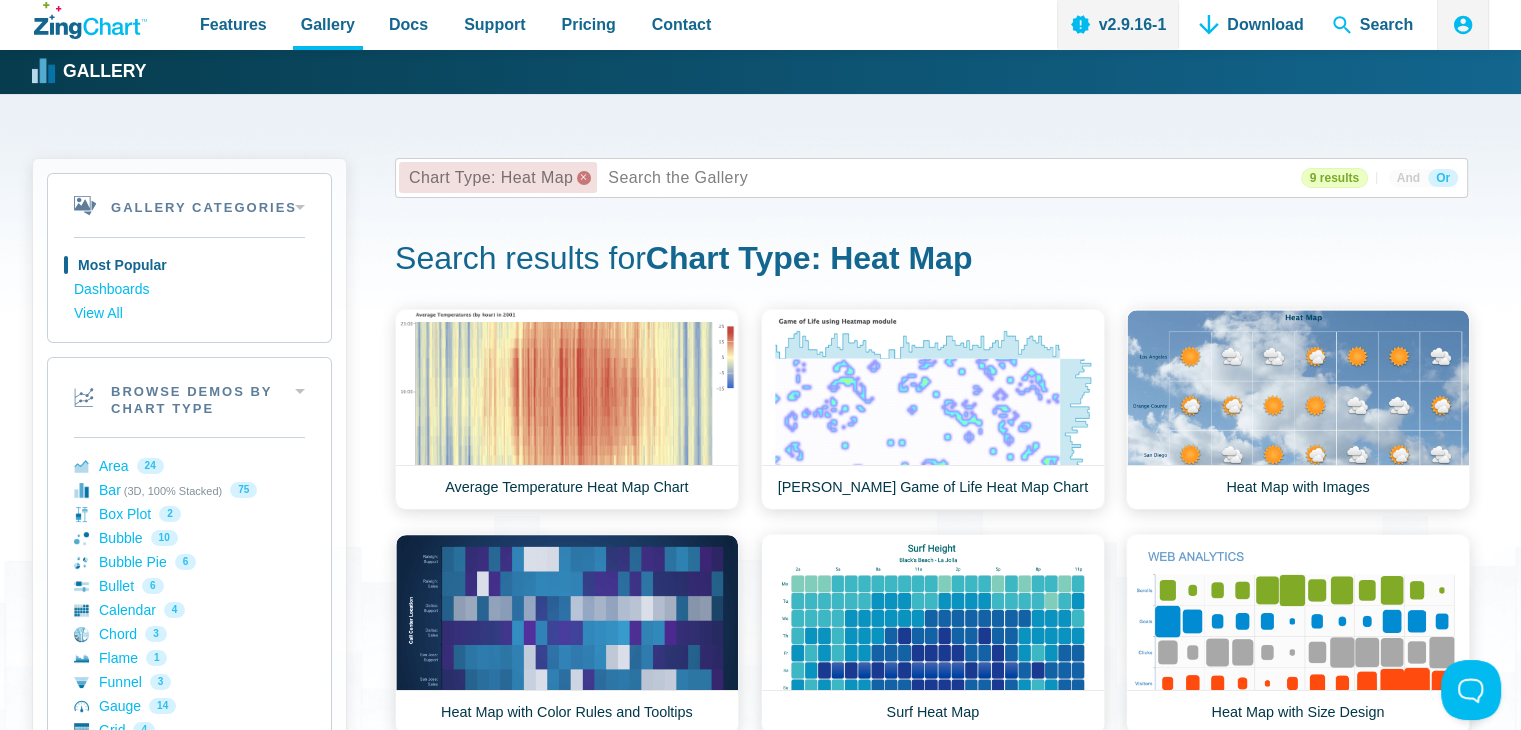 click at bounding box center [584, 178] 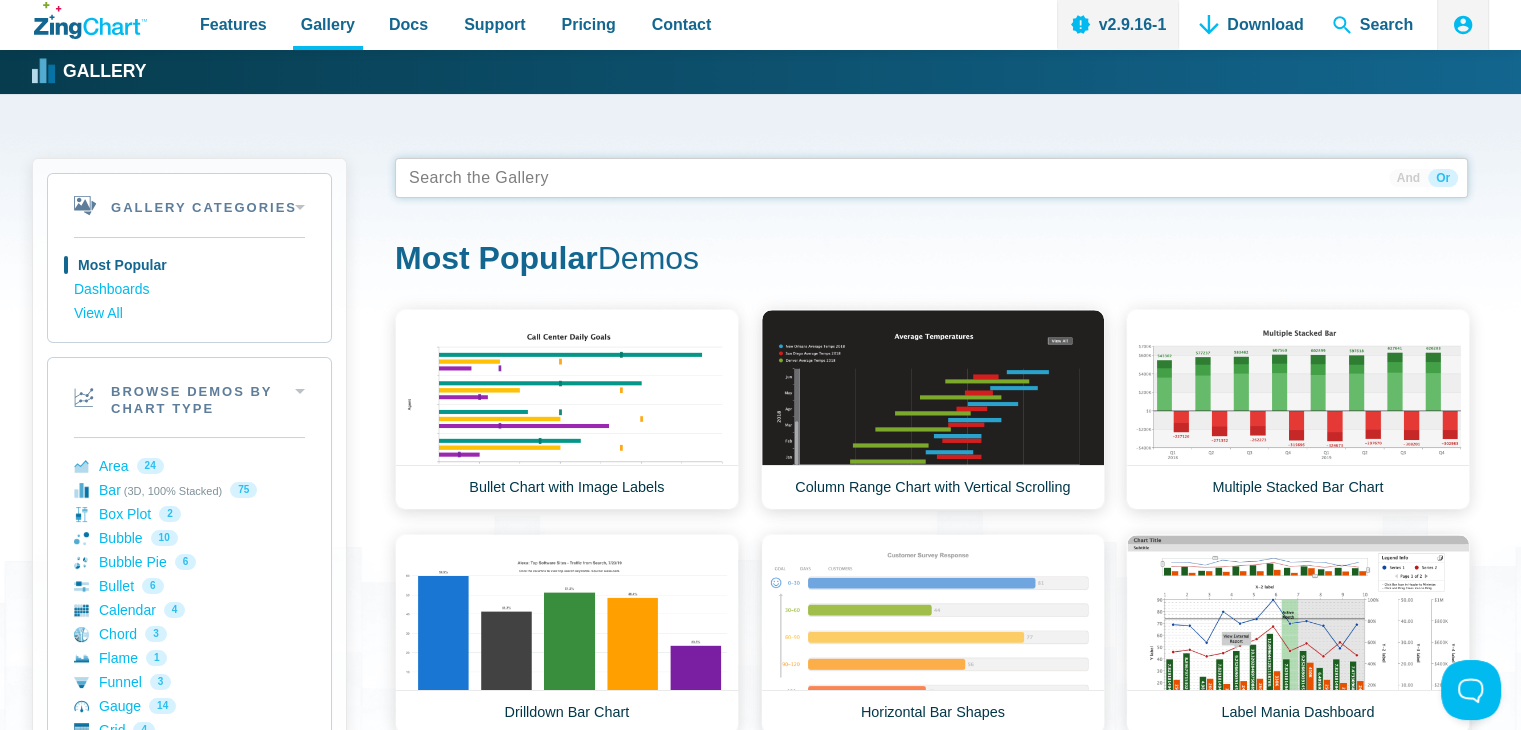 click at bounding box center (931, 178) 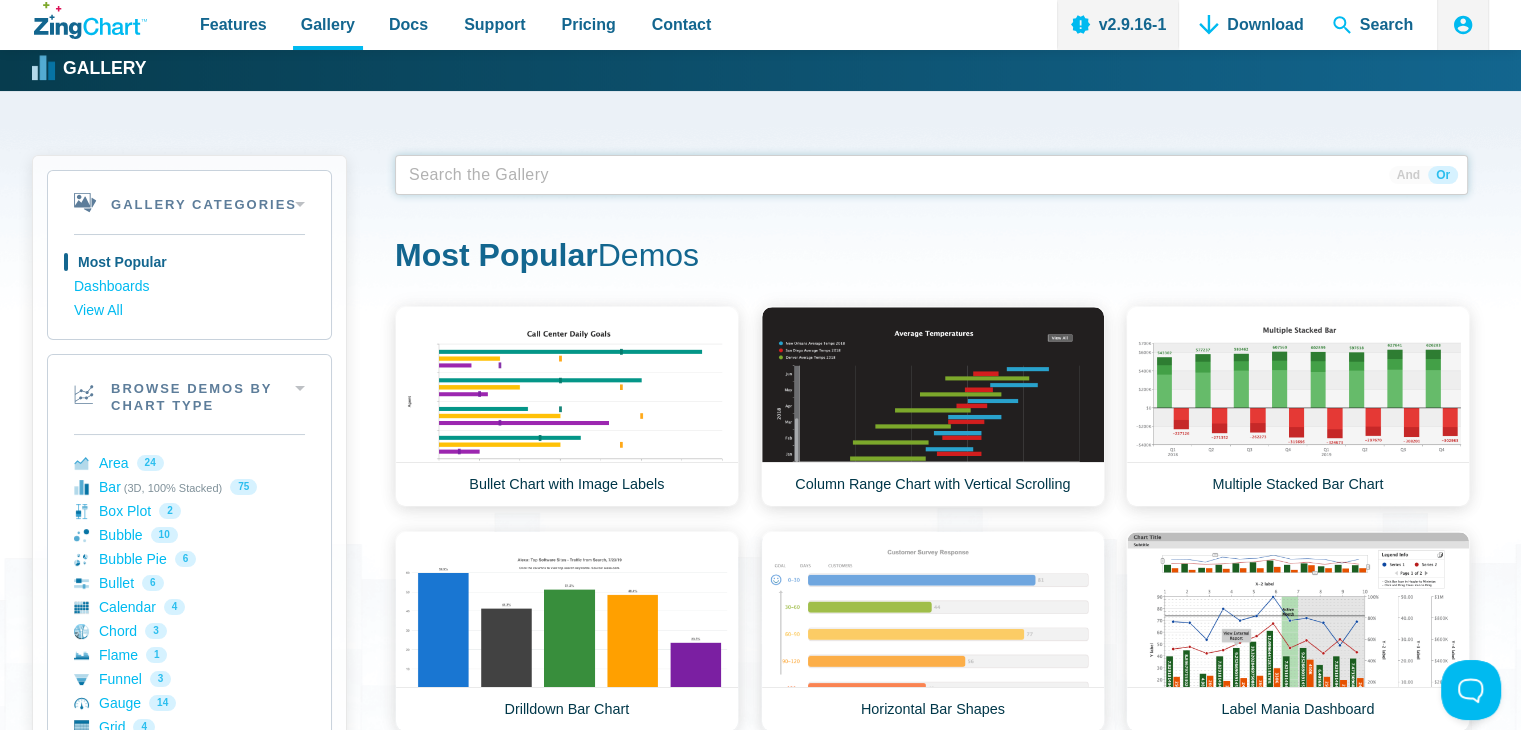 scroll, scrollTop: 0, scrollLeft: 0, axis: both 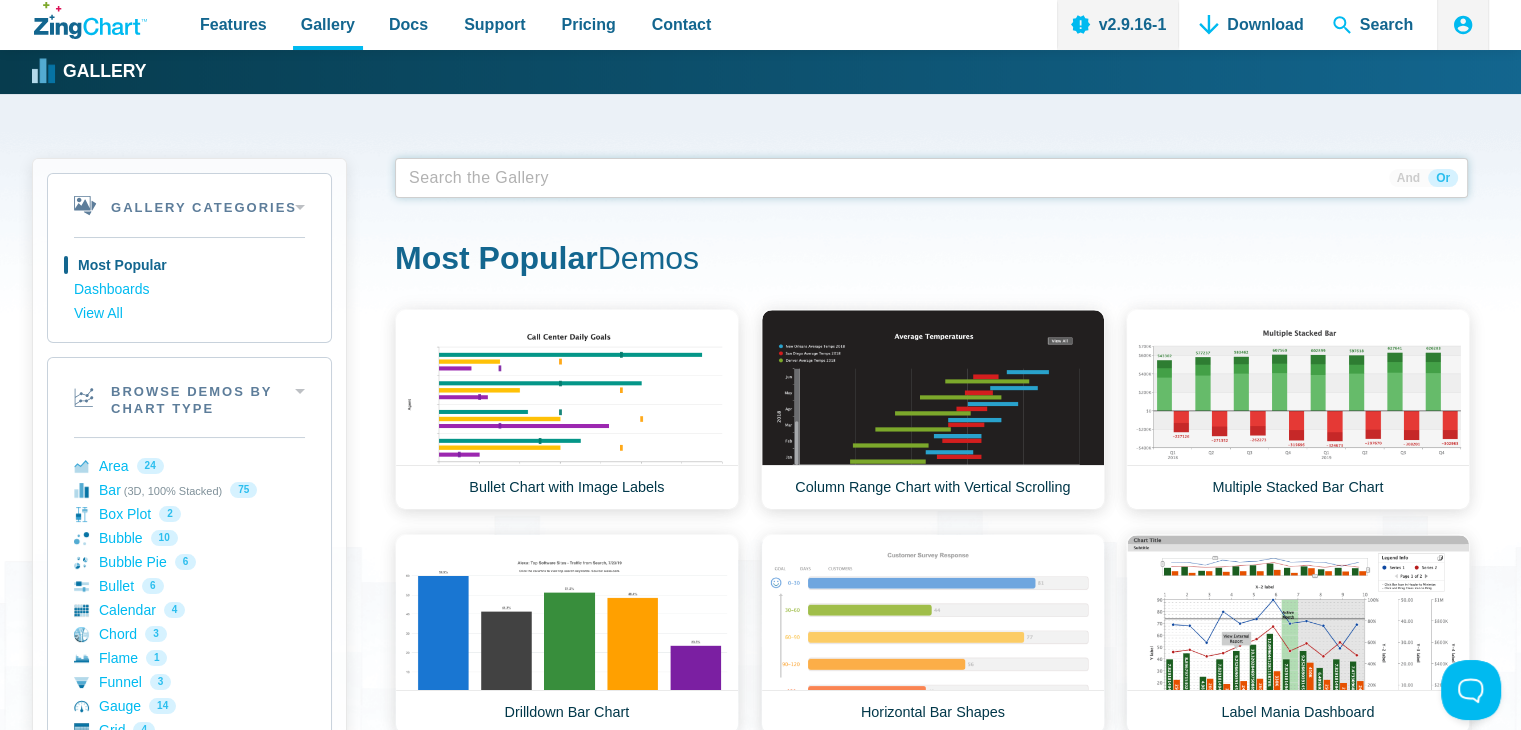 click at bounding box center (464, 178) 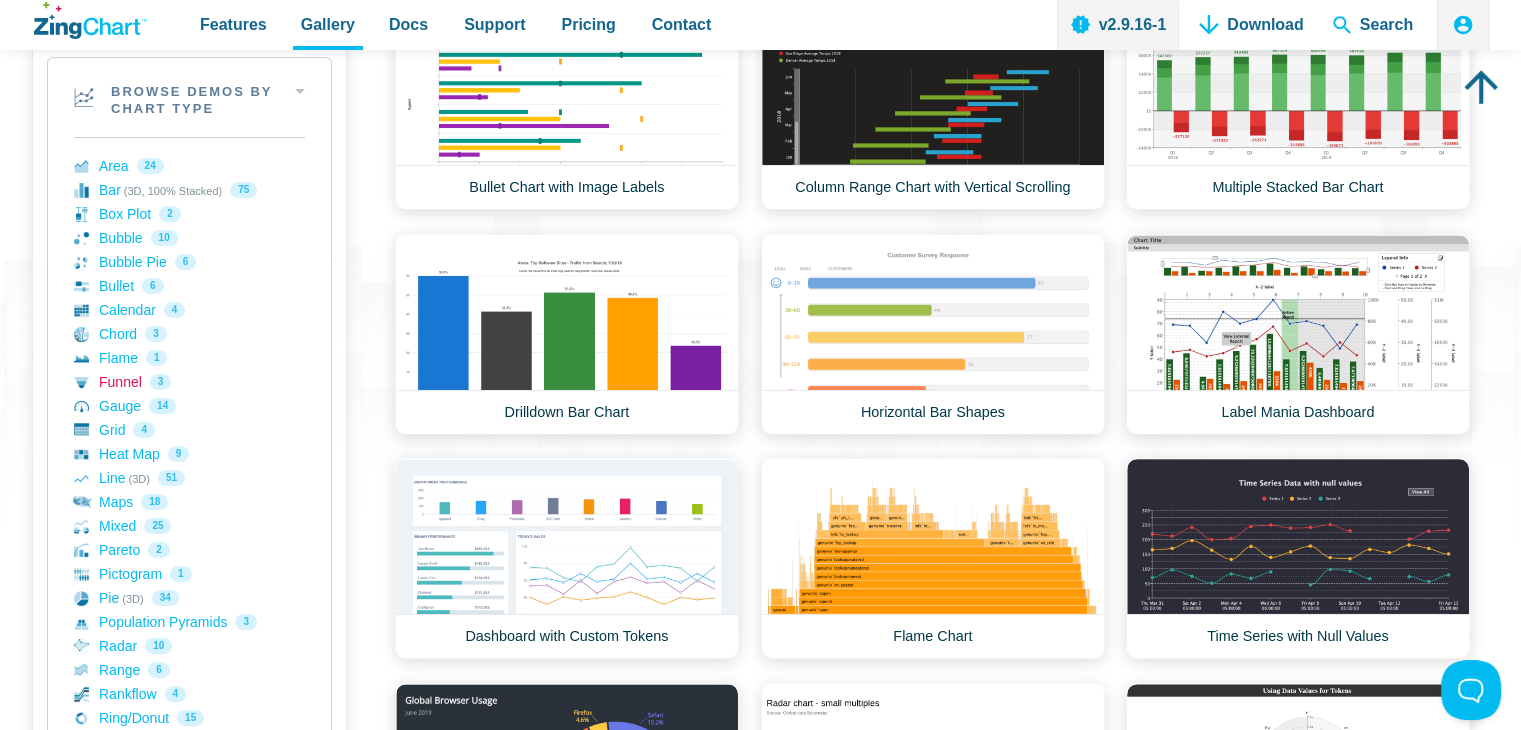 click on "Funnel
3" at bounding box center [189, 382] 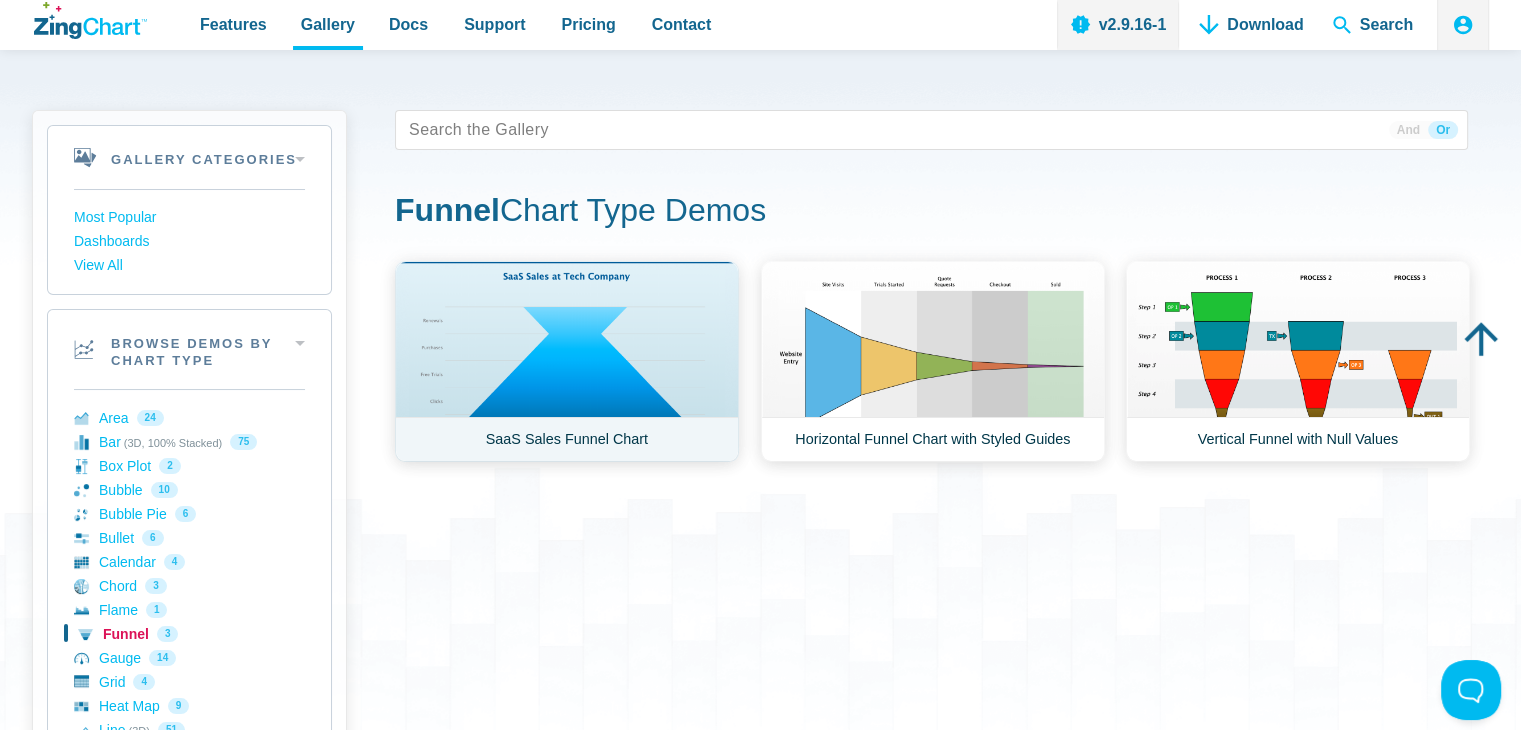 scroll, scrollTop: 0, scrollLeft: 0, axis: both 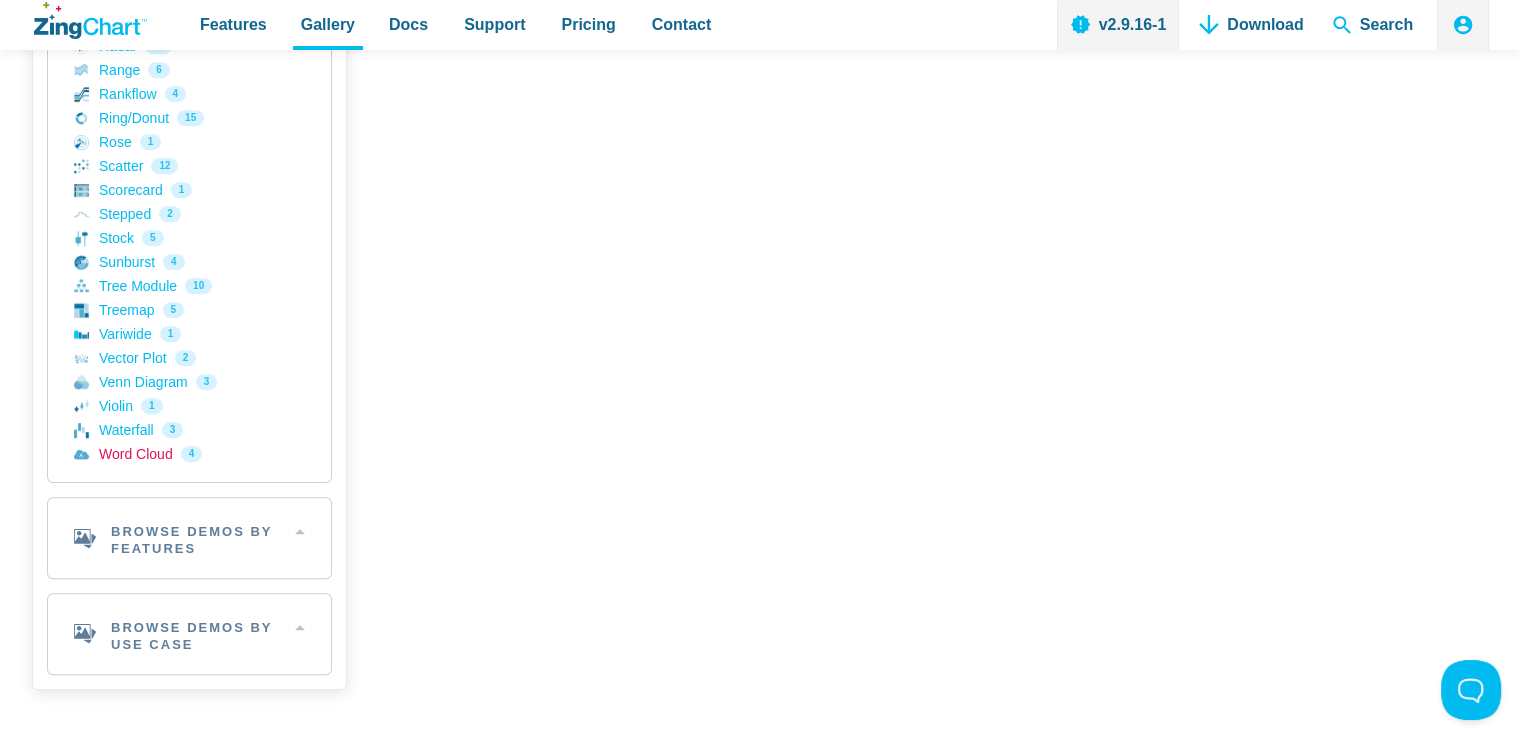 click on "Word Cloud
4" at bounding box center (189, 454) 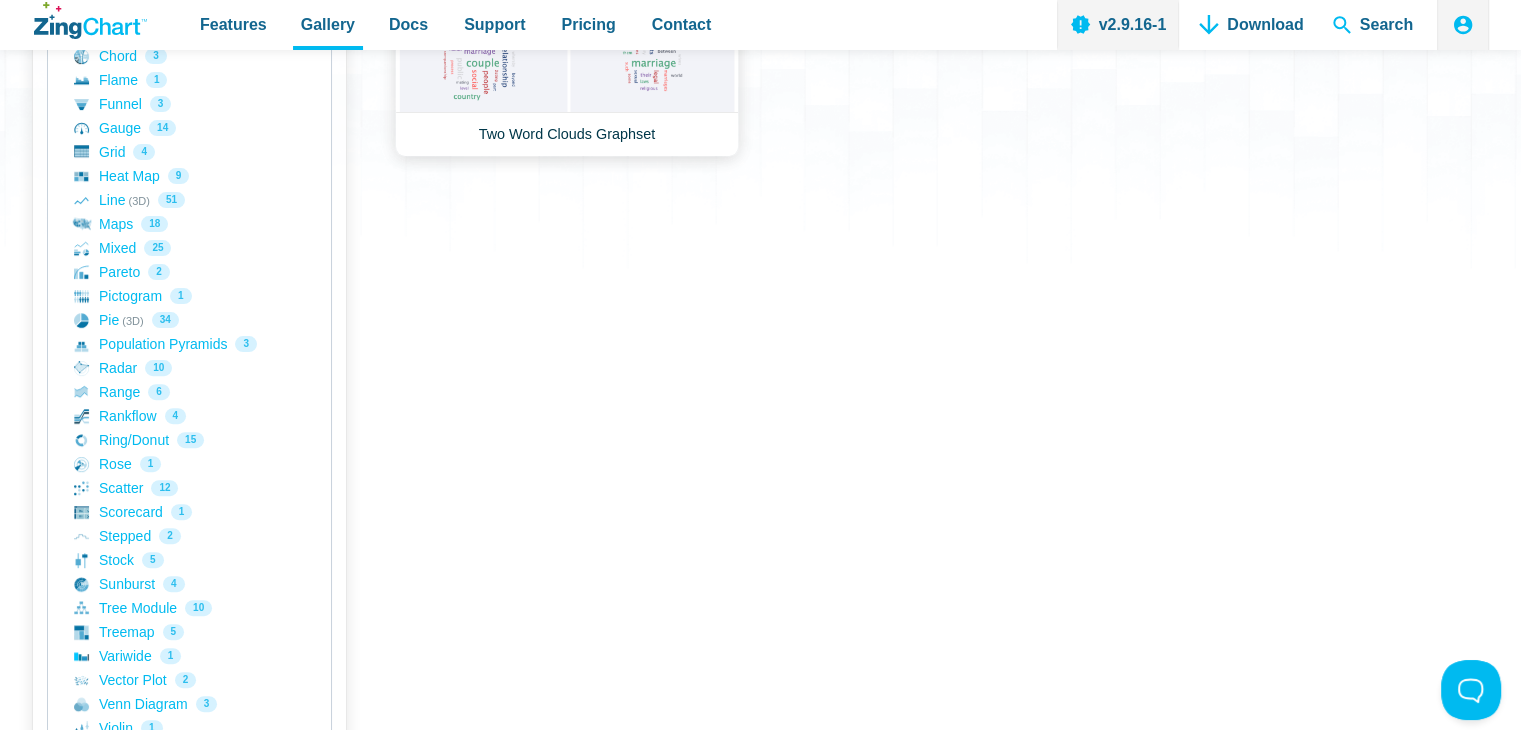 scroll, scrollTop: 800, scrollLeft: 0, axis: vertical 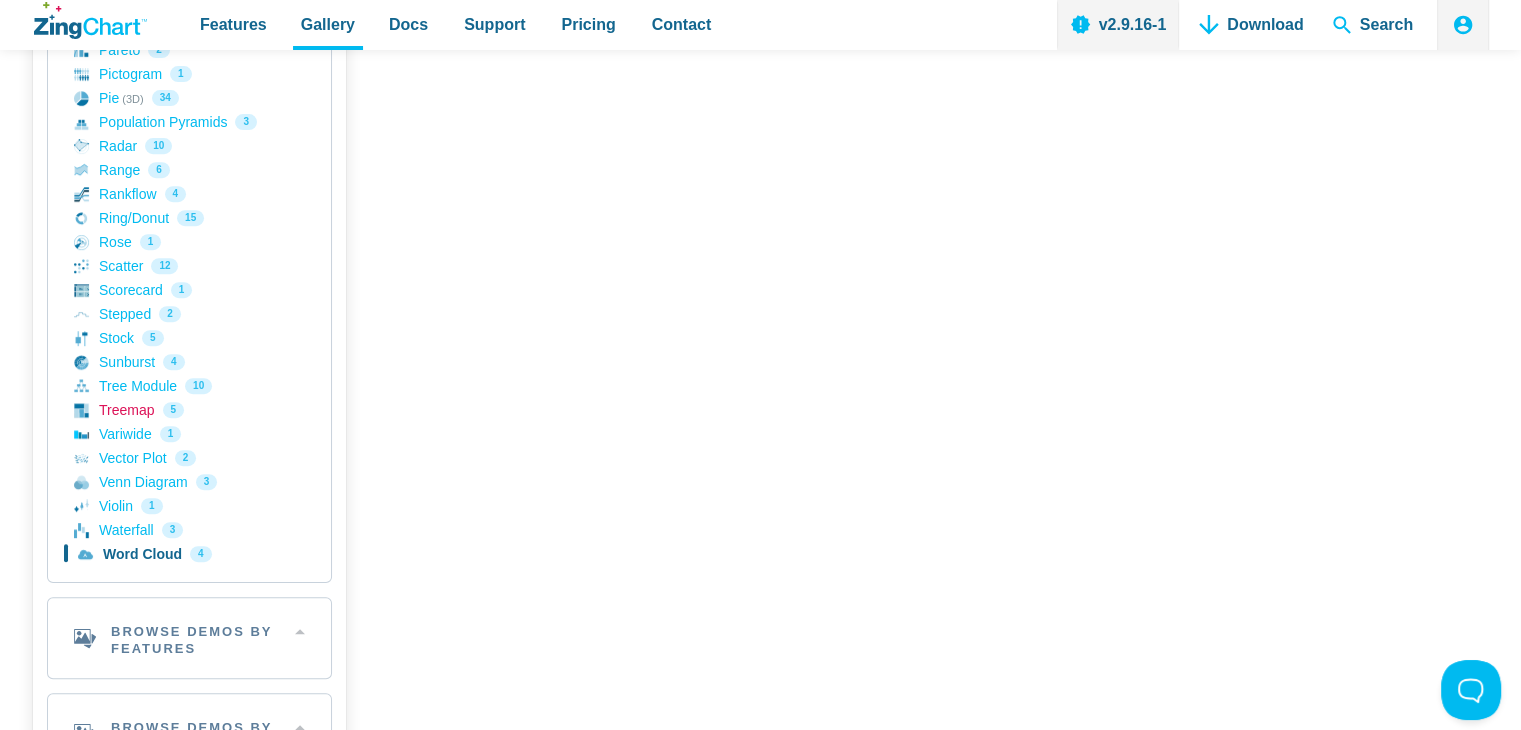 click on "Treemap
5" at bounding box center (189, 410) 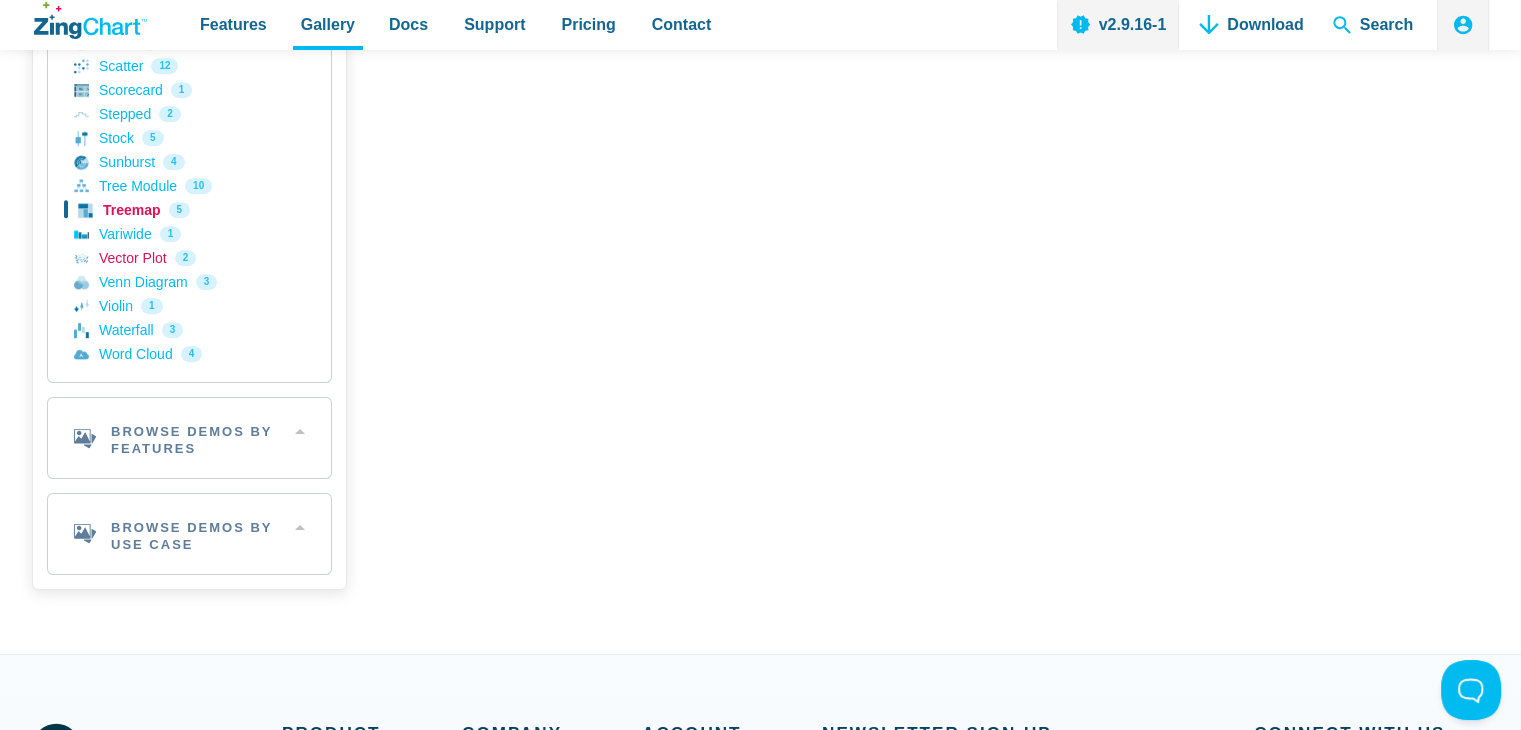 scroll, scrollTop: 900, scrollLeft: 0, axis: vertical 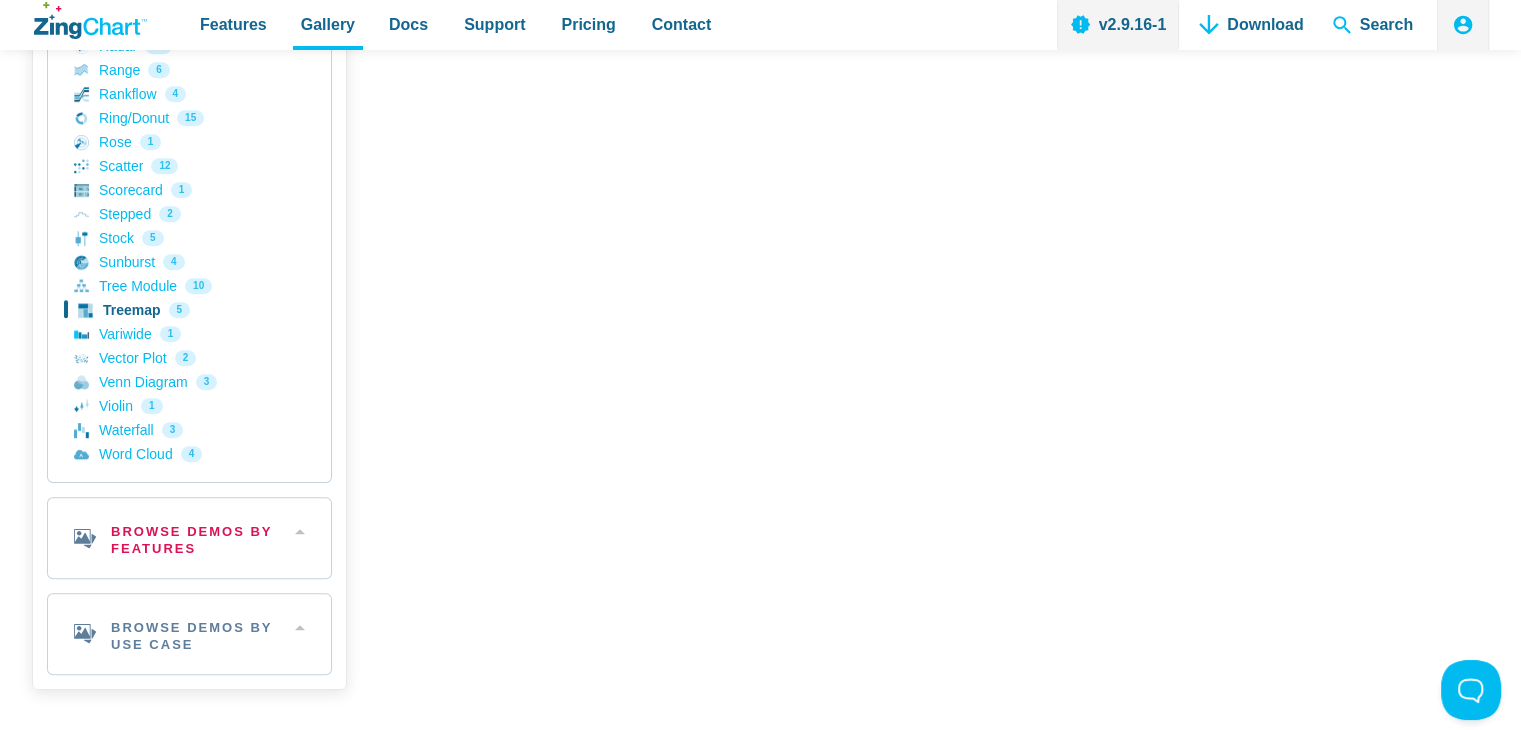 click on "Browse Demos By Features" at bounding box center [189, 538] 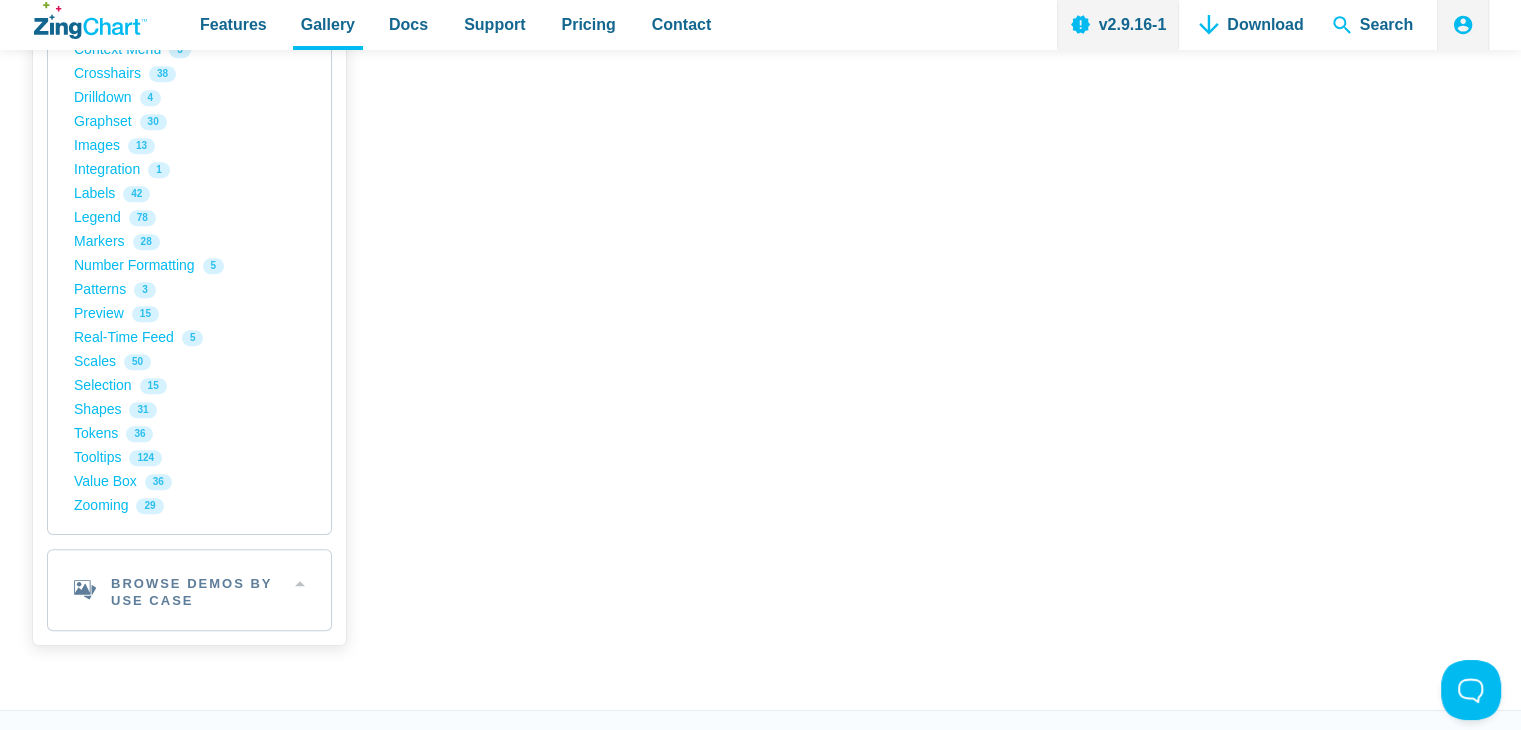 scroll, scrollTop: 1700, scrollLeft: 0, axis: vertical 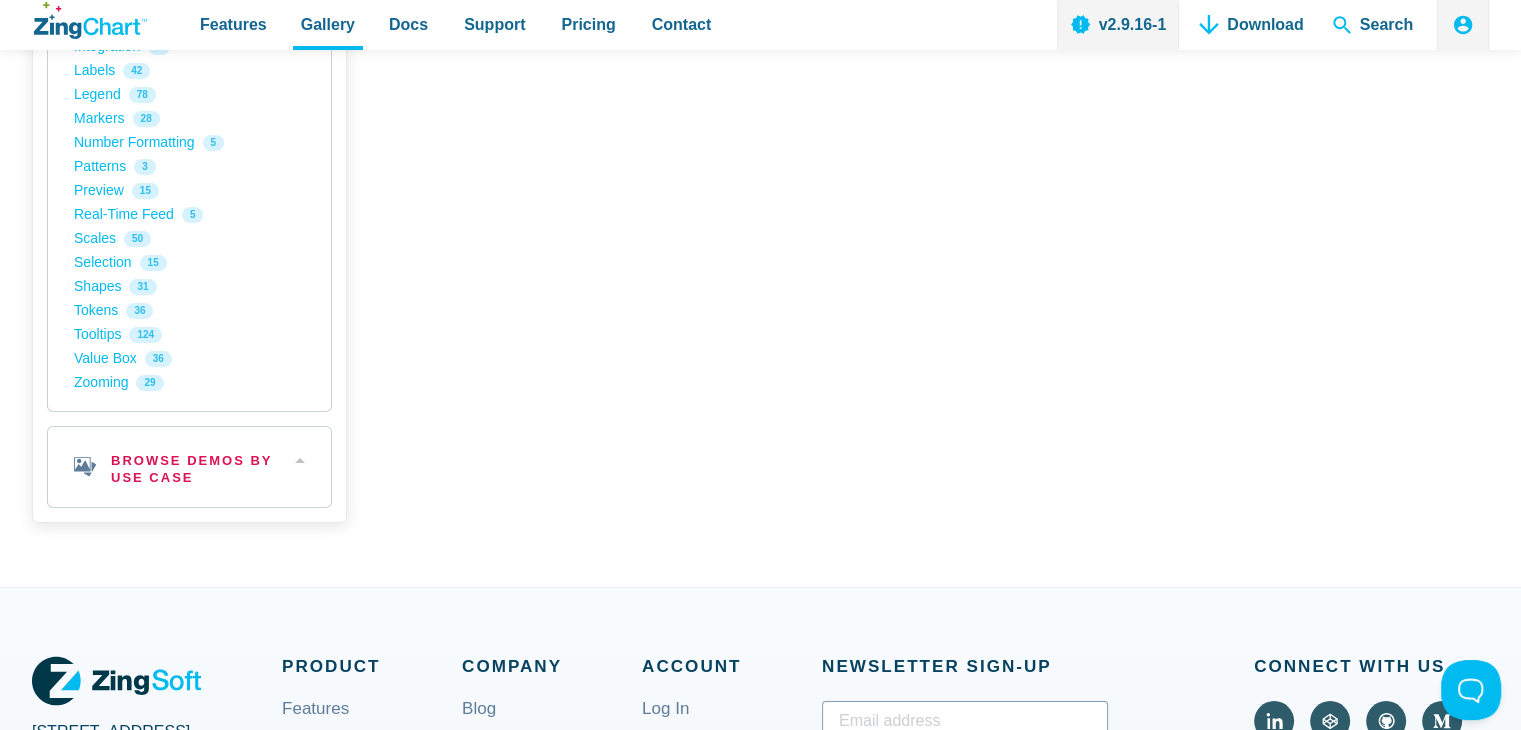 click on "Browse Demos By Use Case" at bounding box center (189, 467) 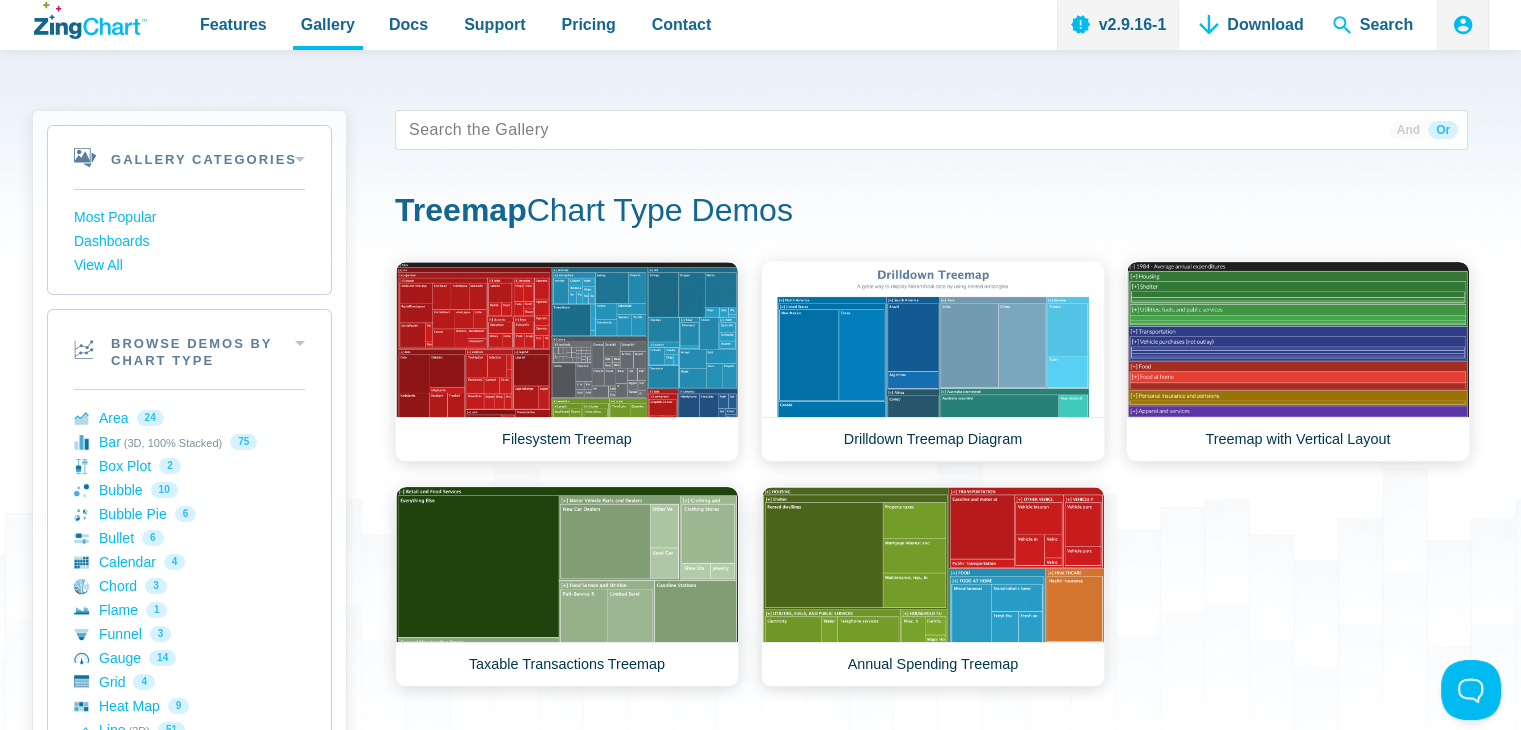 scroll, scrollTop: 0, scrollLeft: 0, axis: both 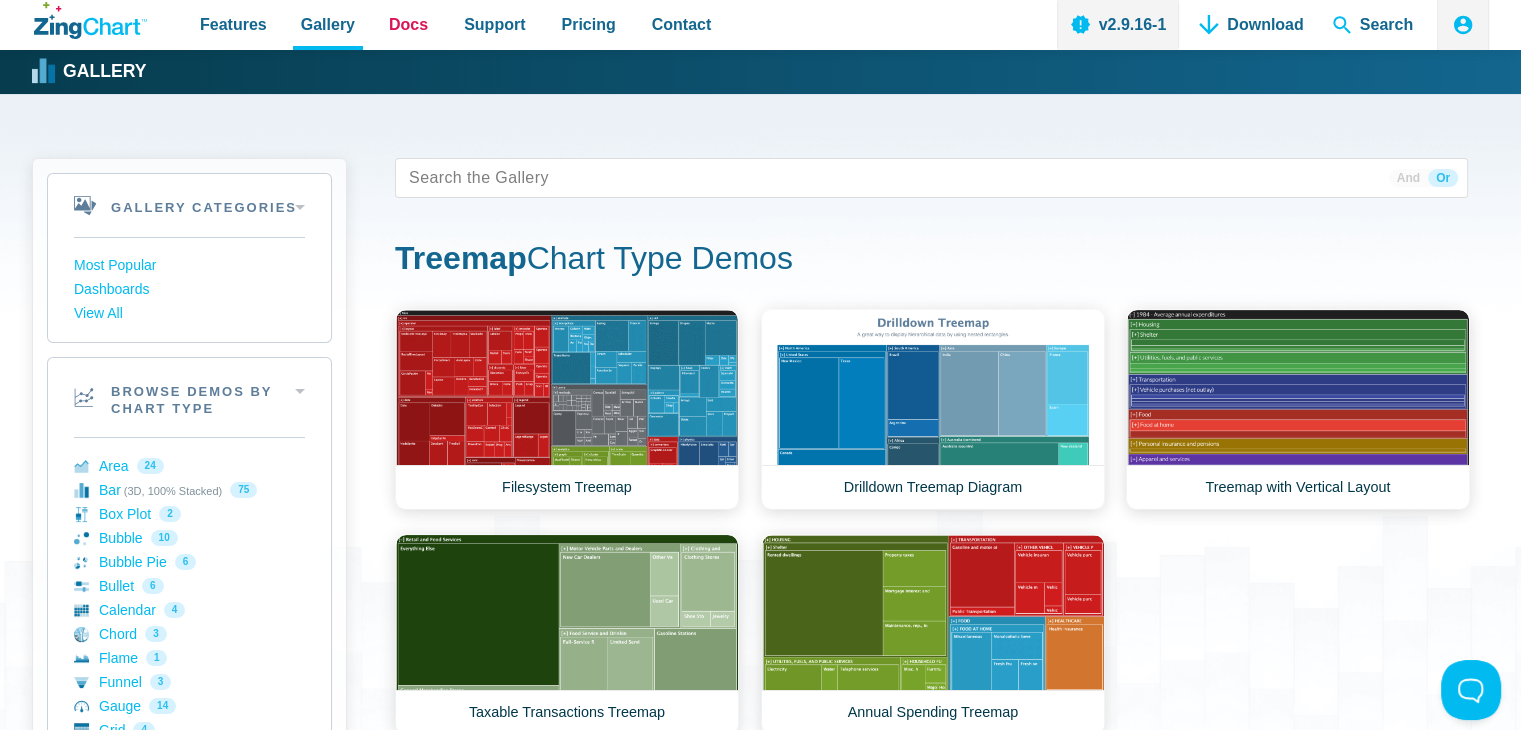 click on "Docs" at bounding box center [408, 24] 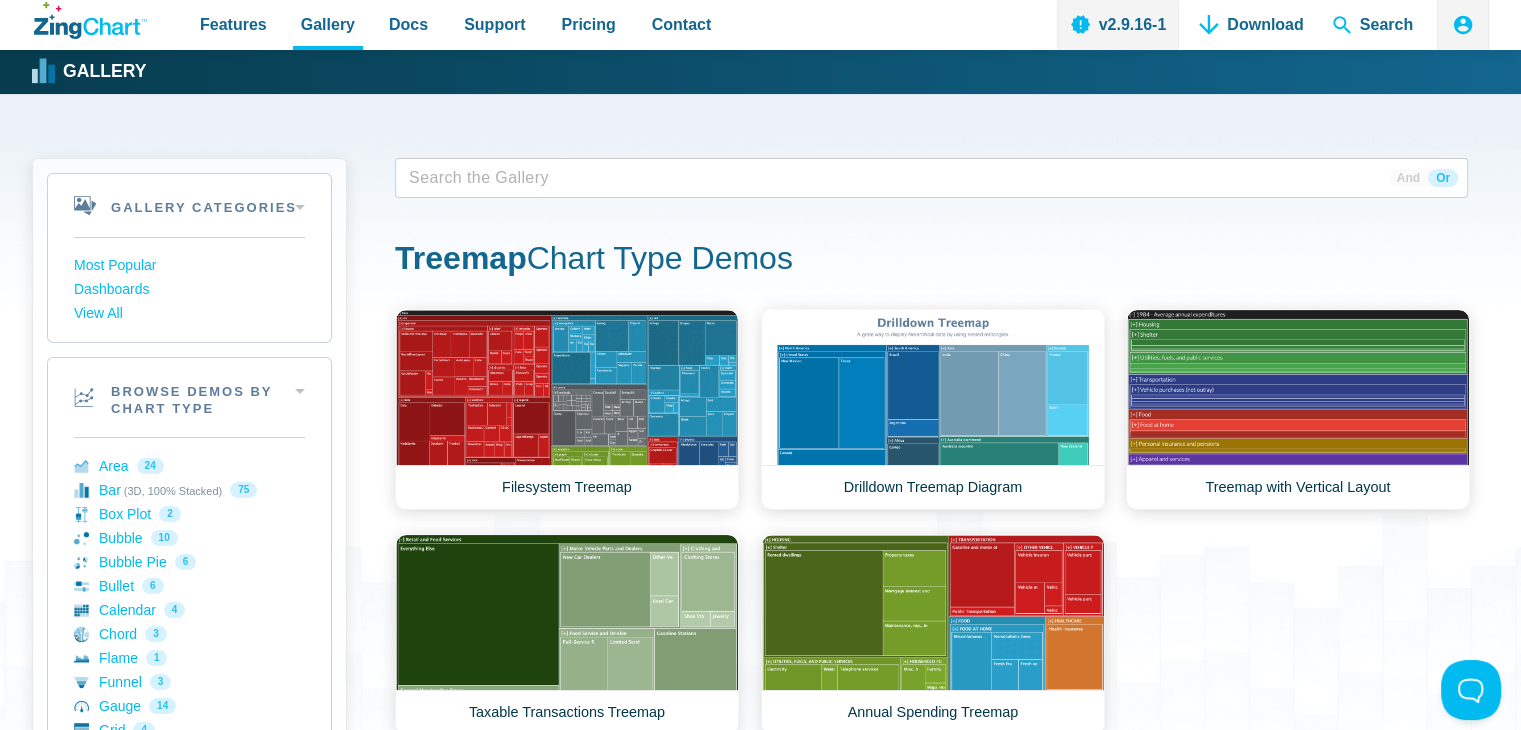 click at bounding box center [464, 178] 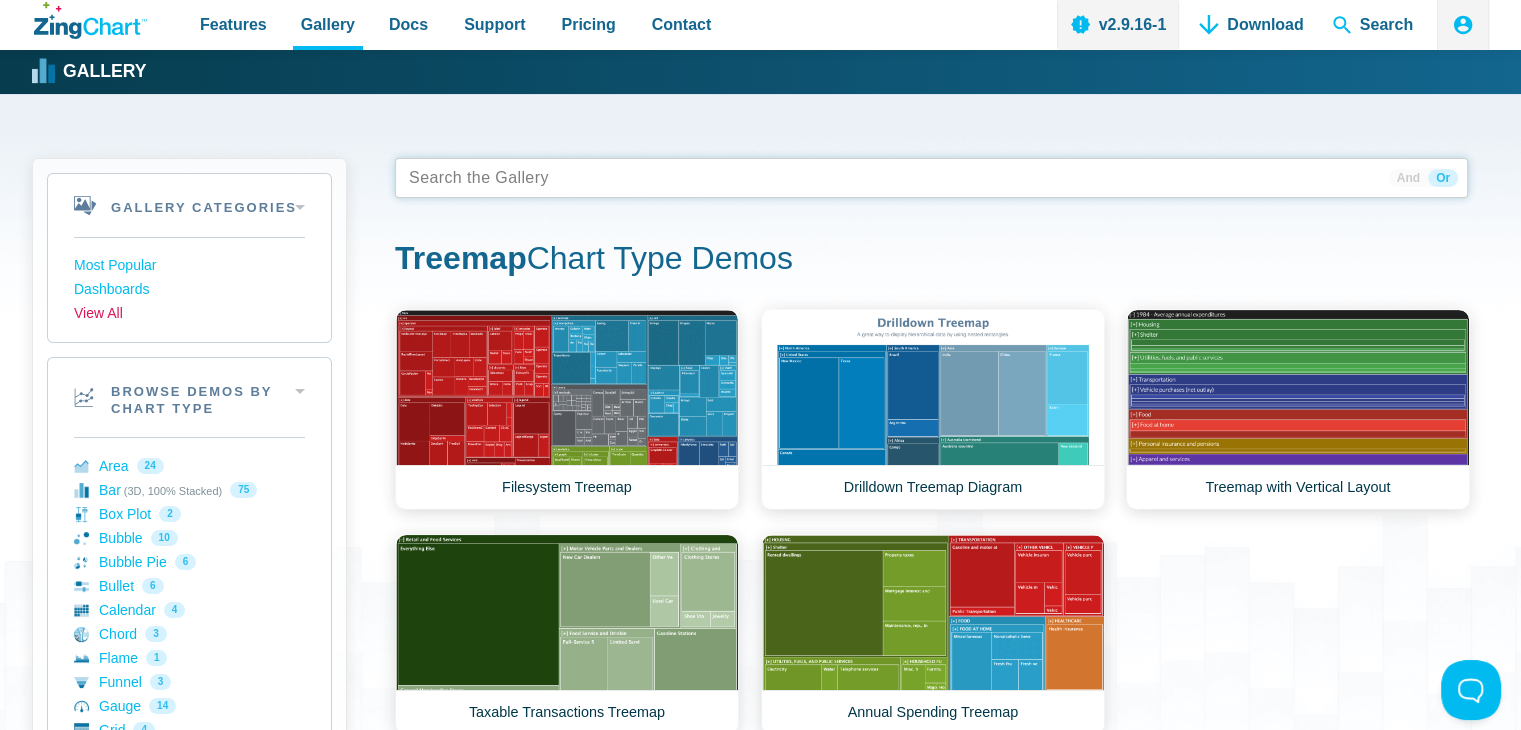 click on "View All" at bounding box center [189, 314] 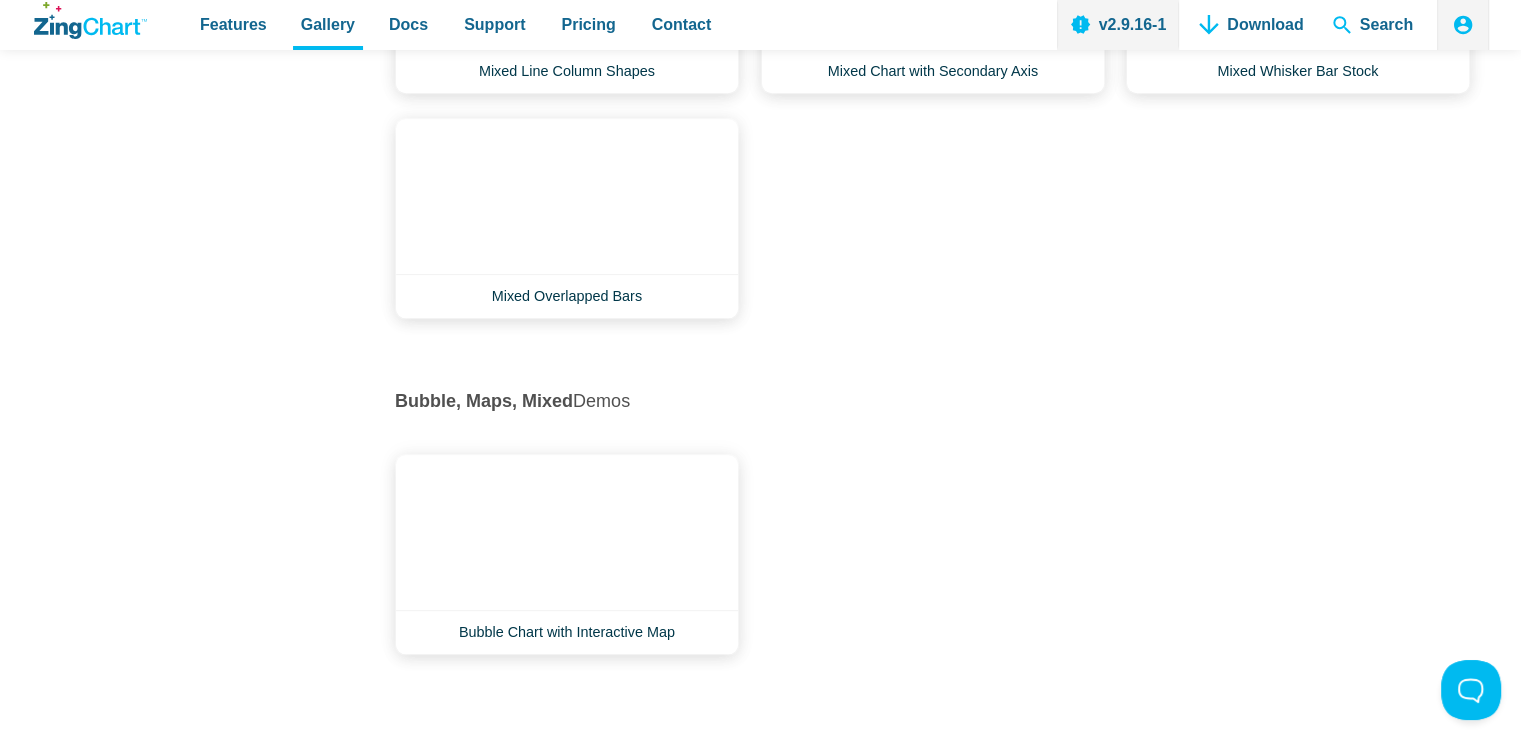 scroll, scrollTop: 9900, scrollLeft: 0, axis: vertical 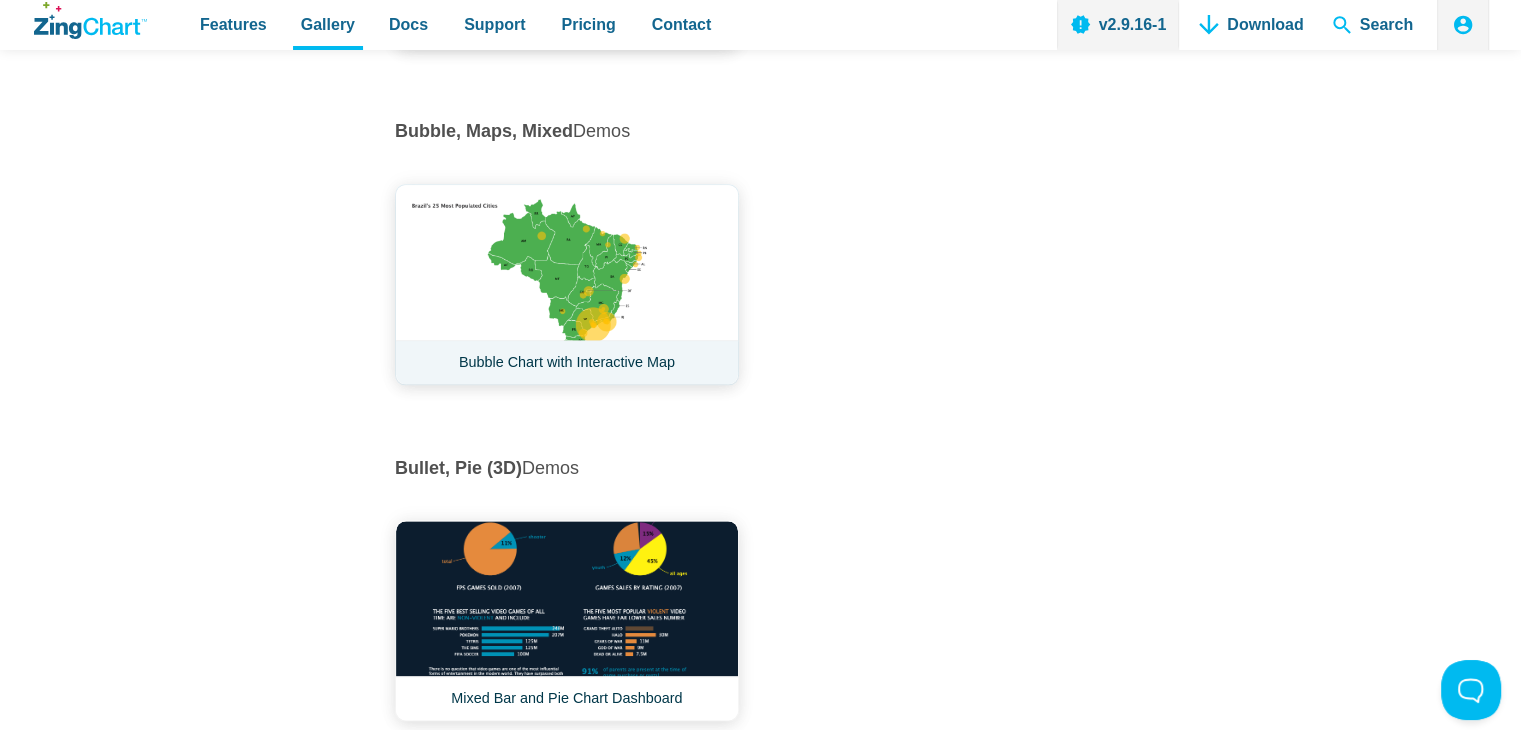 click on "Bubble Chart with Interactive Map" at bounding box center (567, 284) 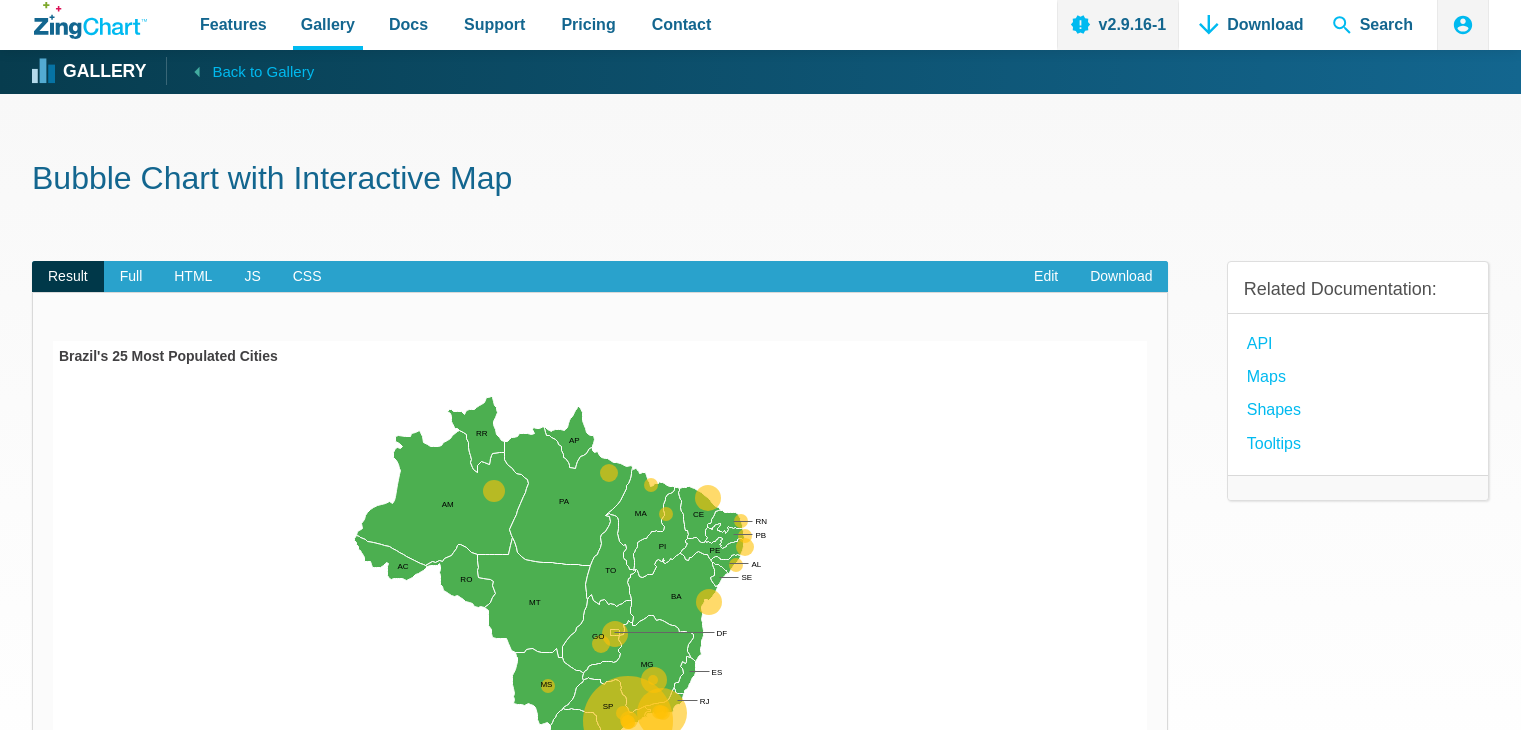 scroll, scrollTop: 0, scrollLeft: 0, axis: both 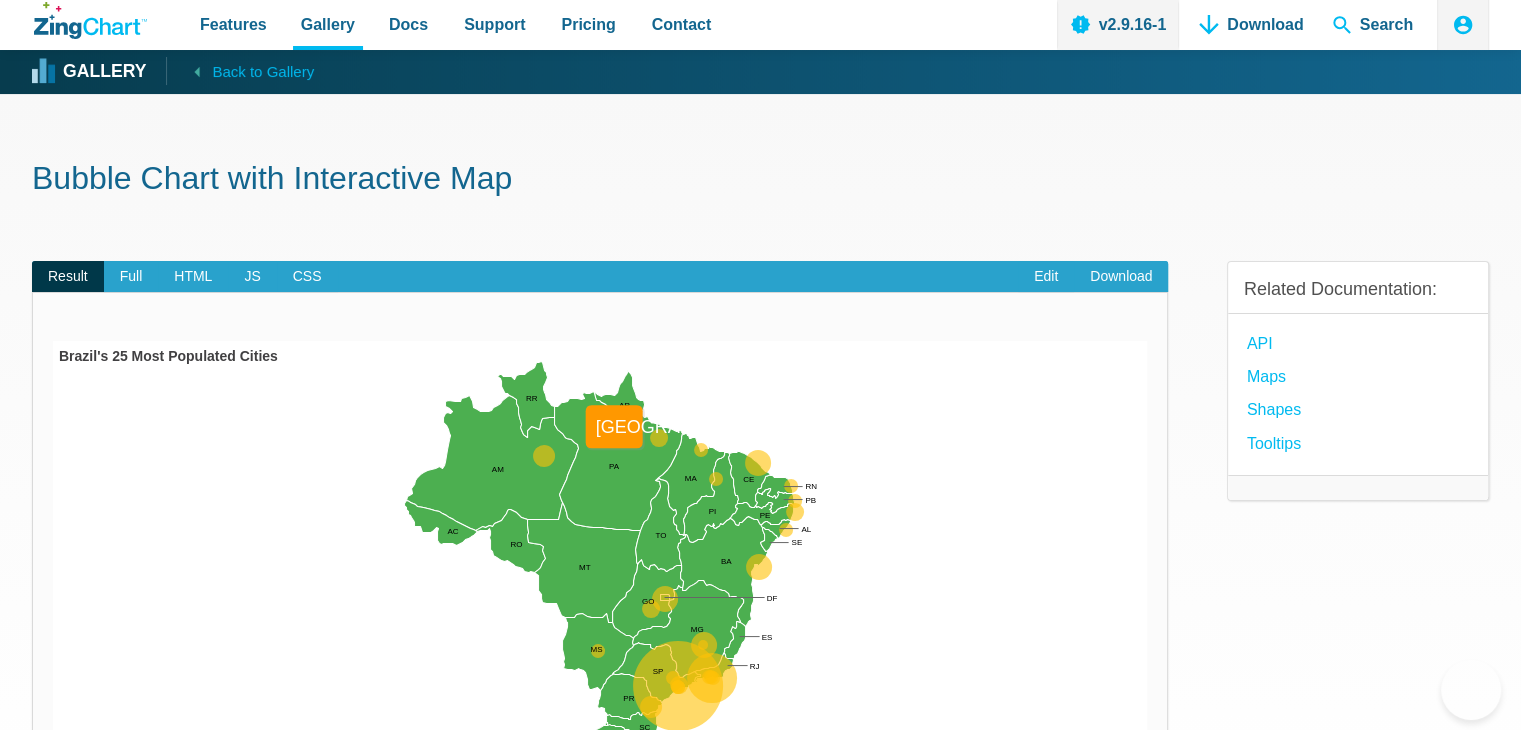 click at bounding box center (53, 821) 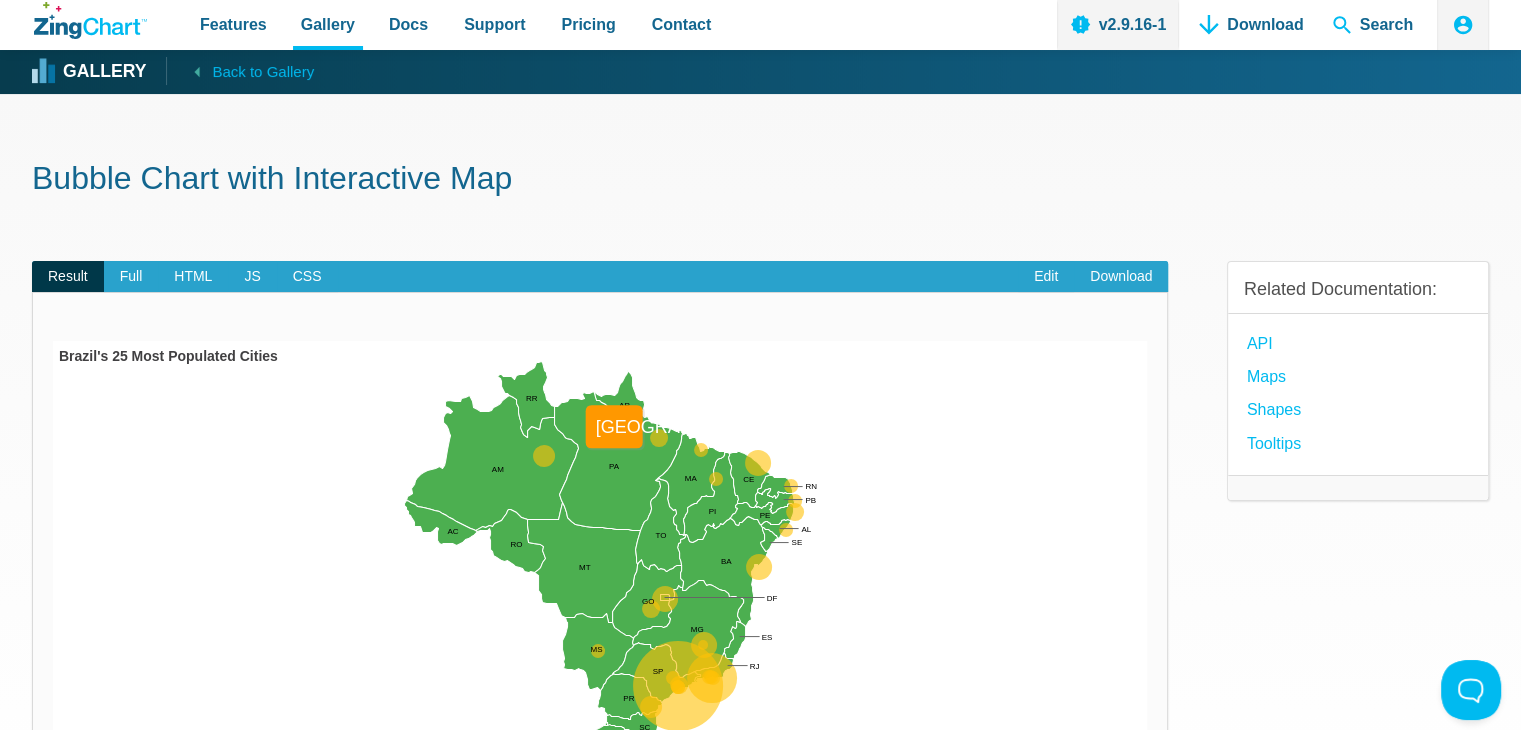 scroll, scrollTop: 0, scrollLeft: 0, axis: both 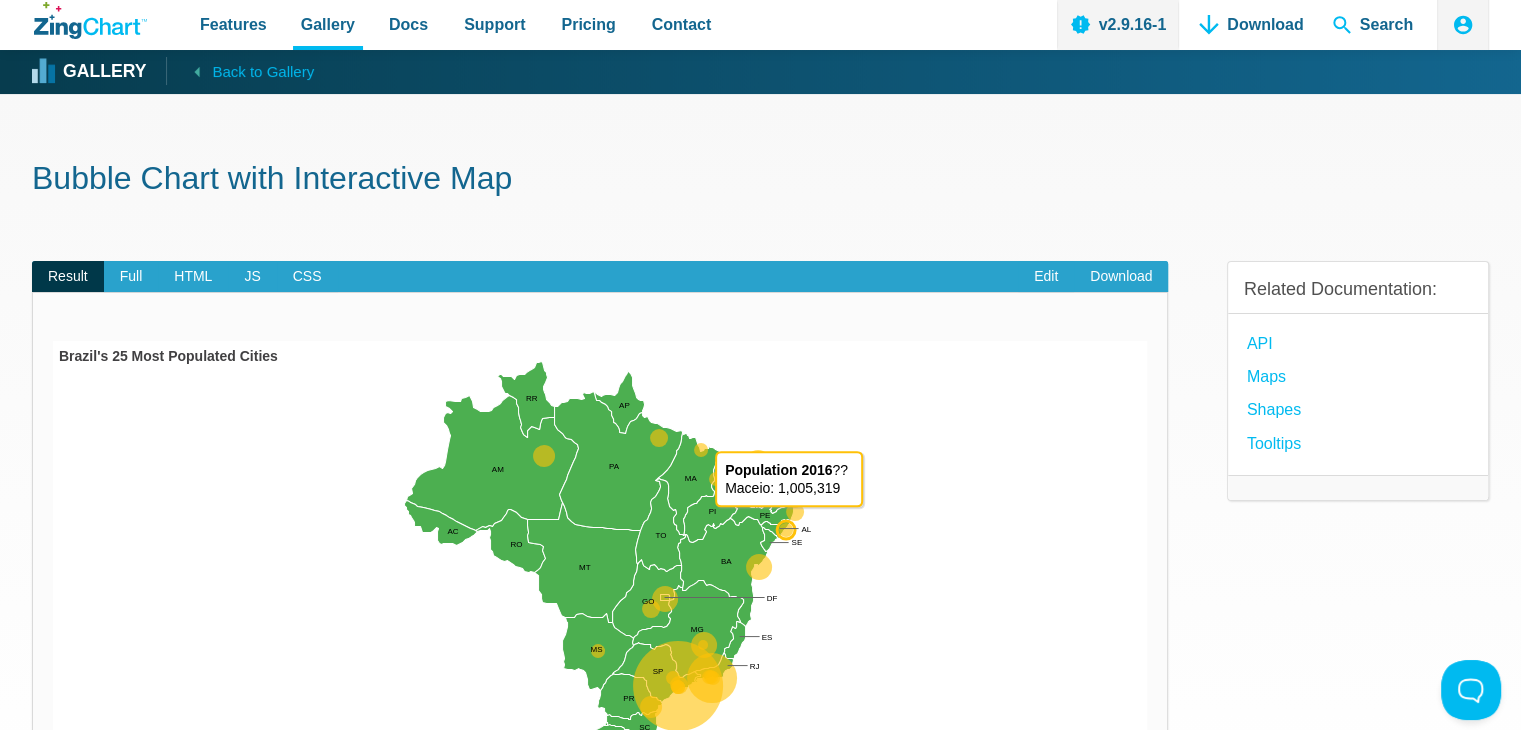 click at bounding box center (53, 821) 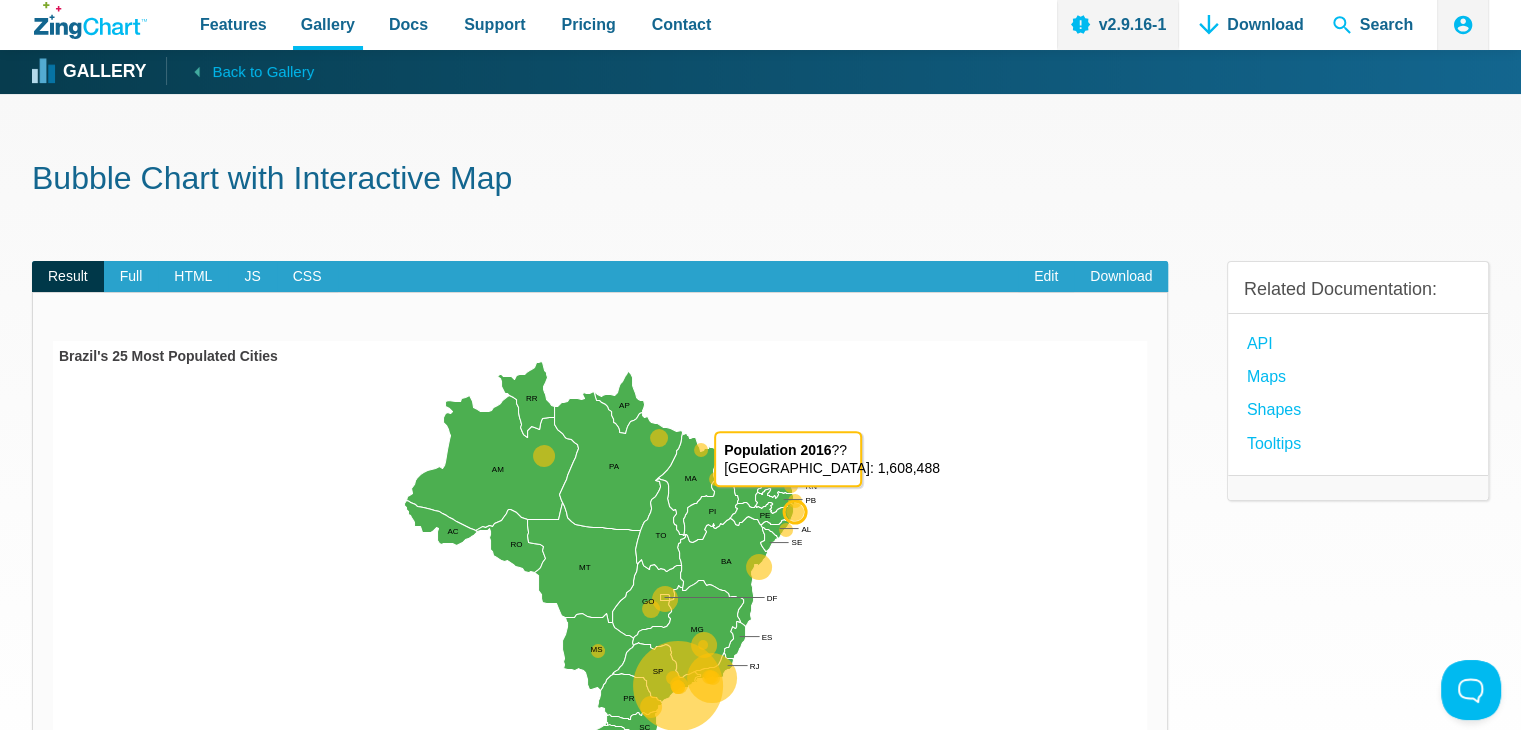click at bounding box center [53, 821] 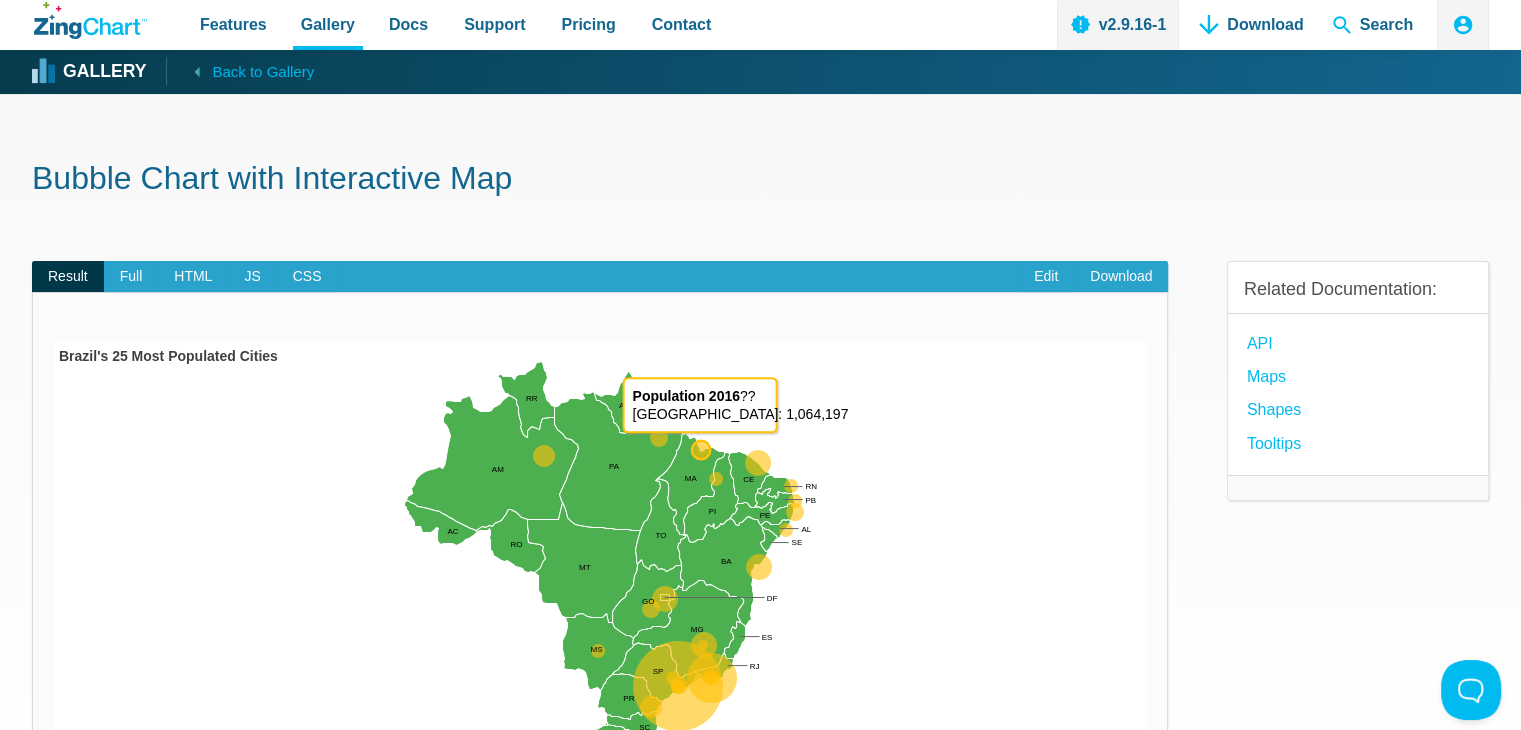 click at bounding box center [53, 821] 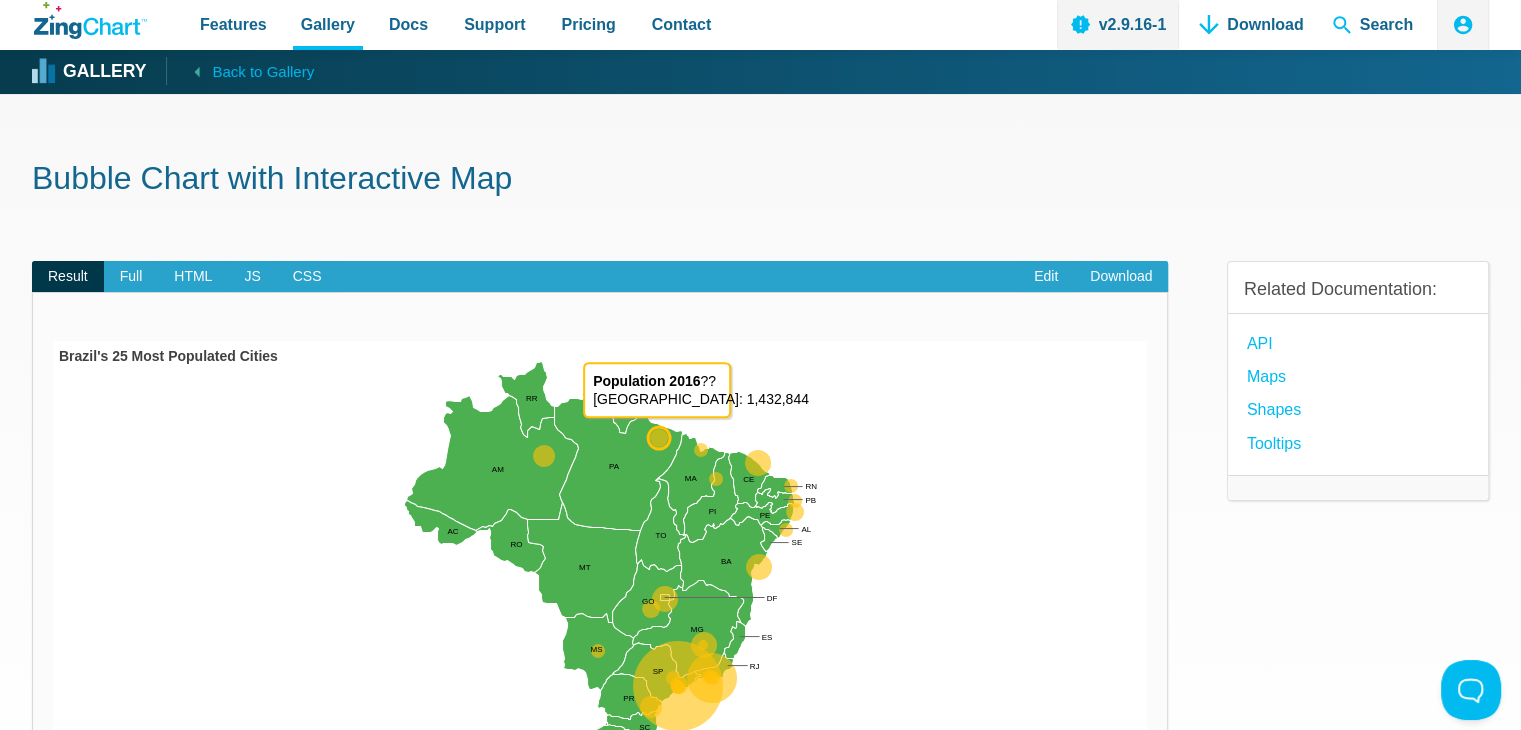 click at bounding box center [53, 821] 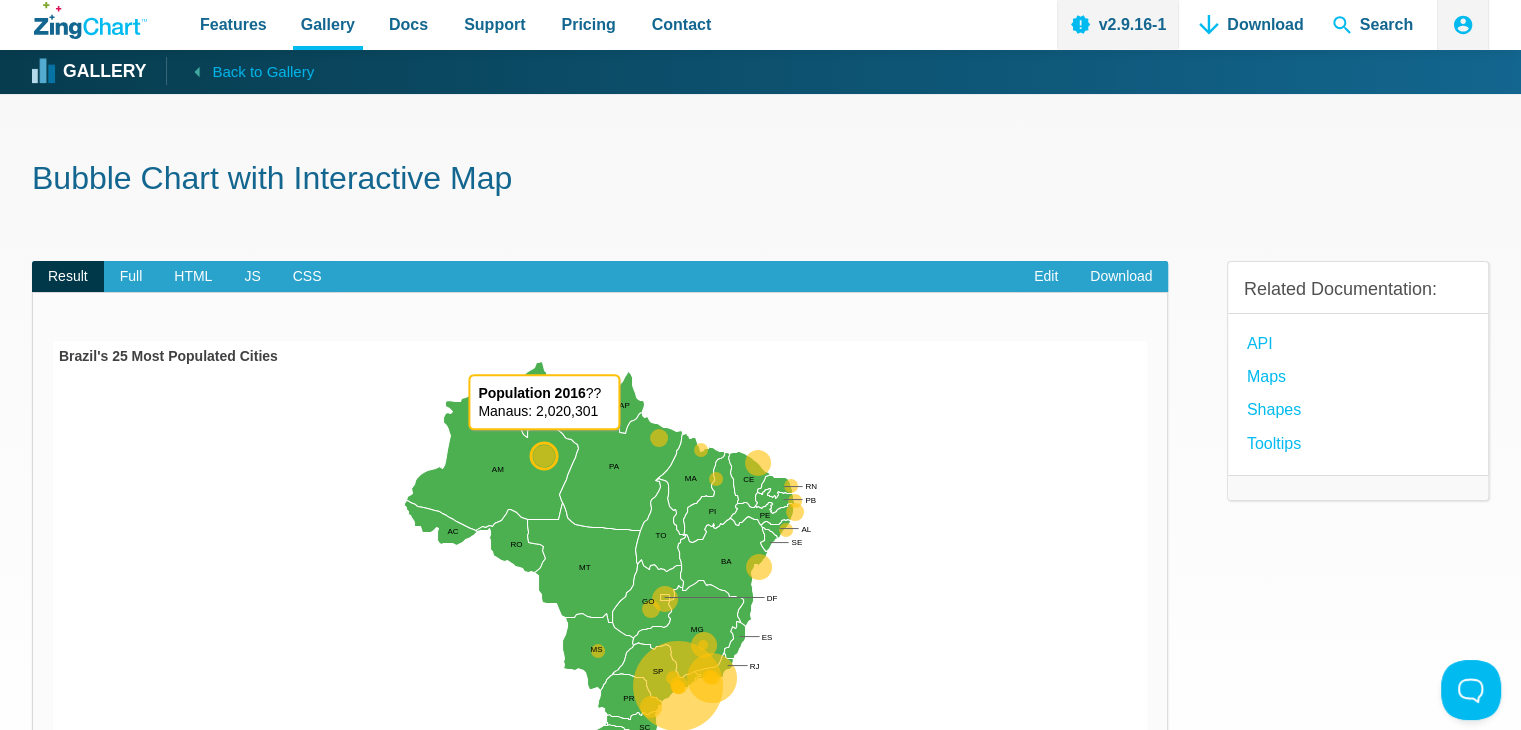 click at bounding box center [53, 821] 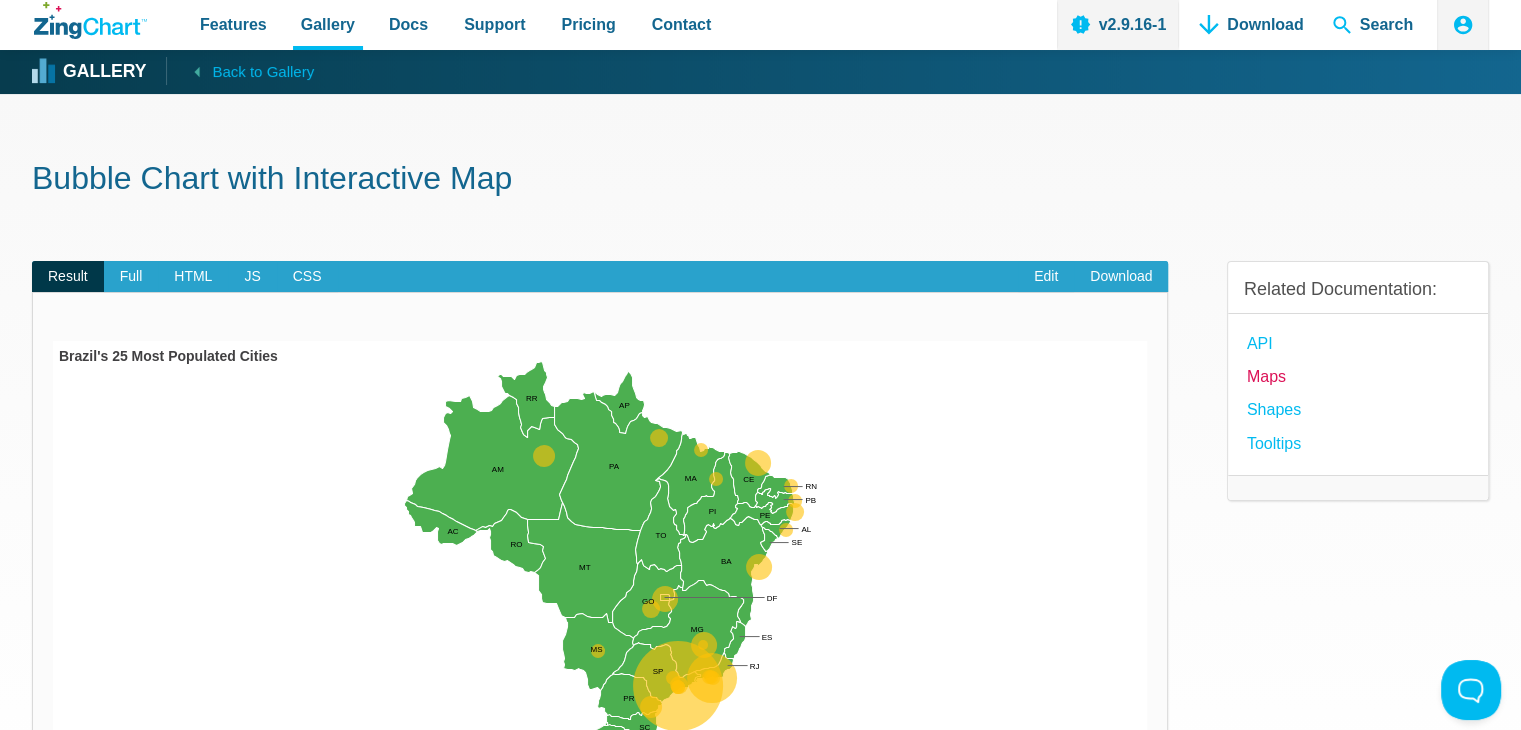 click on "Maps" at bounding box center [1266, 376] 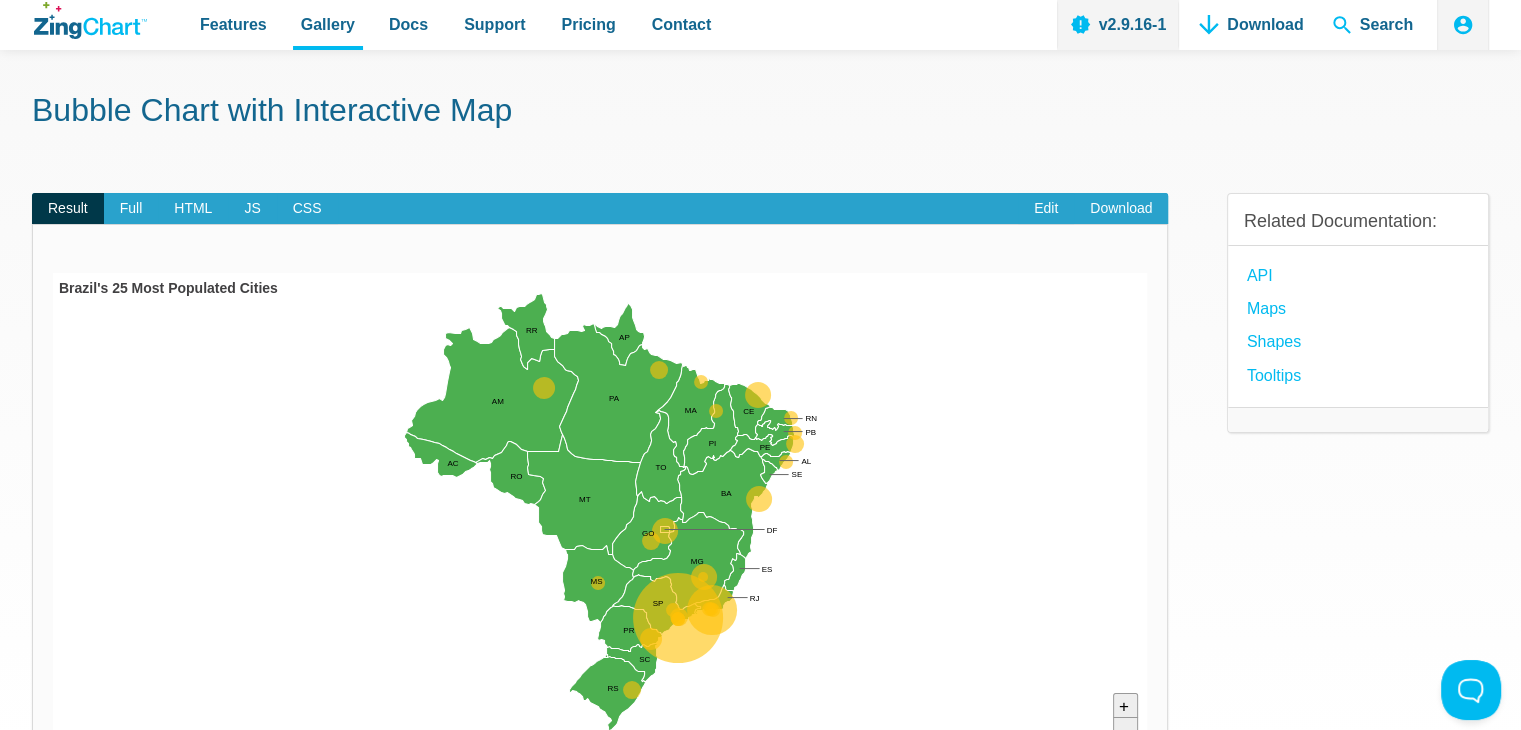 scroll, scrollTop: 100, scrollLeft: 0, axis: vertical 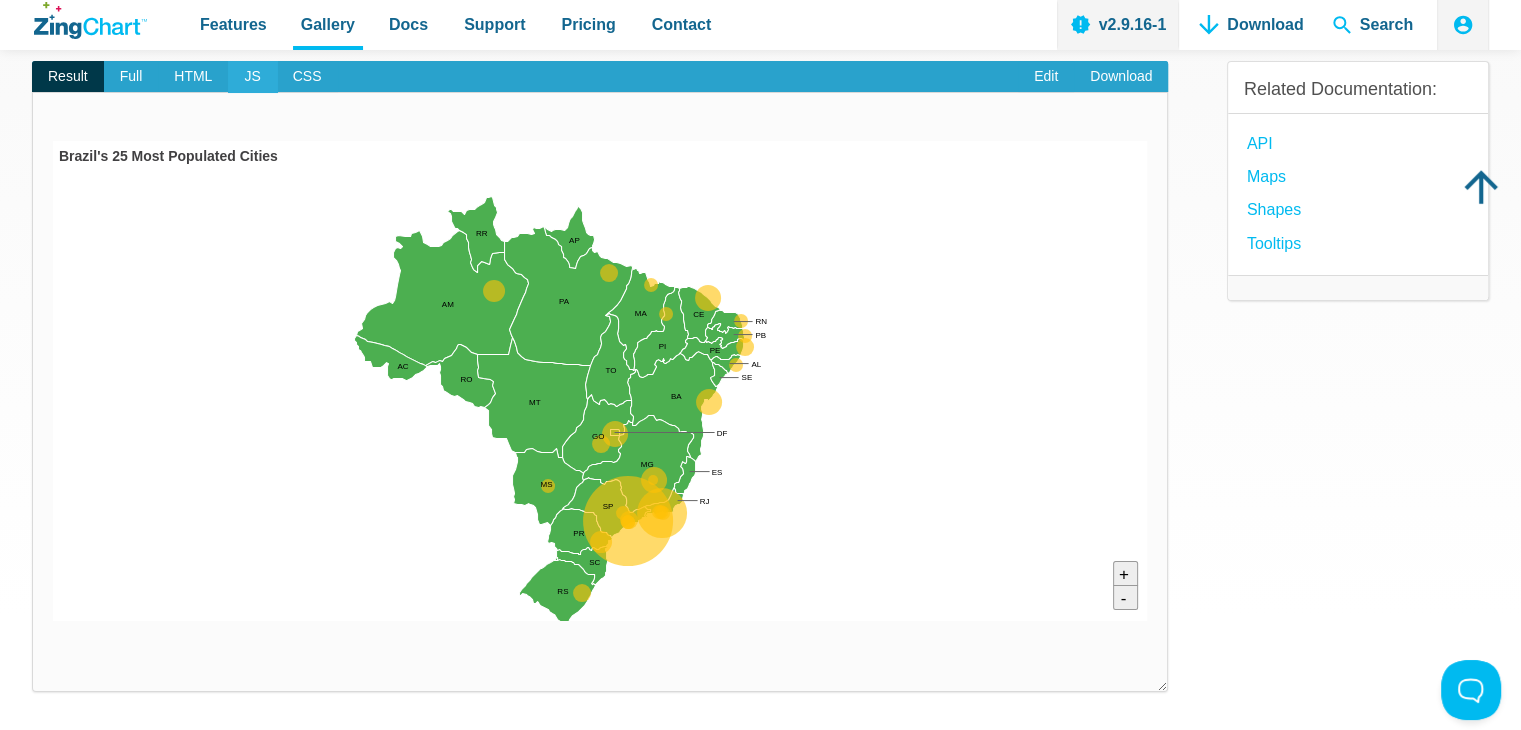 click on "JS" at bounding box center (252, 77) 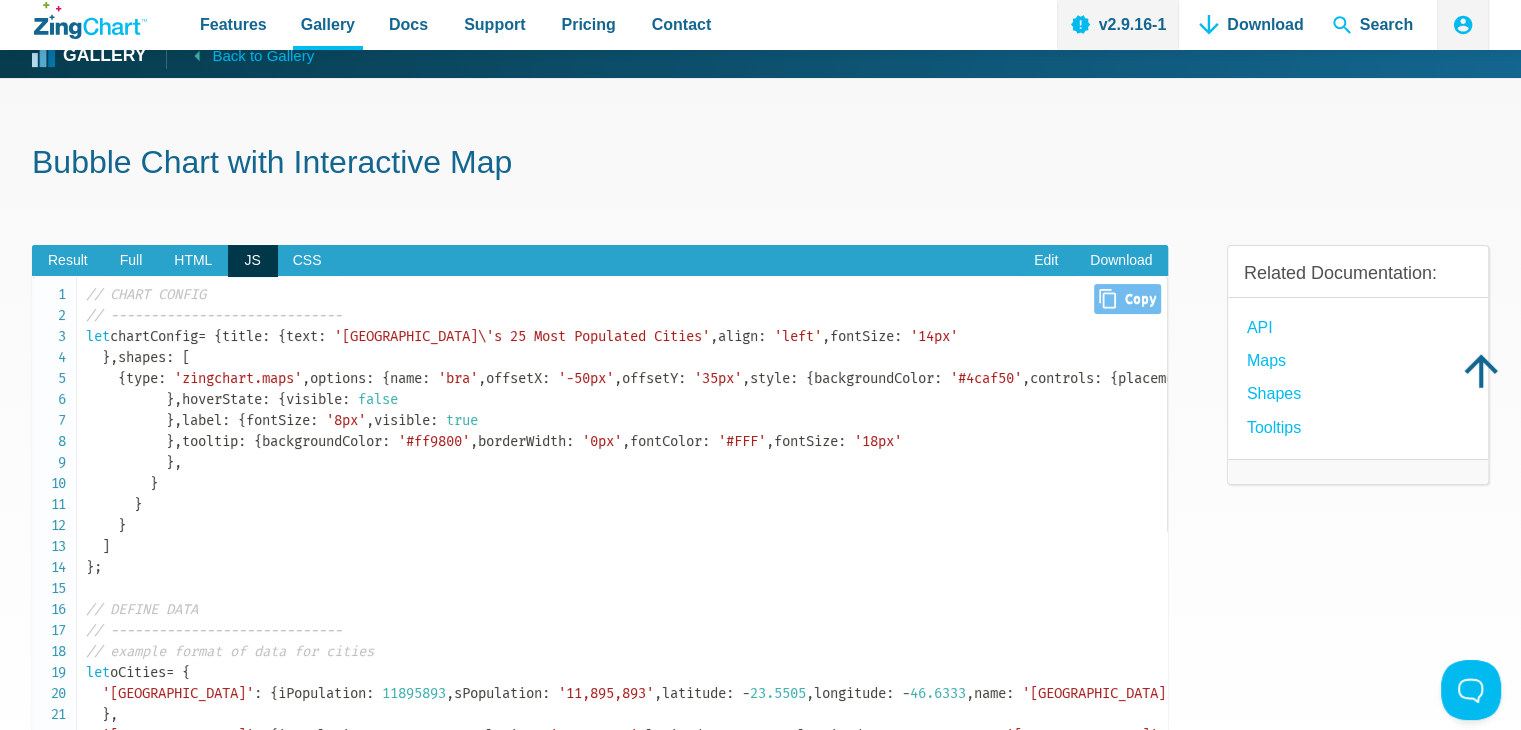 scroll, scrollTop: 0, scrollLeft: 0, axis: both 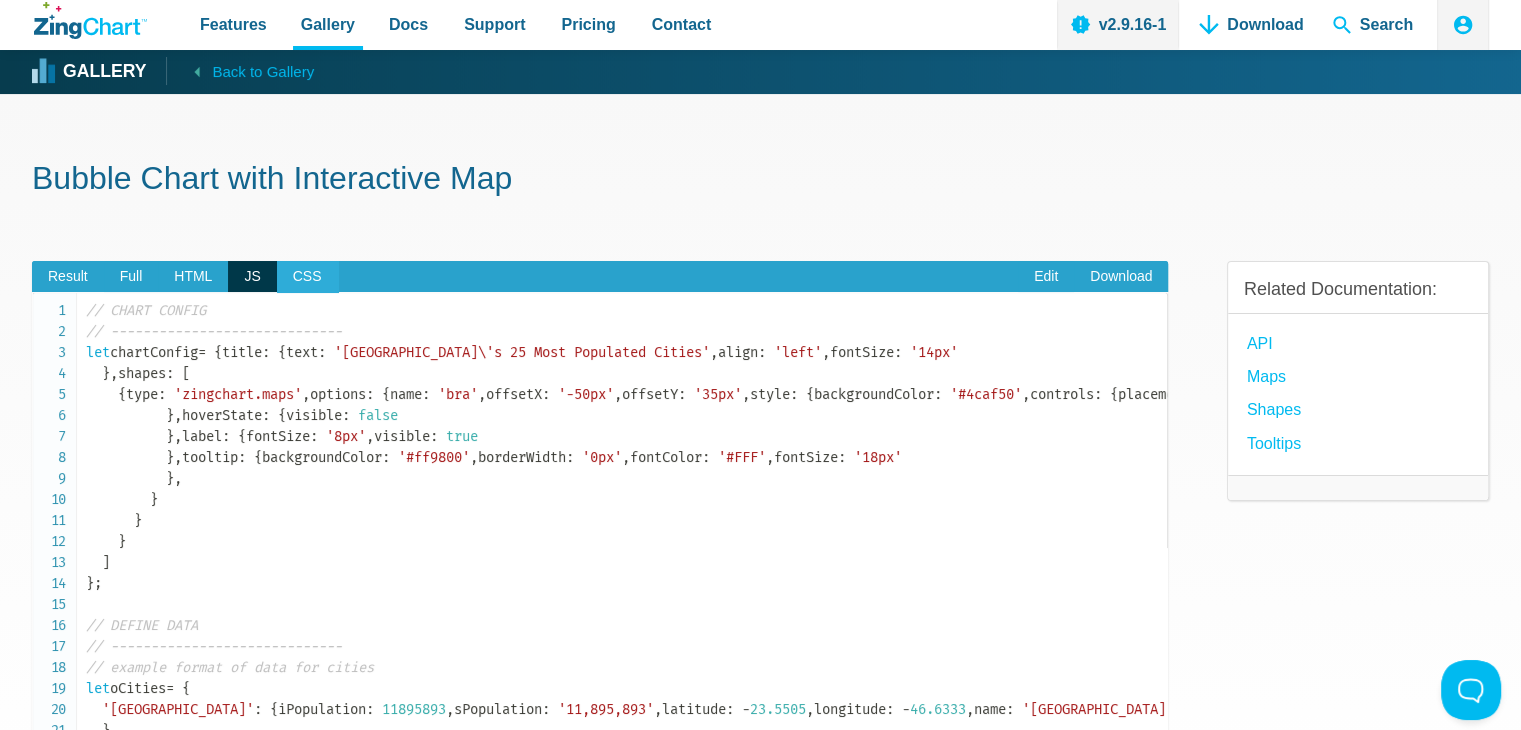 click on "CSS" at bounding box center (307, 277) 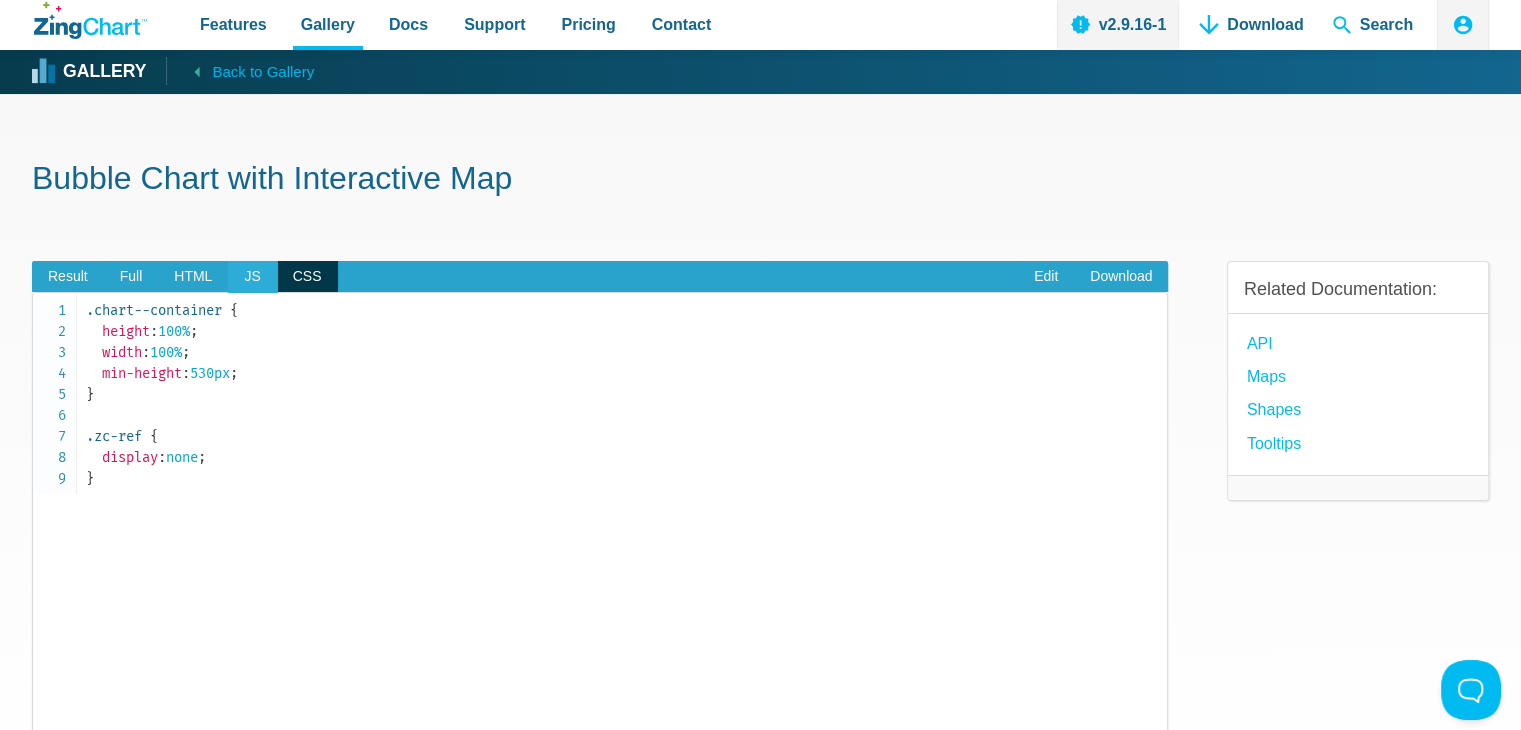 click on "JS" at bounding box center [252, 277] 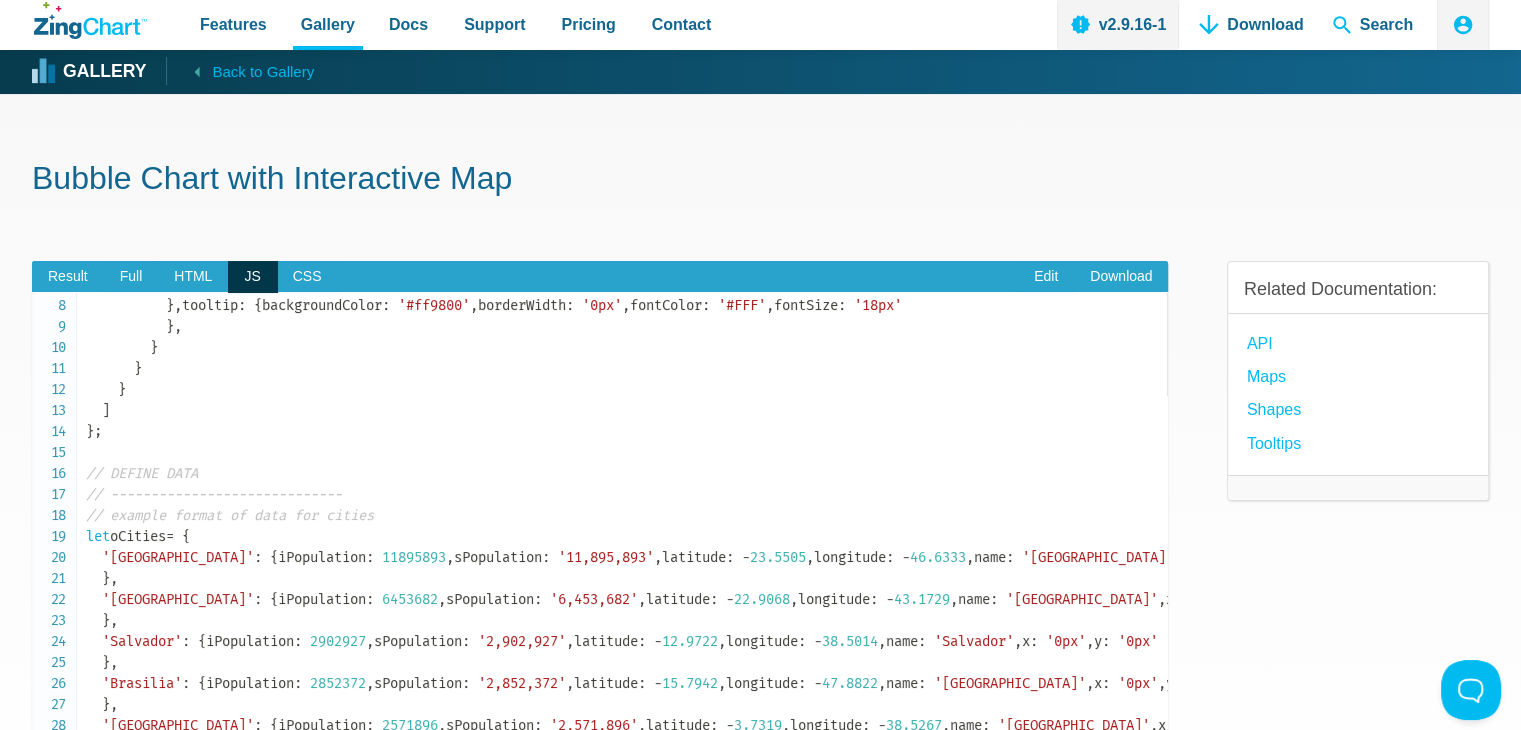 scroll, scrollTop: 0, scrollLeft: 0, axis: both 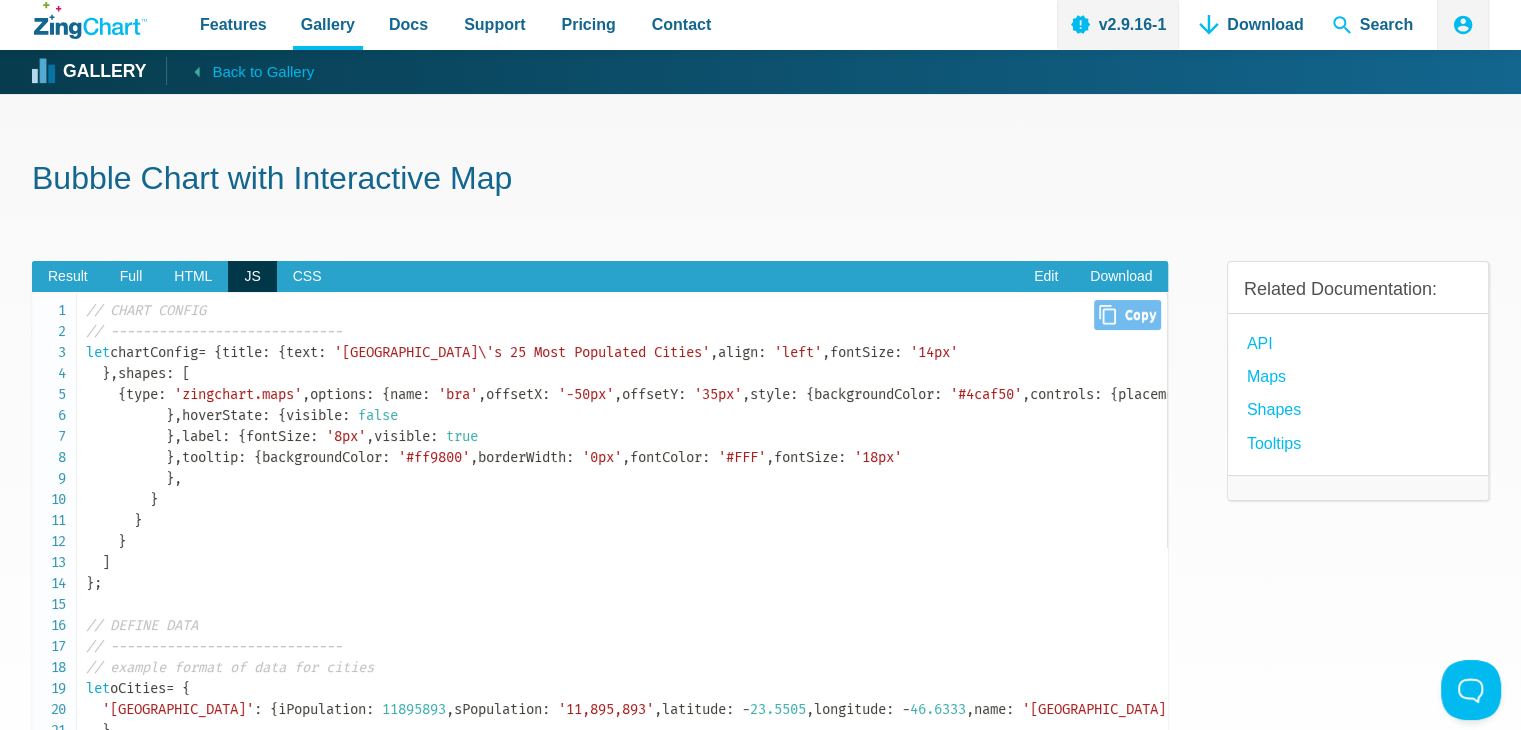 click on "{" at bounding box center [282, 352] 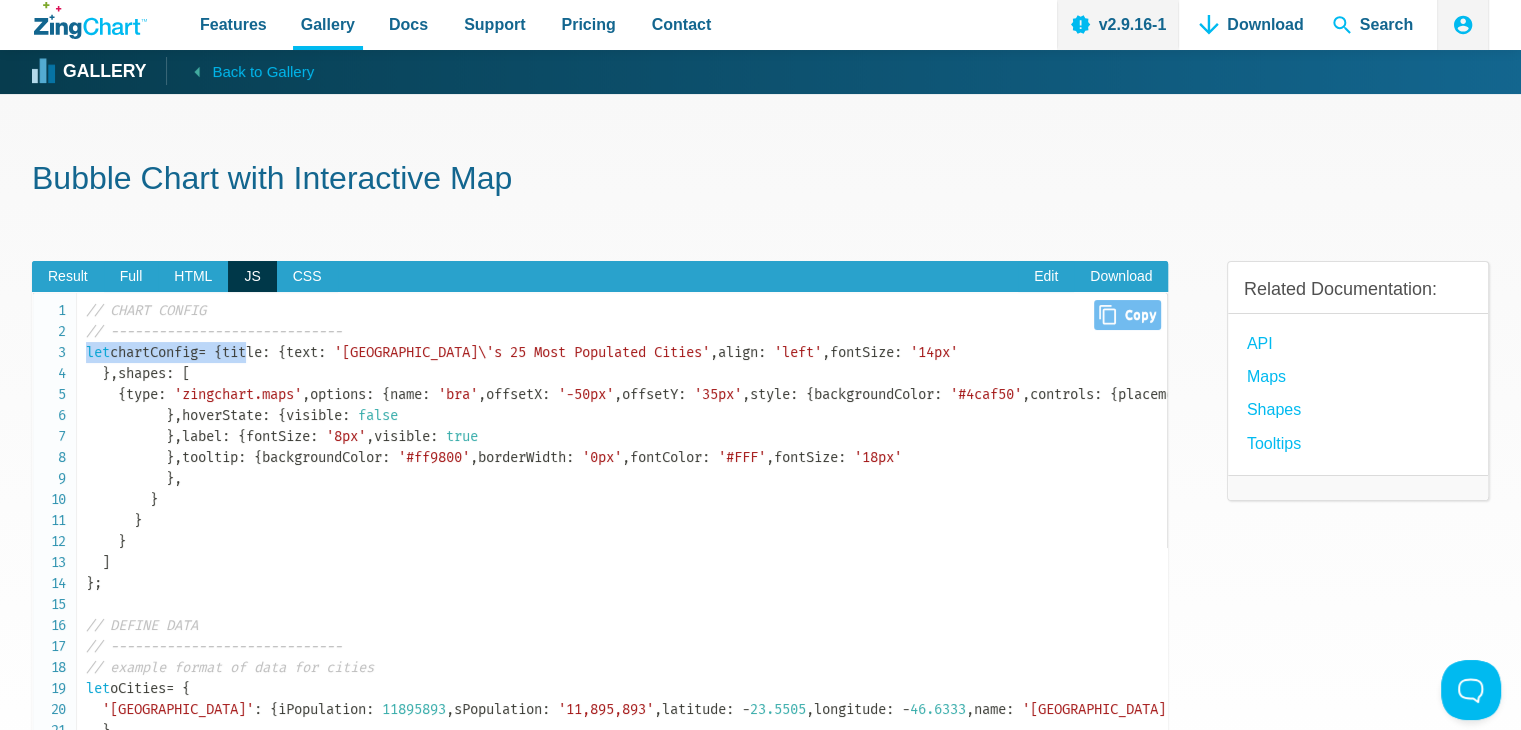 drag, startPoint x: 87, startPoint y: 351, endPoint x: 100, endPoint y: 365, distance: 19.104973 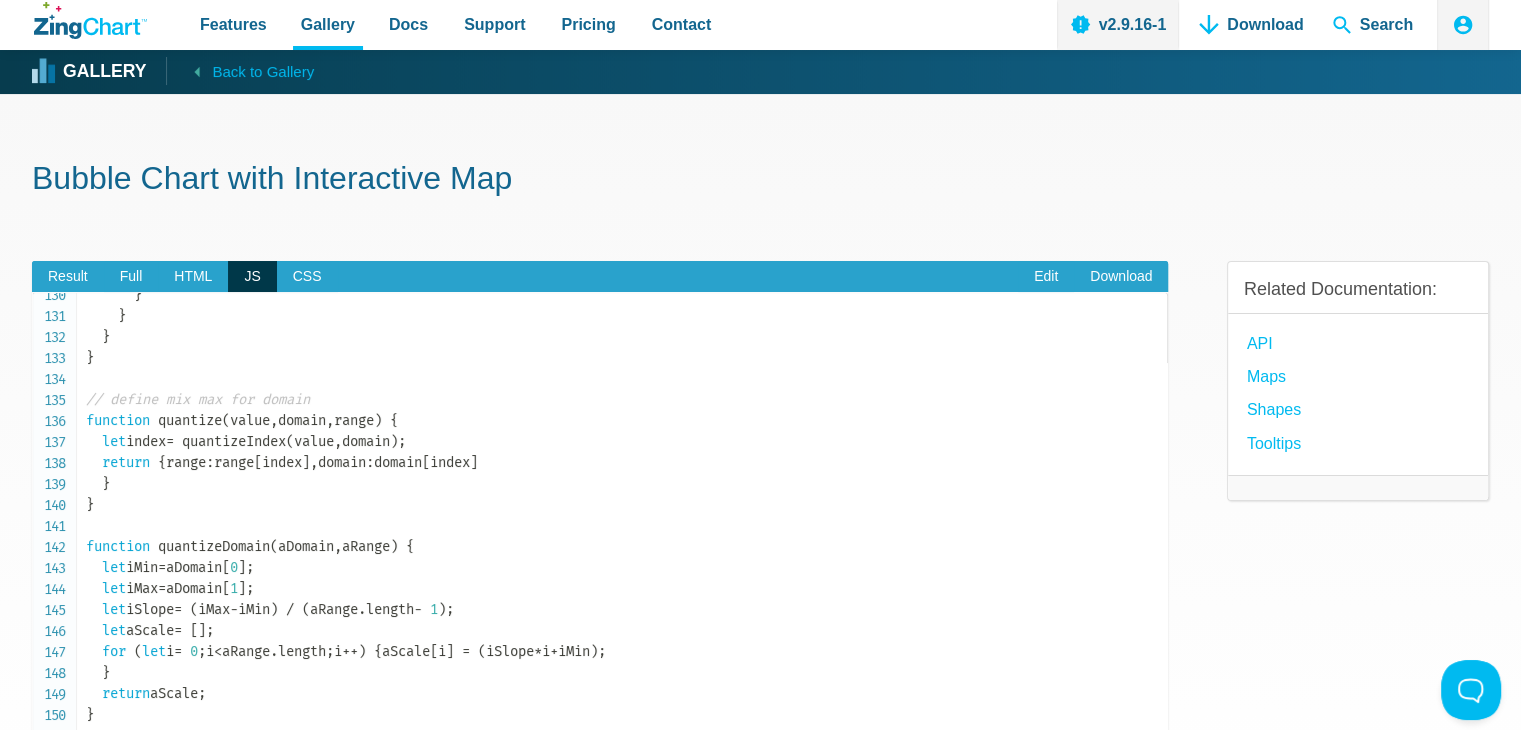 scroll, scrollTop: 2900, scrollLeft: 0, axis: vertical 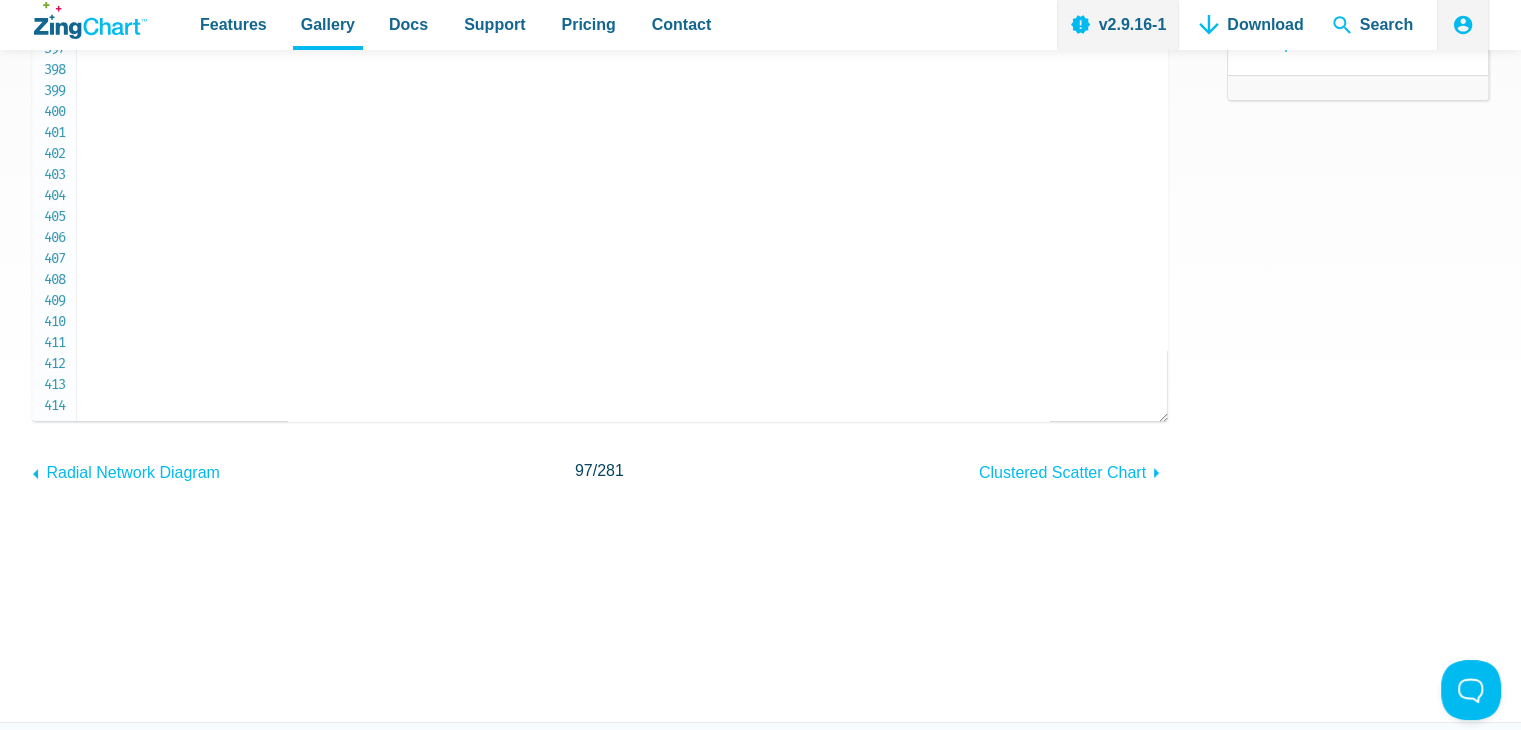 click on "// CHART CONFIG
// -----------------------------
let  chartConfig  =   {
title :   {
text :   '[GEOGRAPHIC_DATA]\'s 25 Most Populated Cities' ,
align :   'left' ,
fontSize :   '14px'
} ,
shapes :   [
{
type :   'zingchart.maps' ,
options :   {
name :   'bra' ,
offsetX :   '-50px' ,
offsetY :   '35px' ,
style :   {
backgroundColor :   '#4caf50' ,
controls :   {
placement :   'br'
} ,
hoverState :   {
visible :   false
} ,
label :   {
fontSize :   '8px' ,
visible :   true
} ,
tooltip :   {
backgroundColor :   '#ff9800' ,
borderWidth :   '0px' ,
fontColor :   '#FFF' ,
fontSize :   '18px'
} ,
}
}
}
]
} ;
// DEFINE DATA
// -----------------------------
// example format of data for cities
let =   { :" at bounding box center [626, -6556] 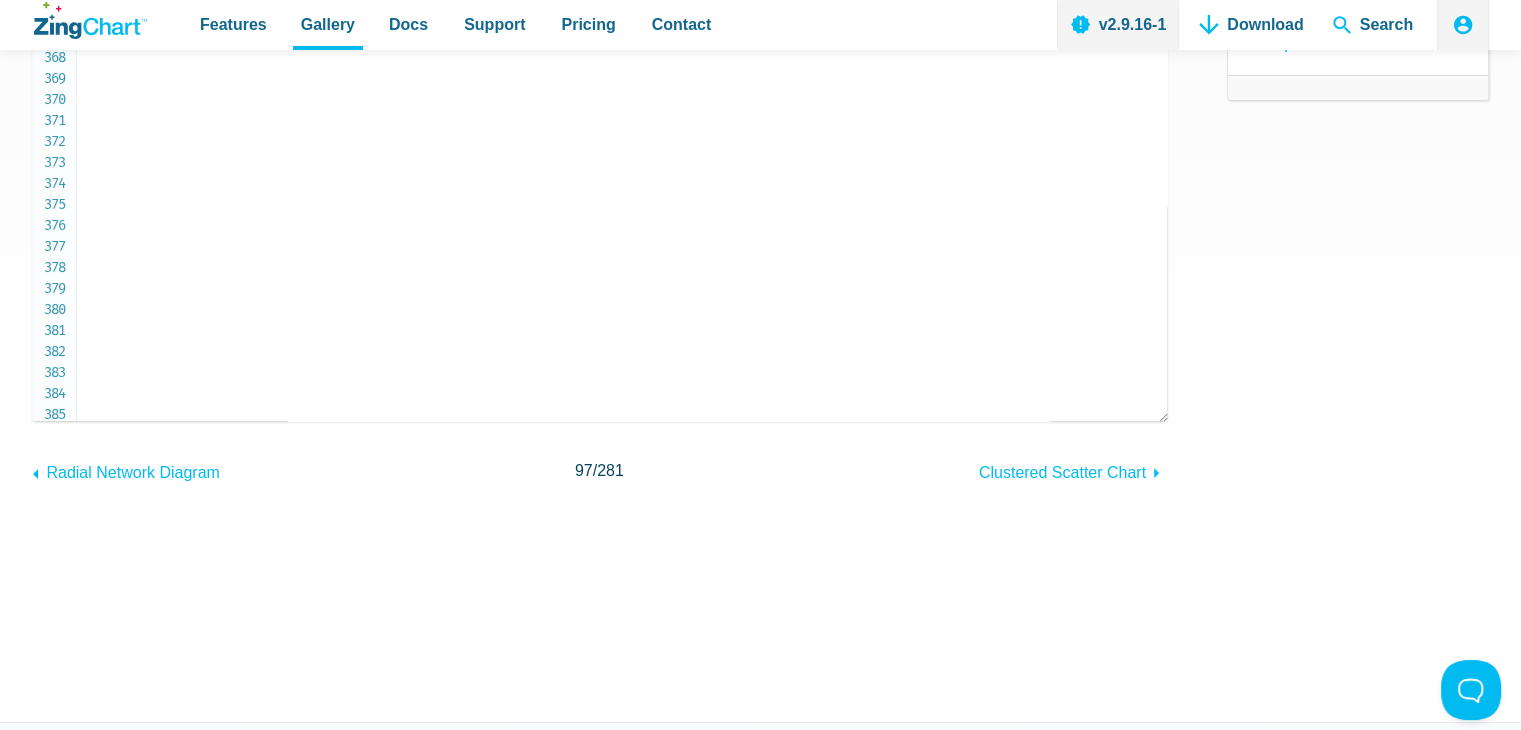 scroll, scrollTop: 7379, scrollLeft: 0, axis: vertical 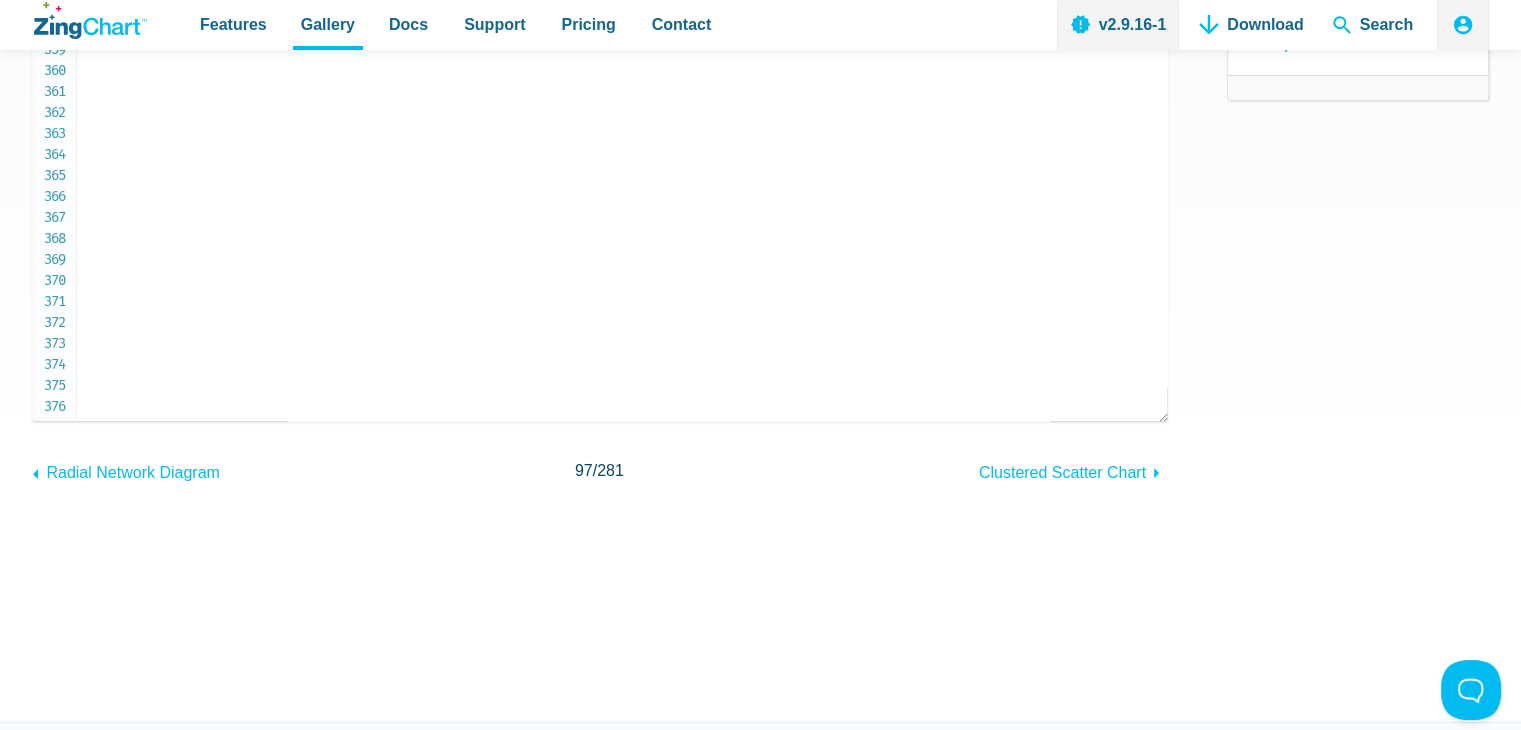click on "Related Documentation:
API Maps Shapes Tooltips" at bounding box center [1358, 158] 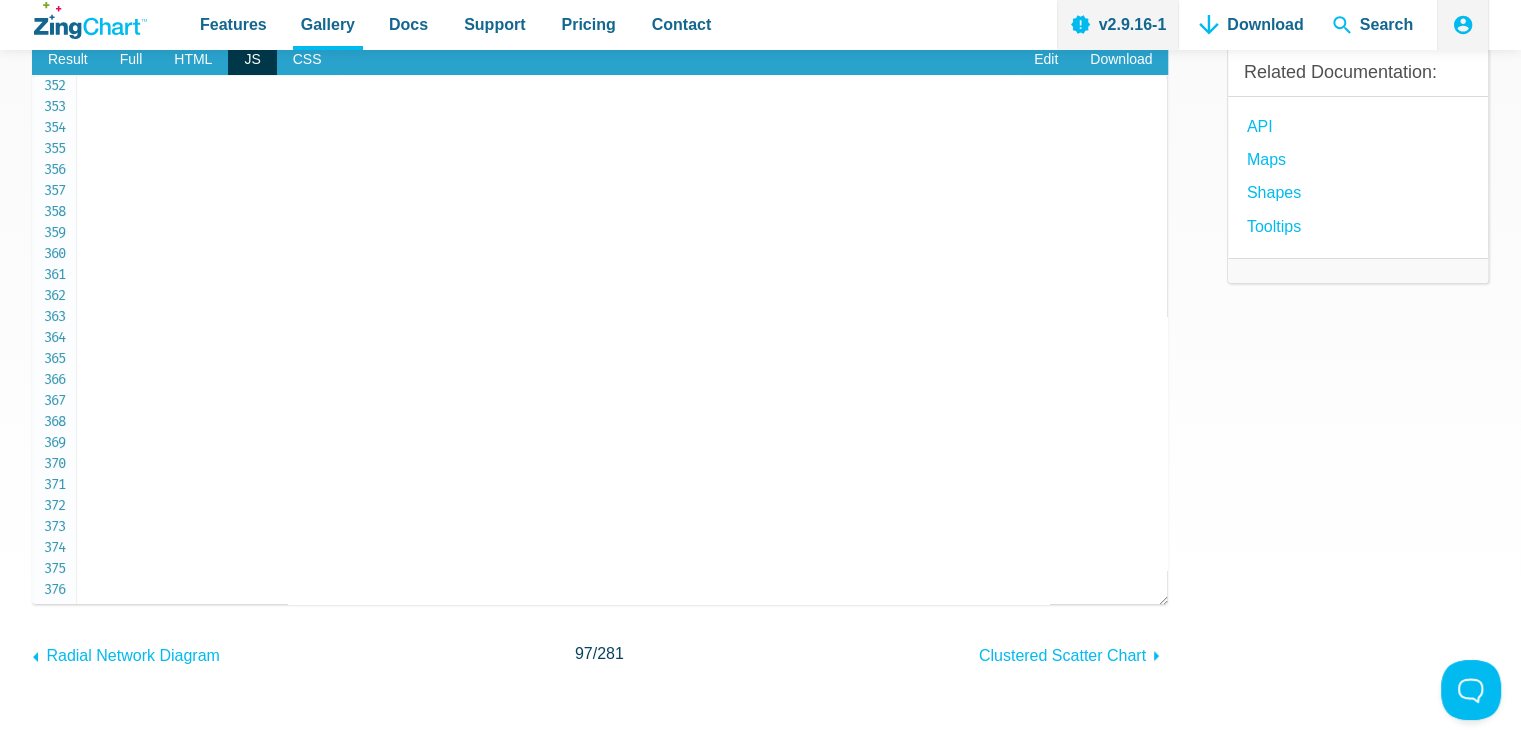 scroll, scrollTop: 0, scrollLeft: 0, axis: both 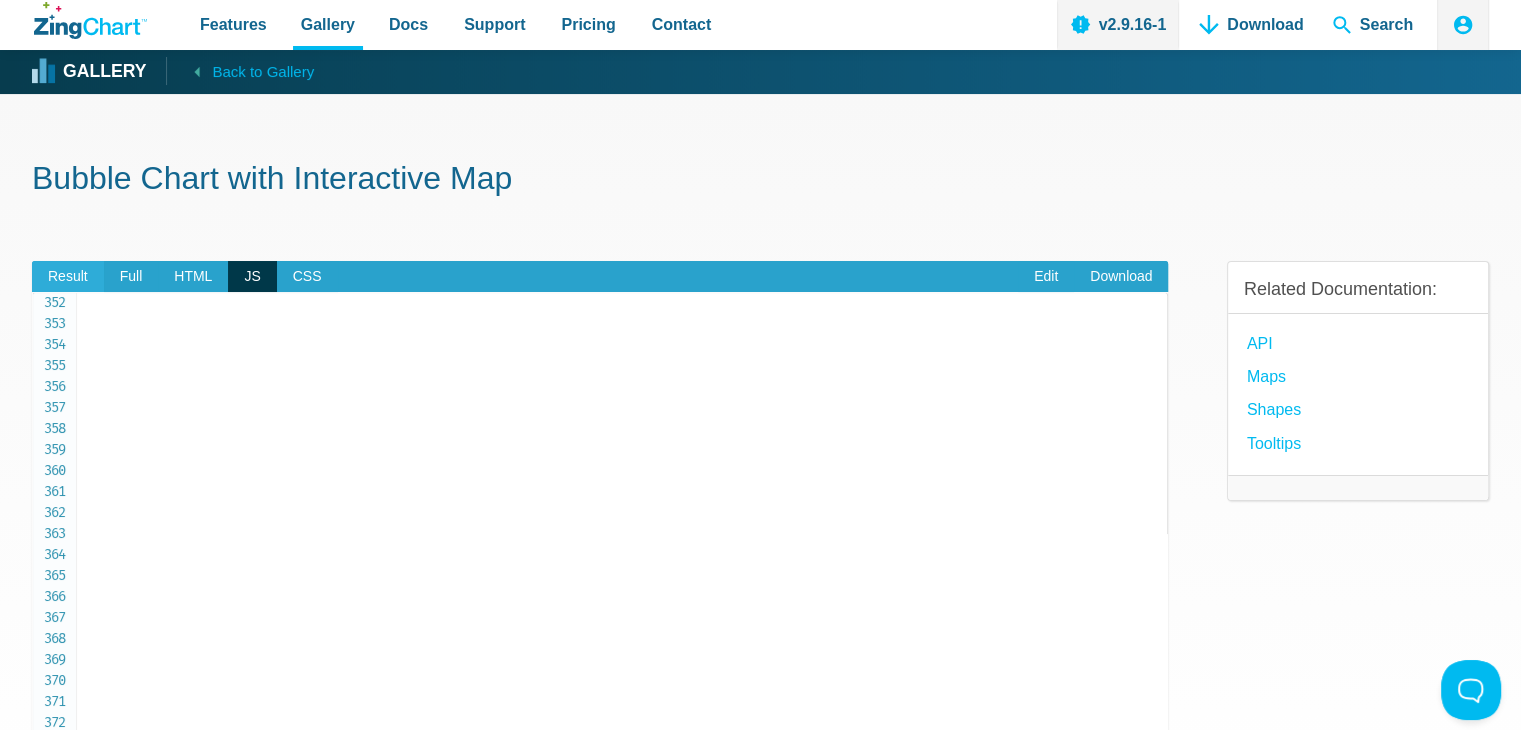click on "Result" at bounding box center (68, 277) 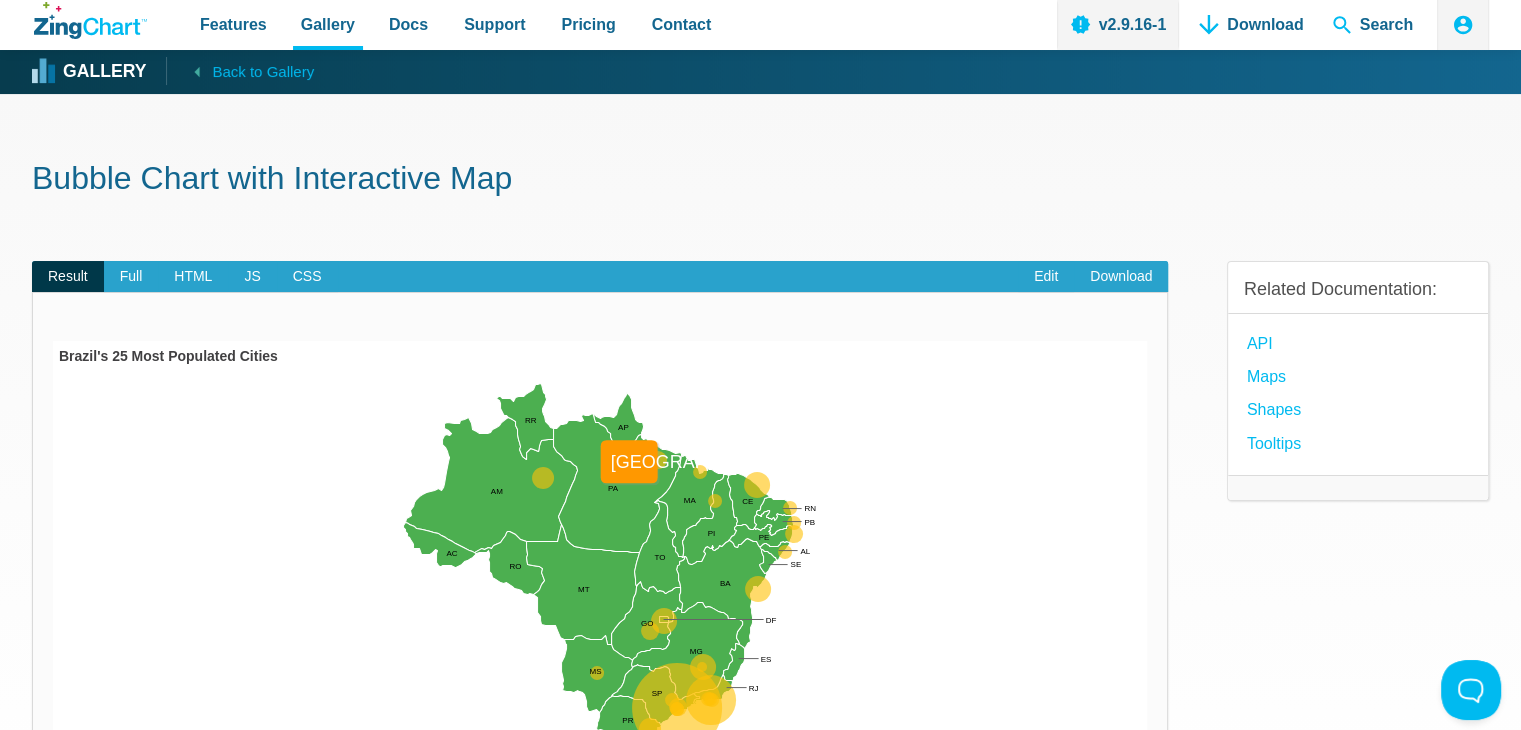 drag, startPoint x: 580, startPoint y: 516, endPoint x: 660, endPoint y: 541, distance: 83.81527 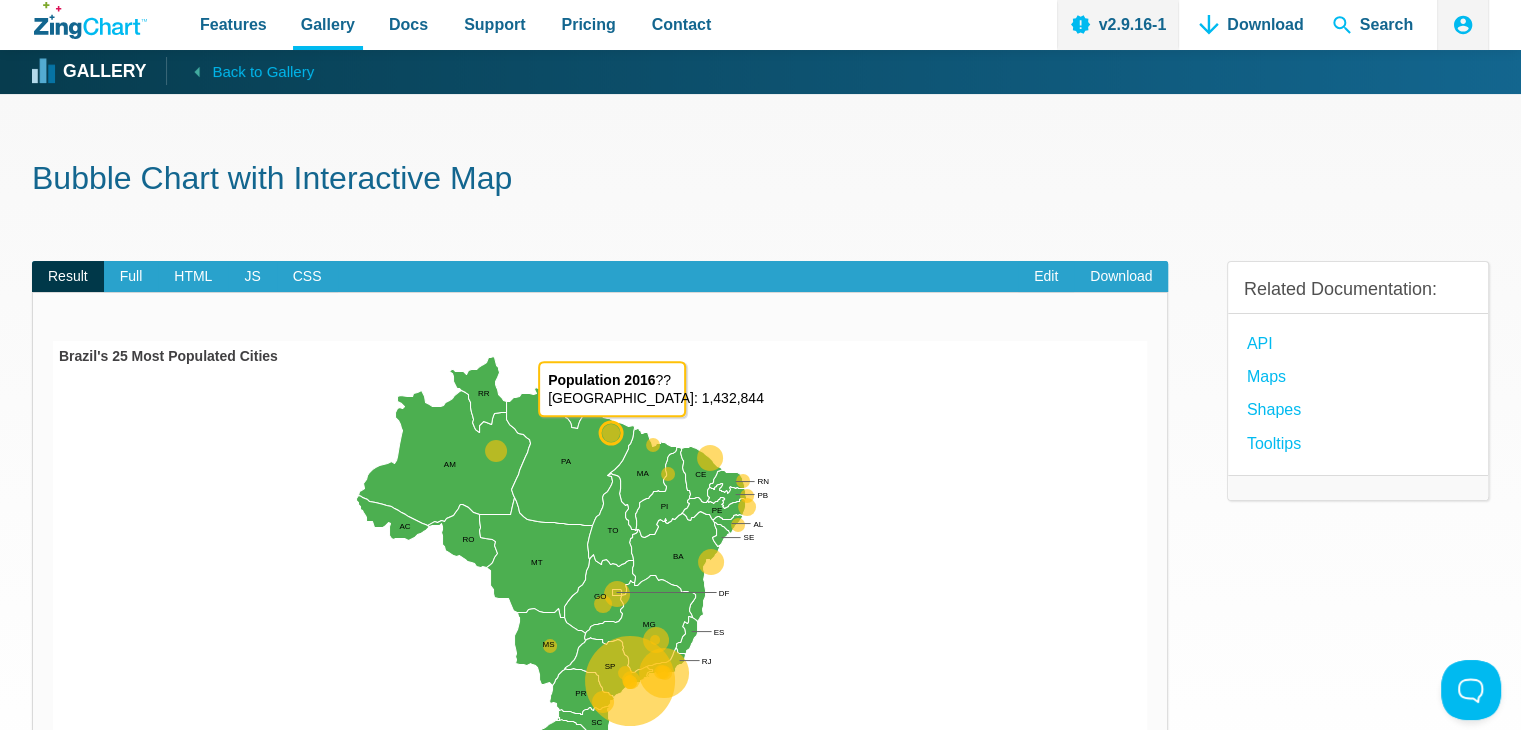 drag, startPoint x: 591, startPoint y: 454, endPoint x: 609, endPoint y: 465, distance: 21.095022 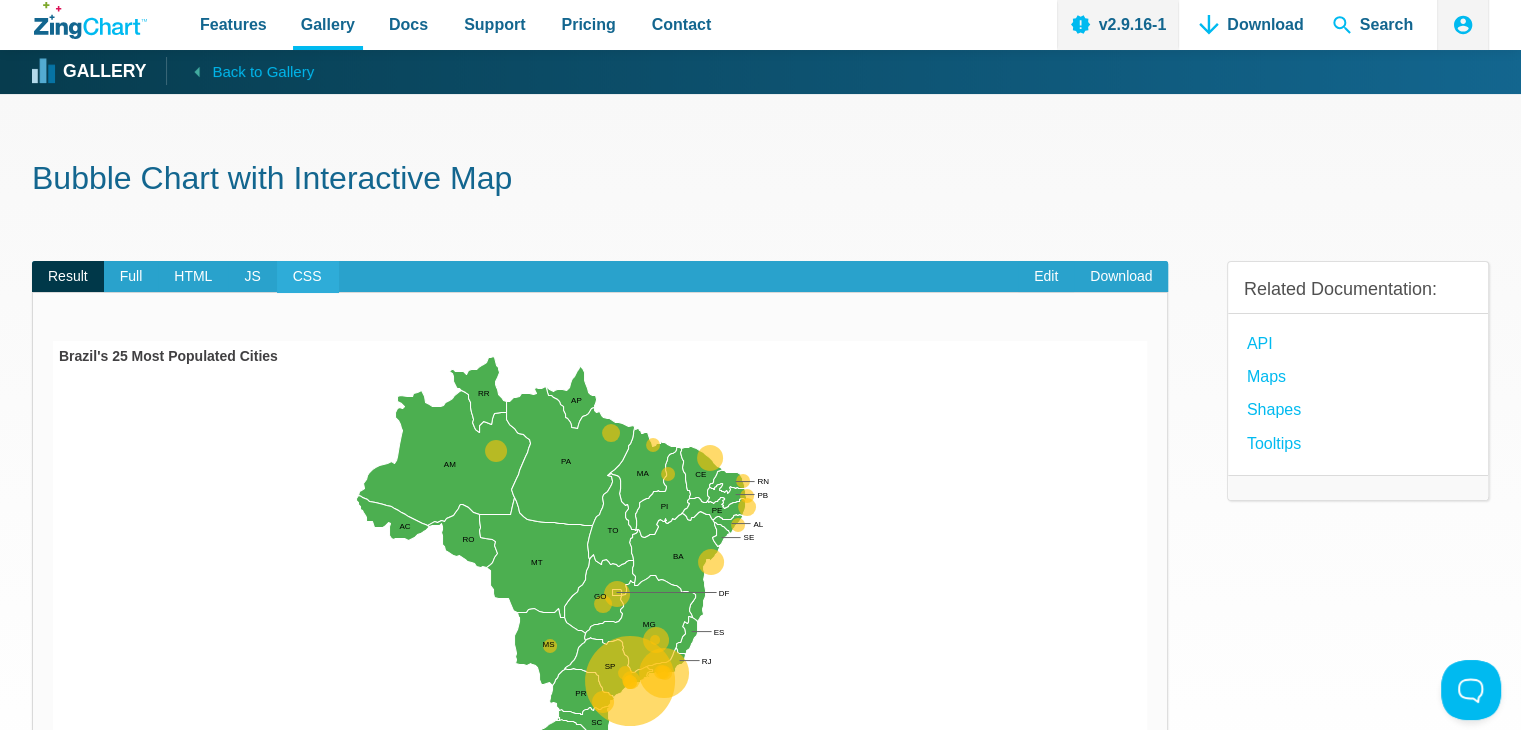 click on "CSS" at bounding box center [307, 277] 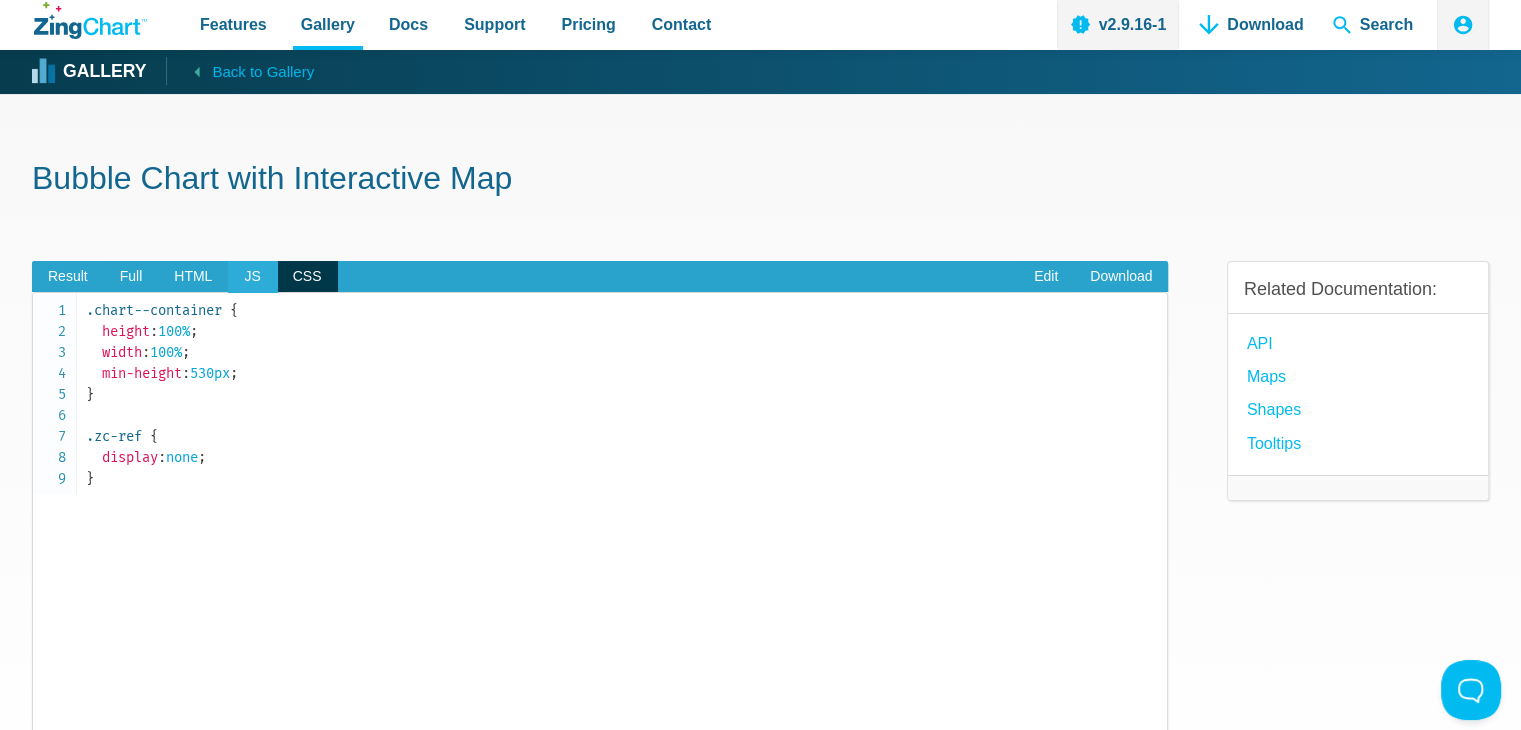 click on "JS" at bounding box center (252, 277) 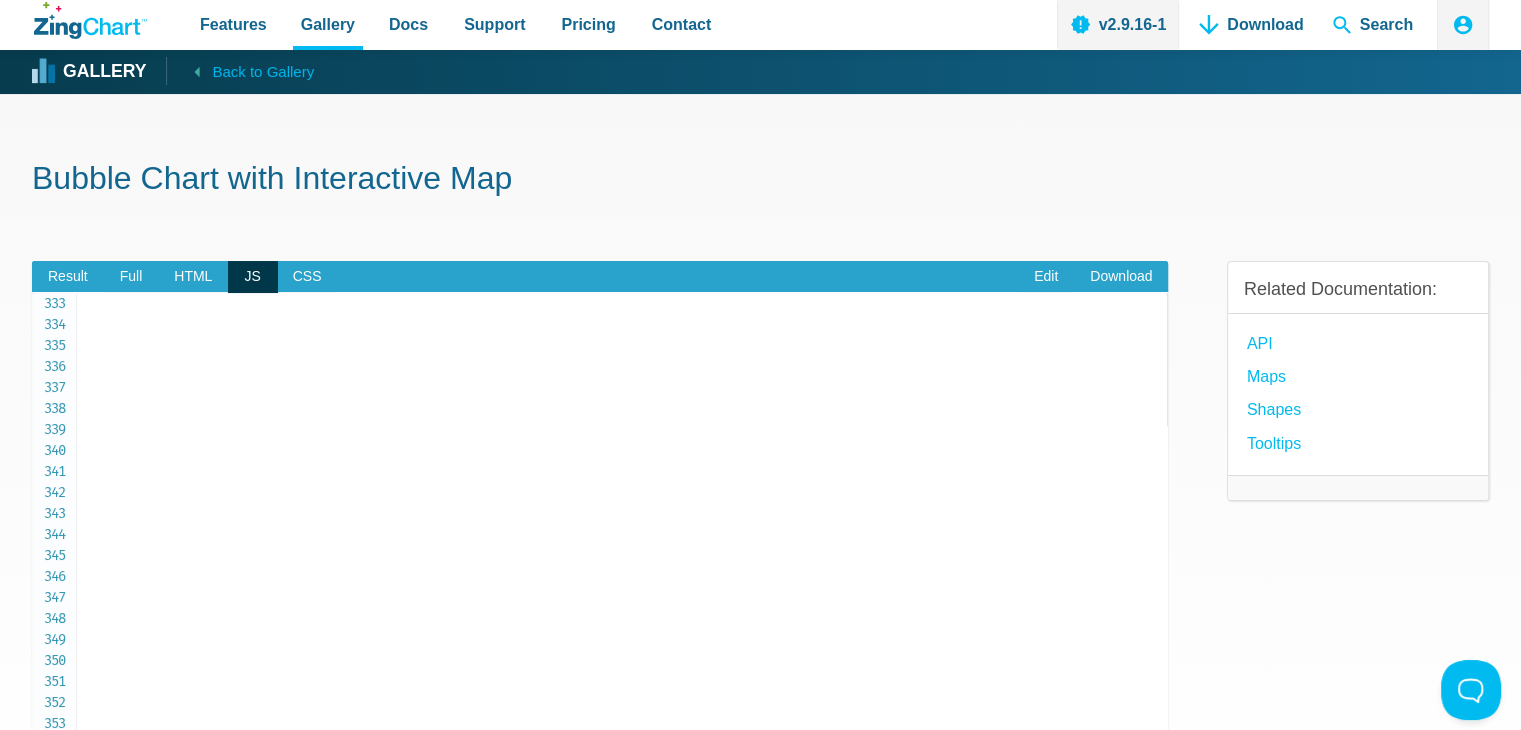 scroll, scrollTop: 6679, scrollLeft: 0, axis: vertical 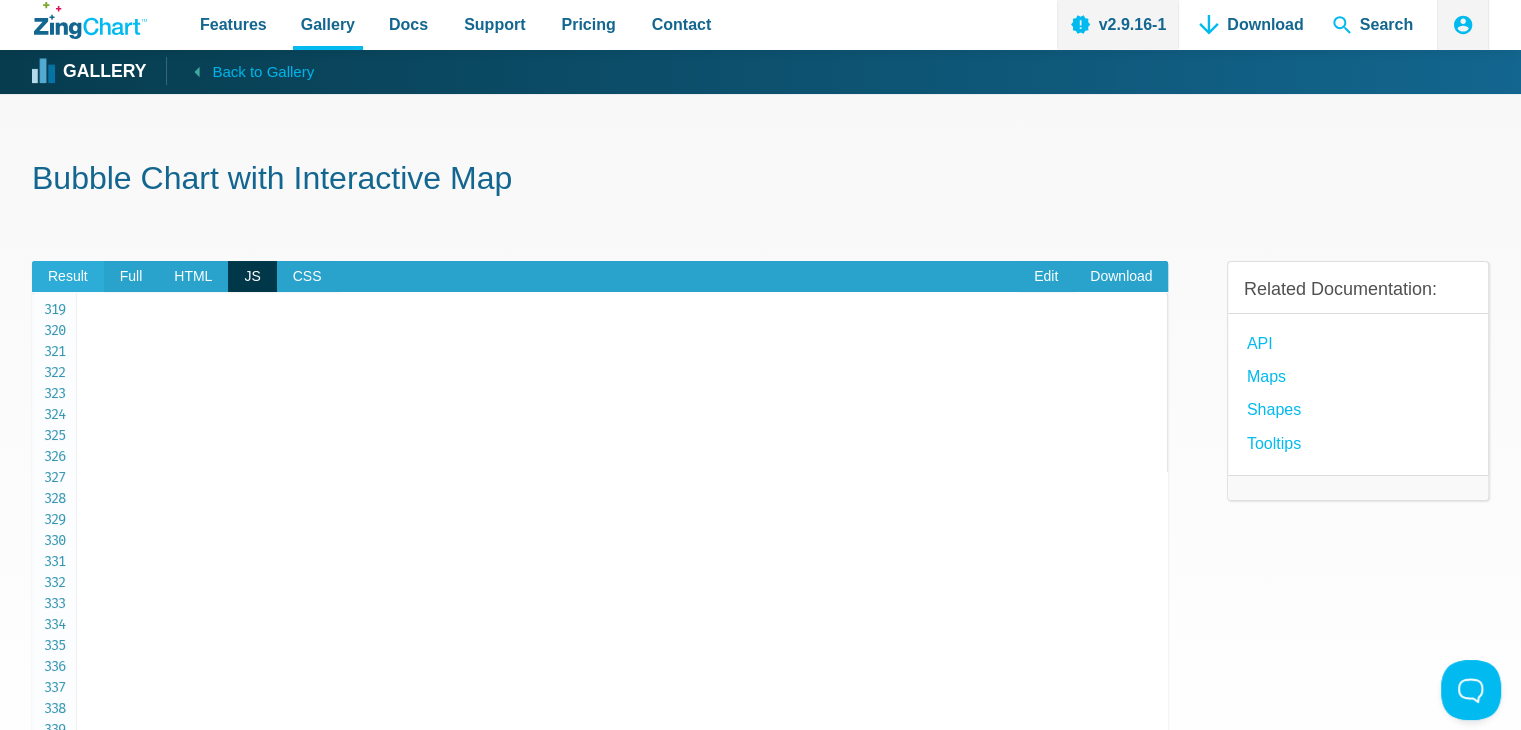 click on "Result" at bounding box center (68, 277) 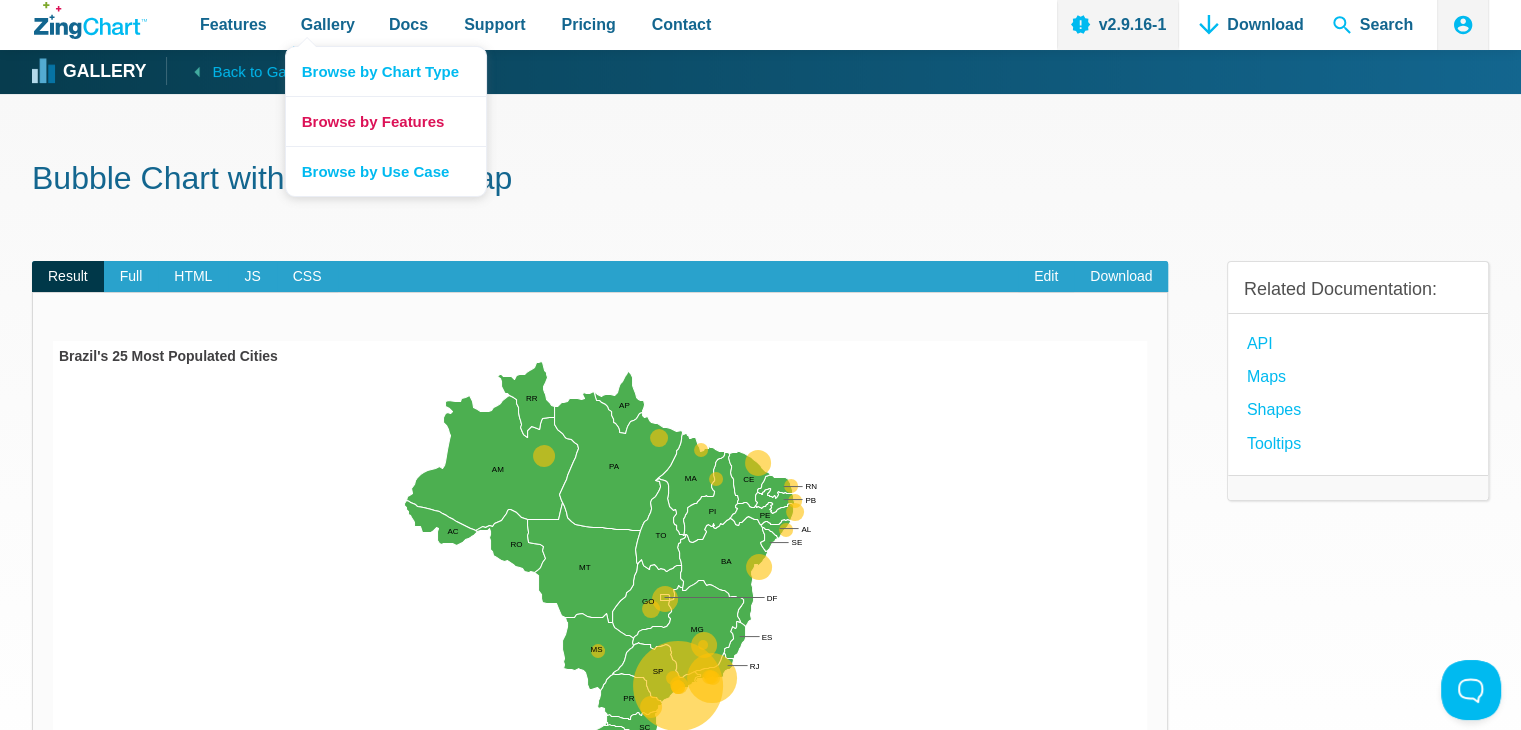 click on "Browse by Features" at bounding box center (386, 121) 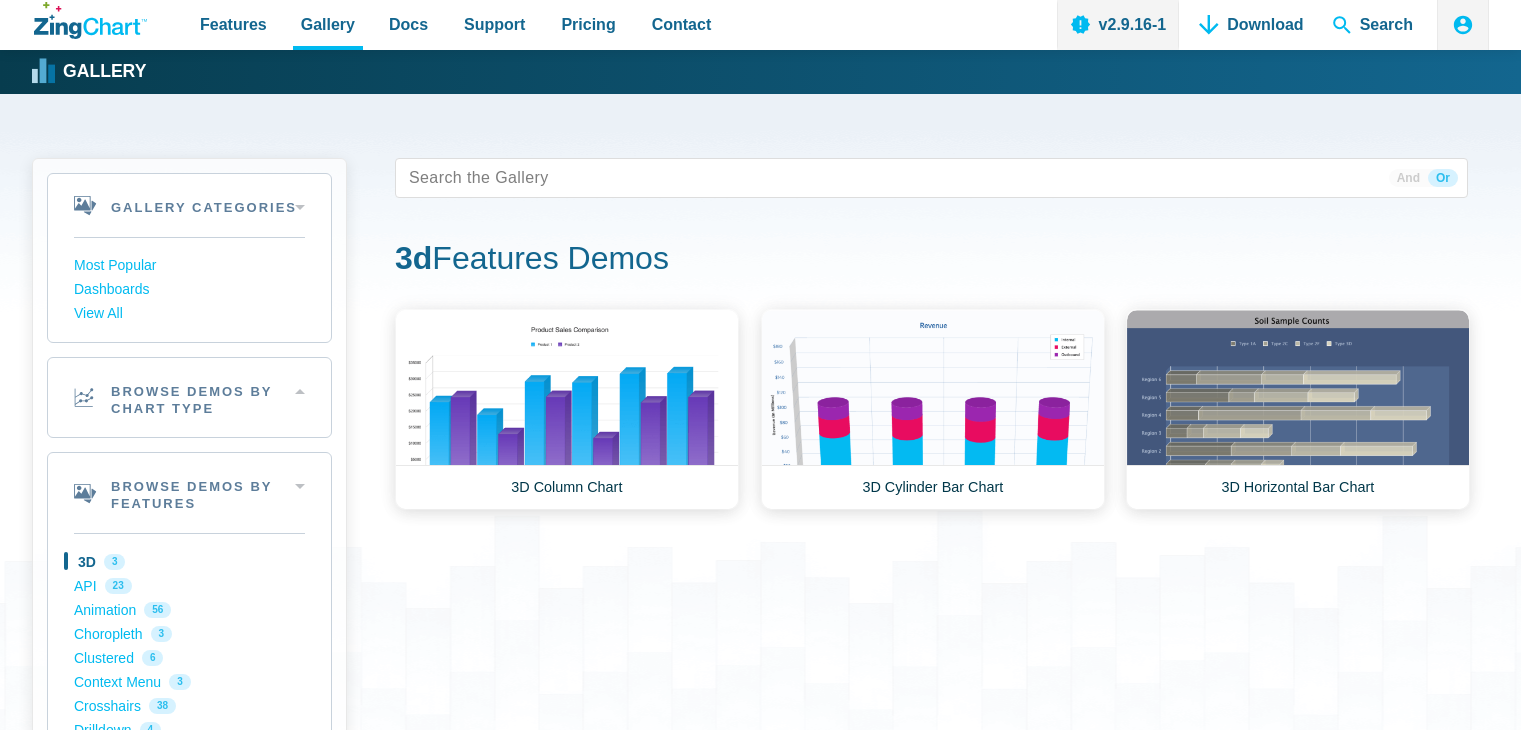 scroll, scrollTop: 0, scrollLeft: 0, axis: both 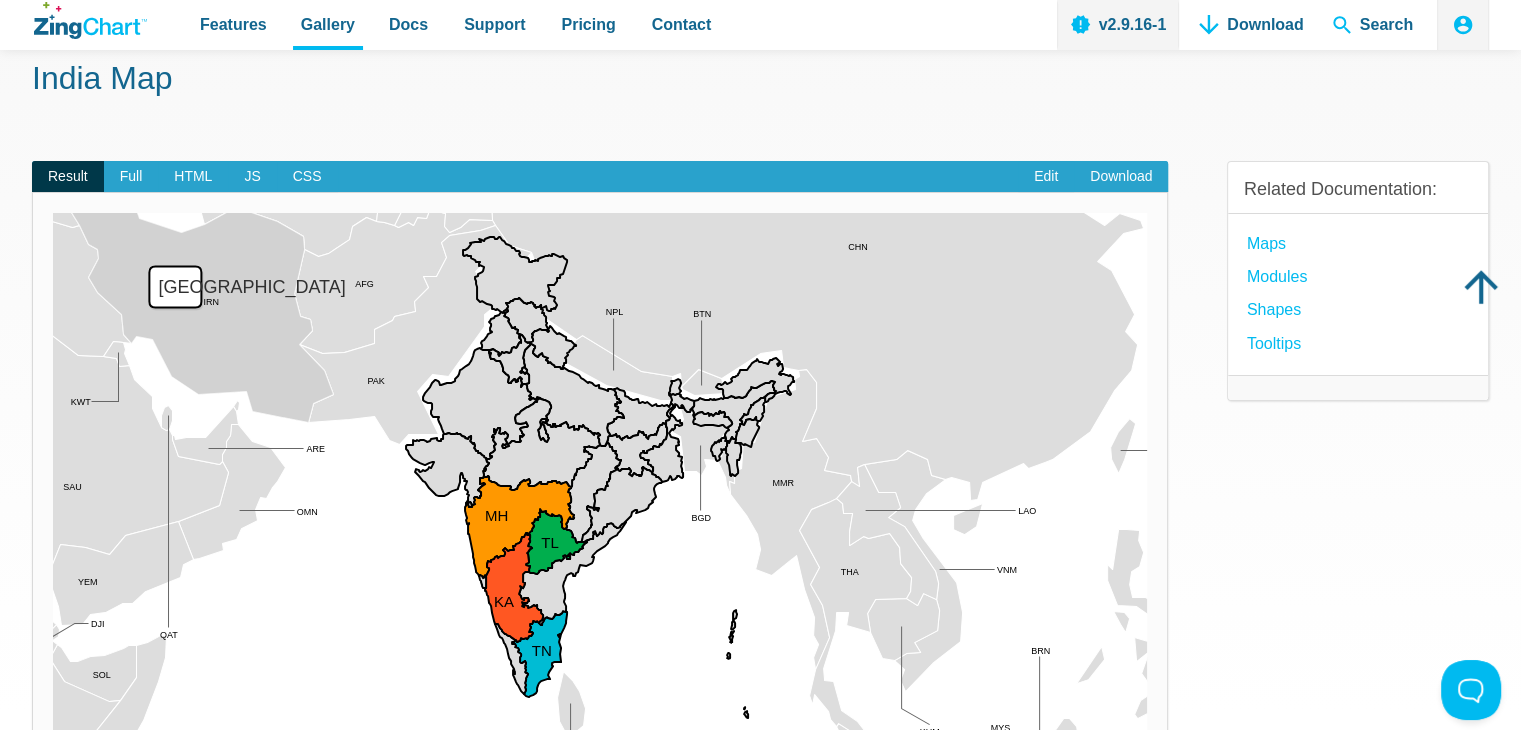click at bounding box center [53, 743] 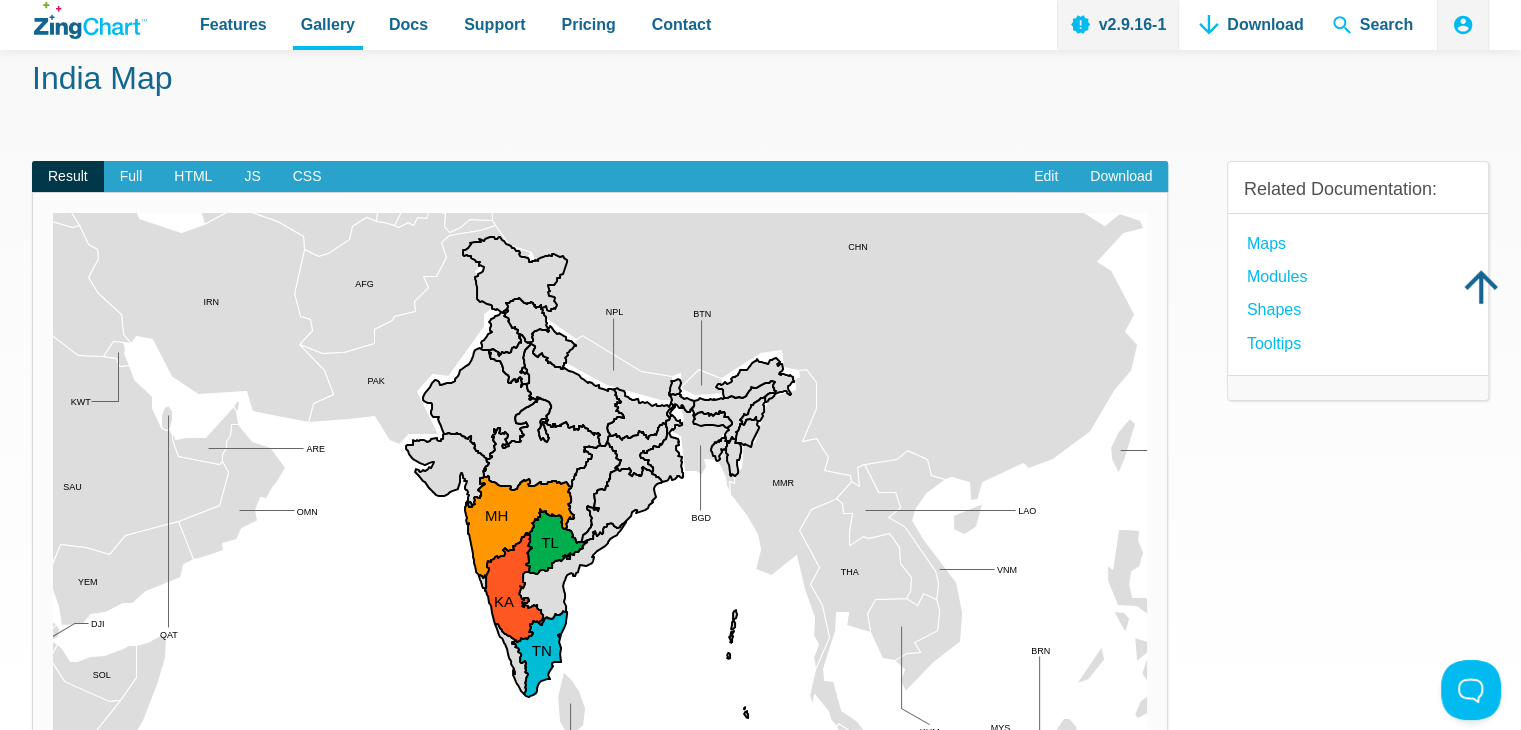 click at bounding box center (53, 743) 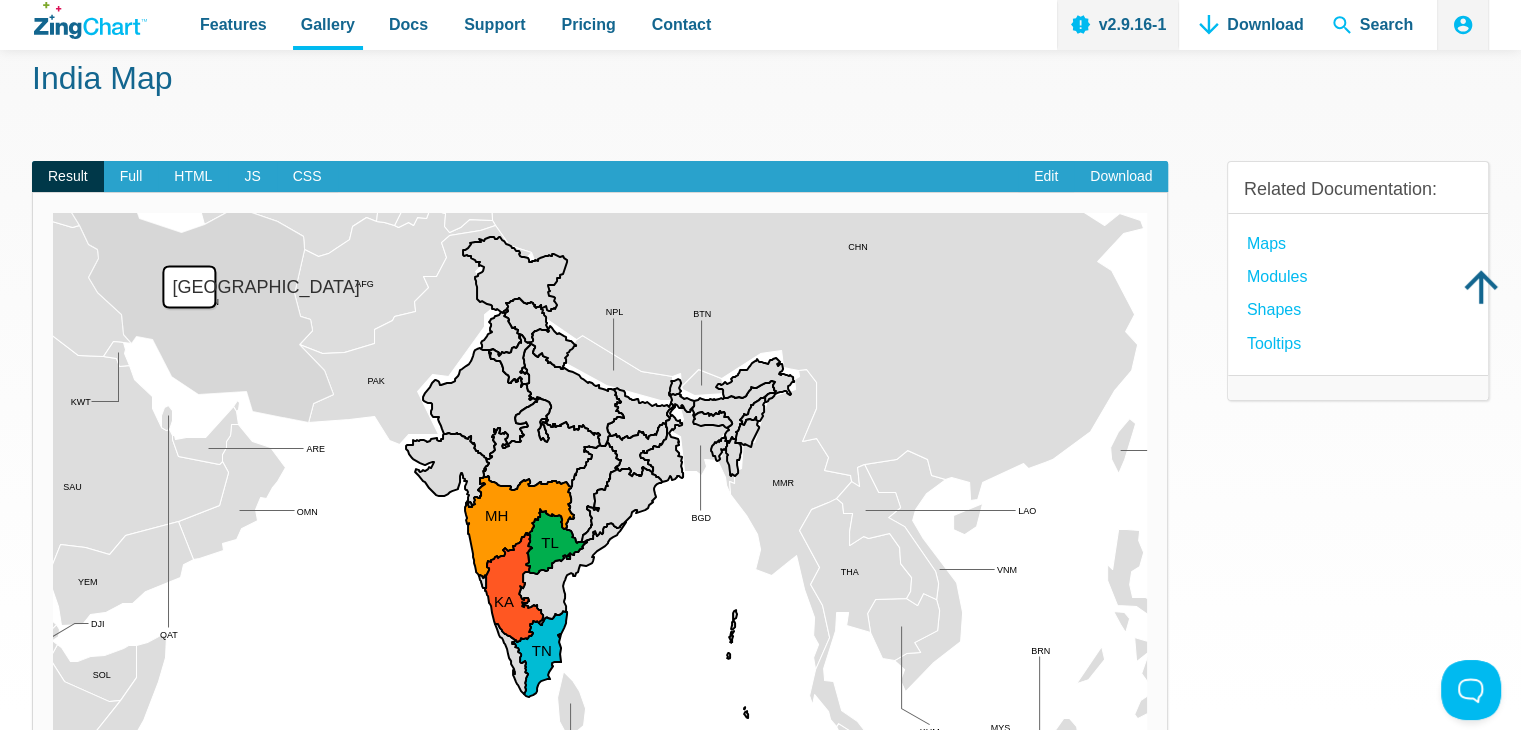 click at bounding box center (53, 743) 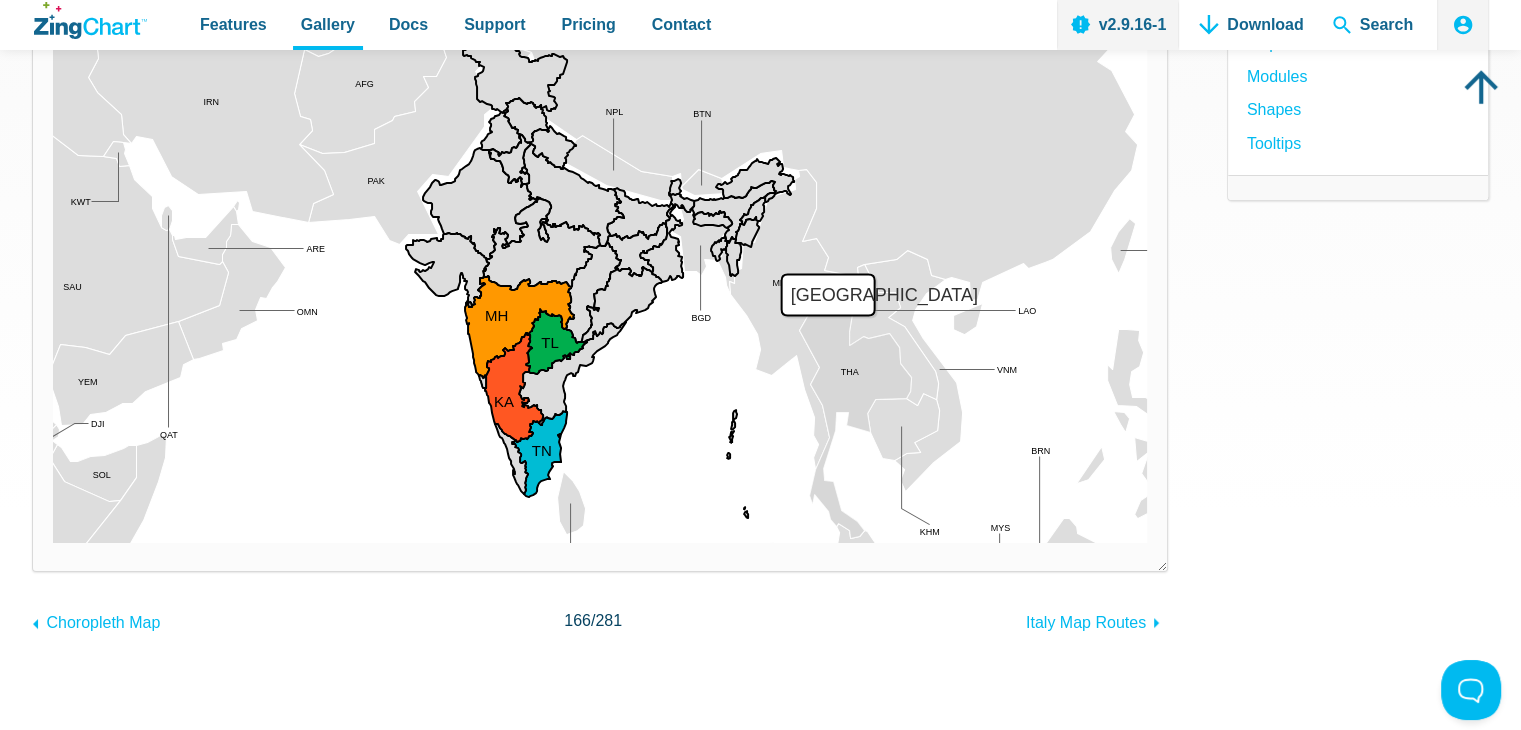 scroll, scrollTop: 200, scrollLeft: 0, axis: vertical 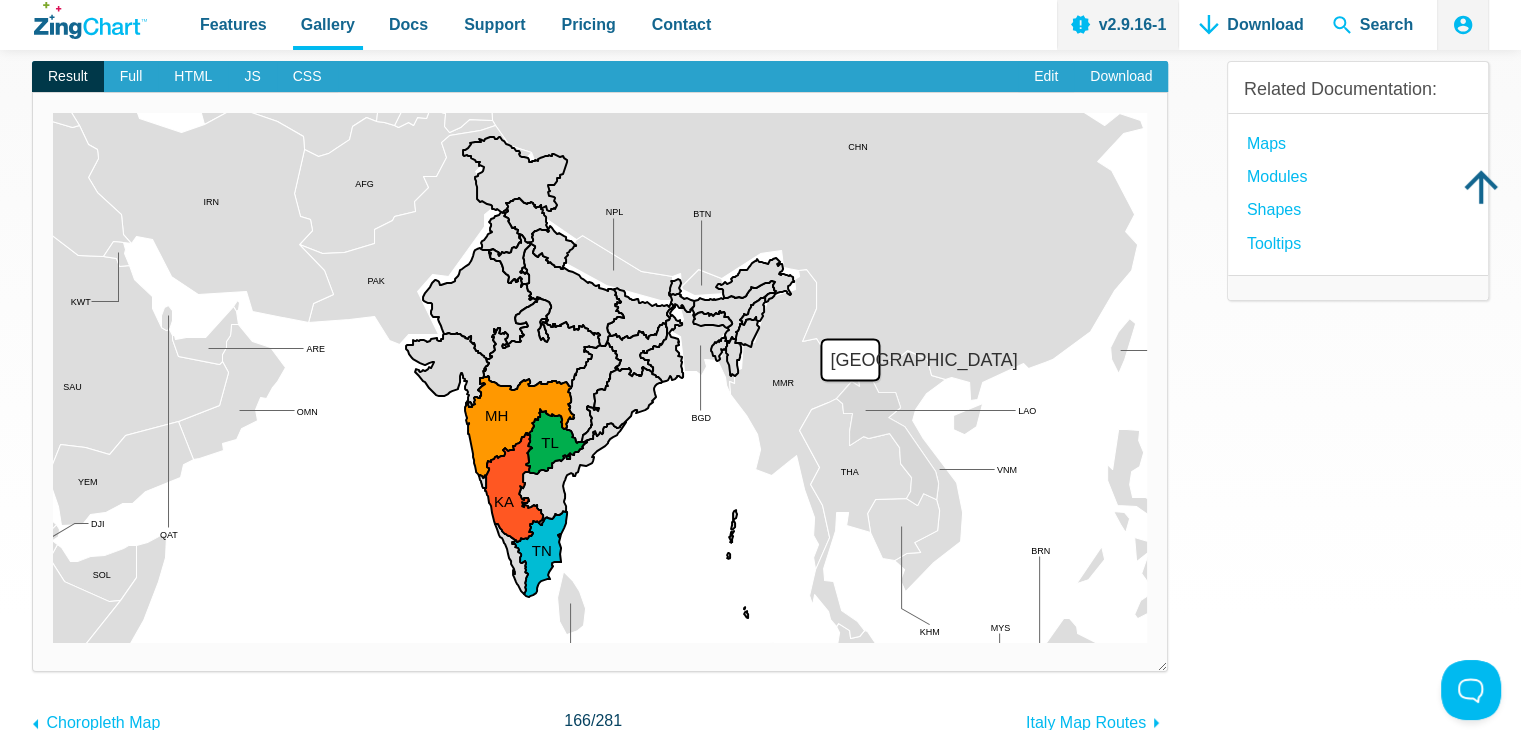 drag, startPoint x: 766, startPoint y: 420, endPoint x: 850, endPoint y: 402, distance: 85.90693 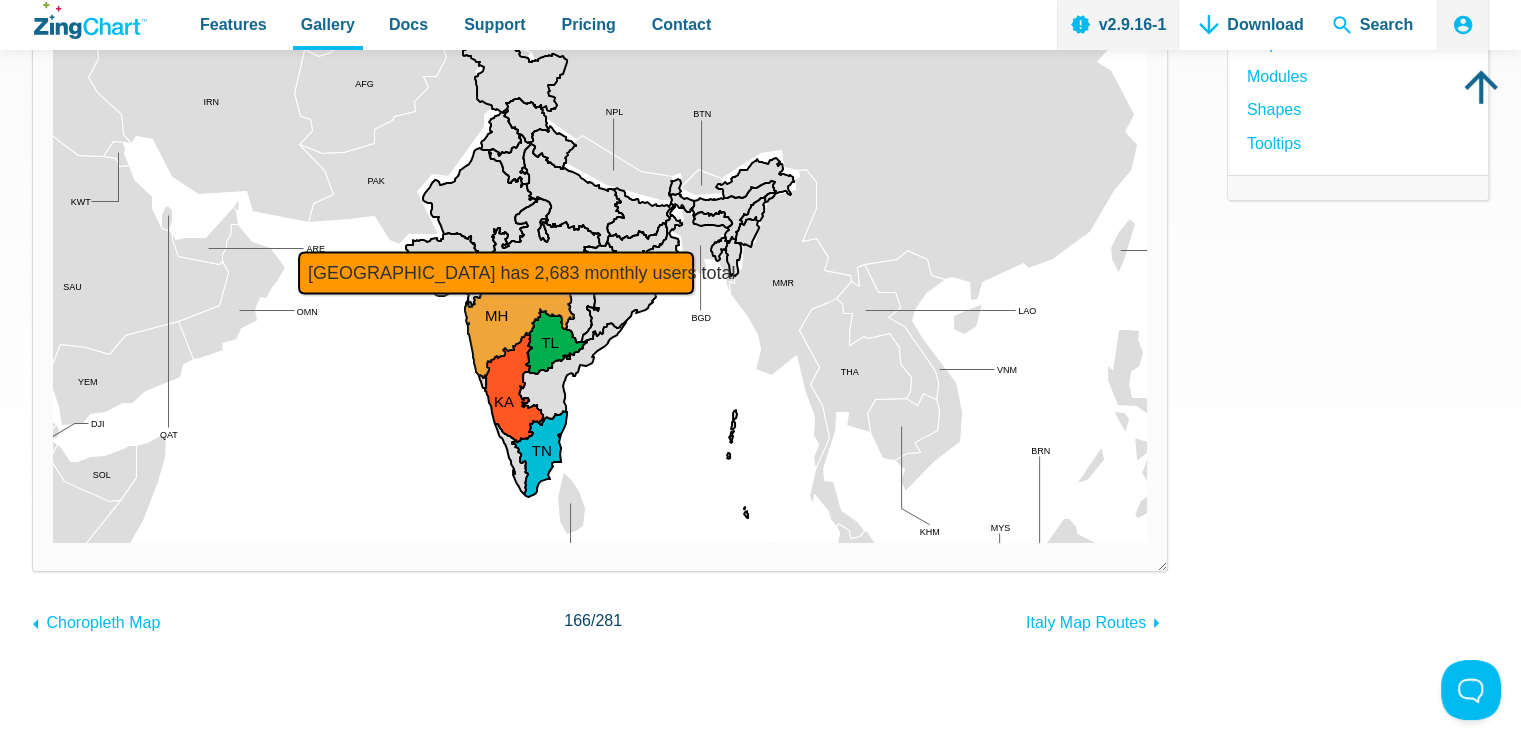 scroll, scrollTop: 100, scrollLeft: 0, axis: vertical 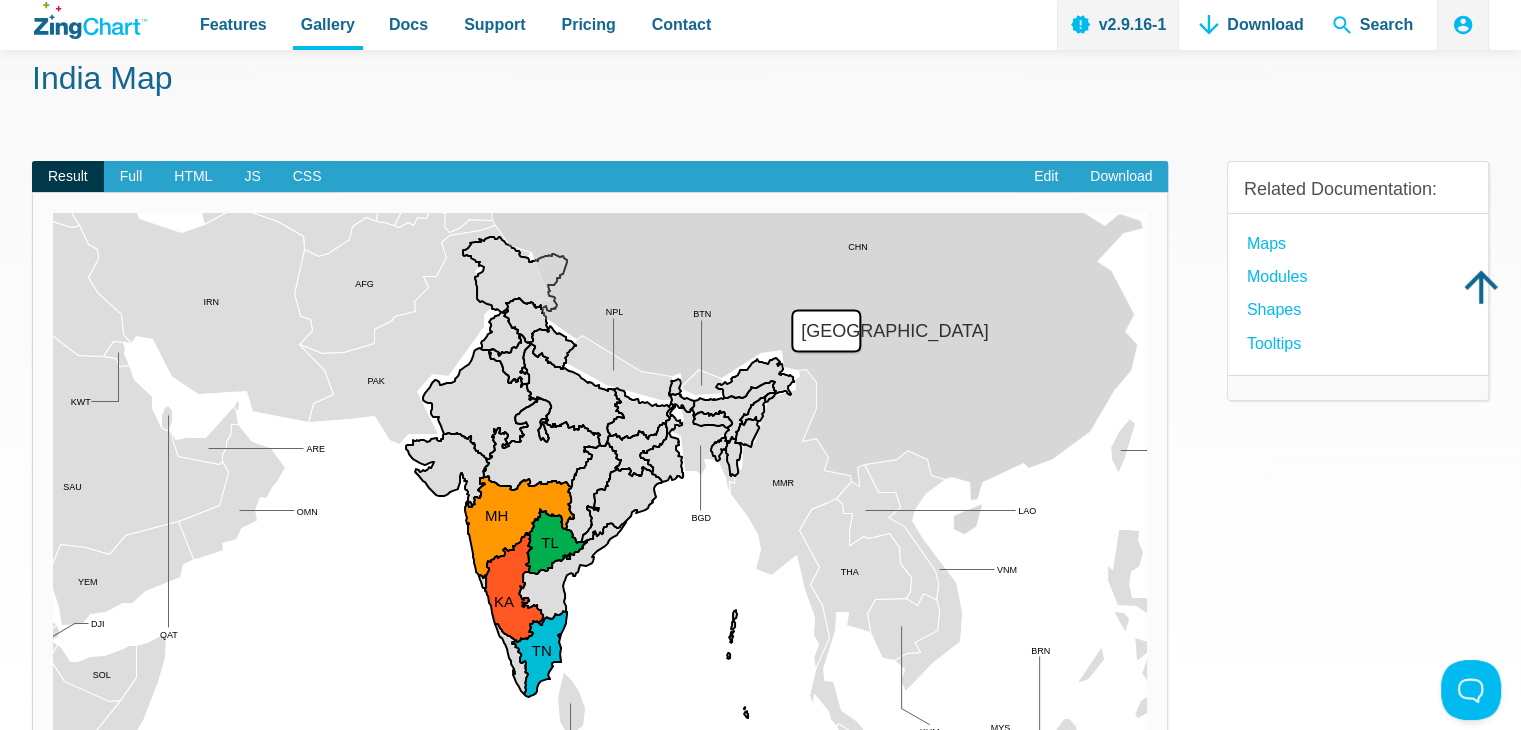 drag, startPoint x: 767, startPoint y: 373, endPoint x: 839, endPoint y: 373, distance: 72 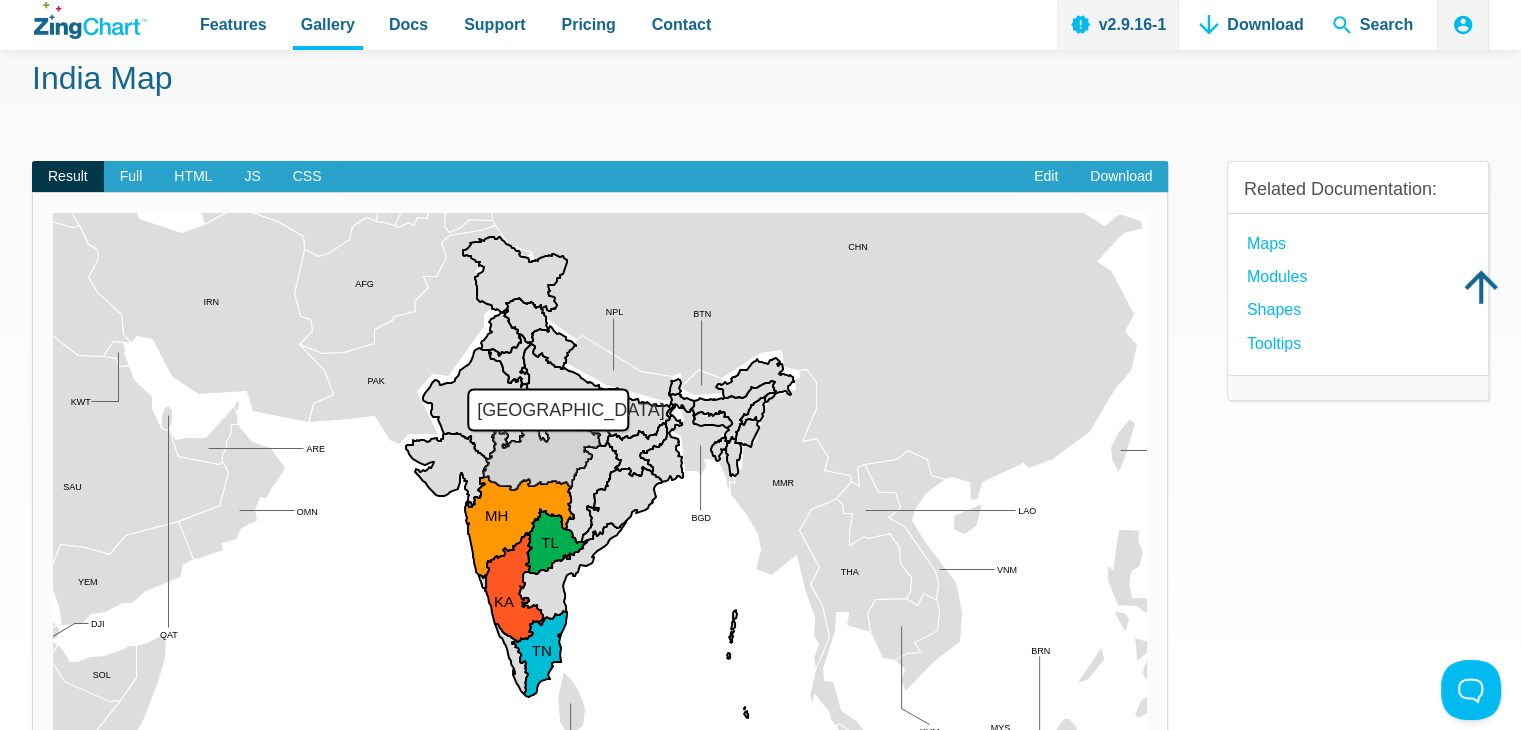 click at bounding box center [53, 743] 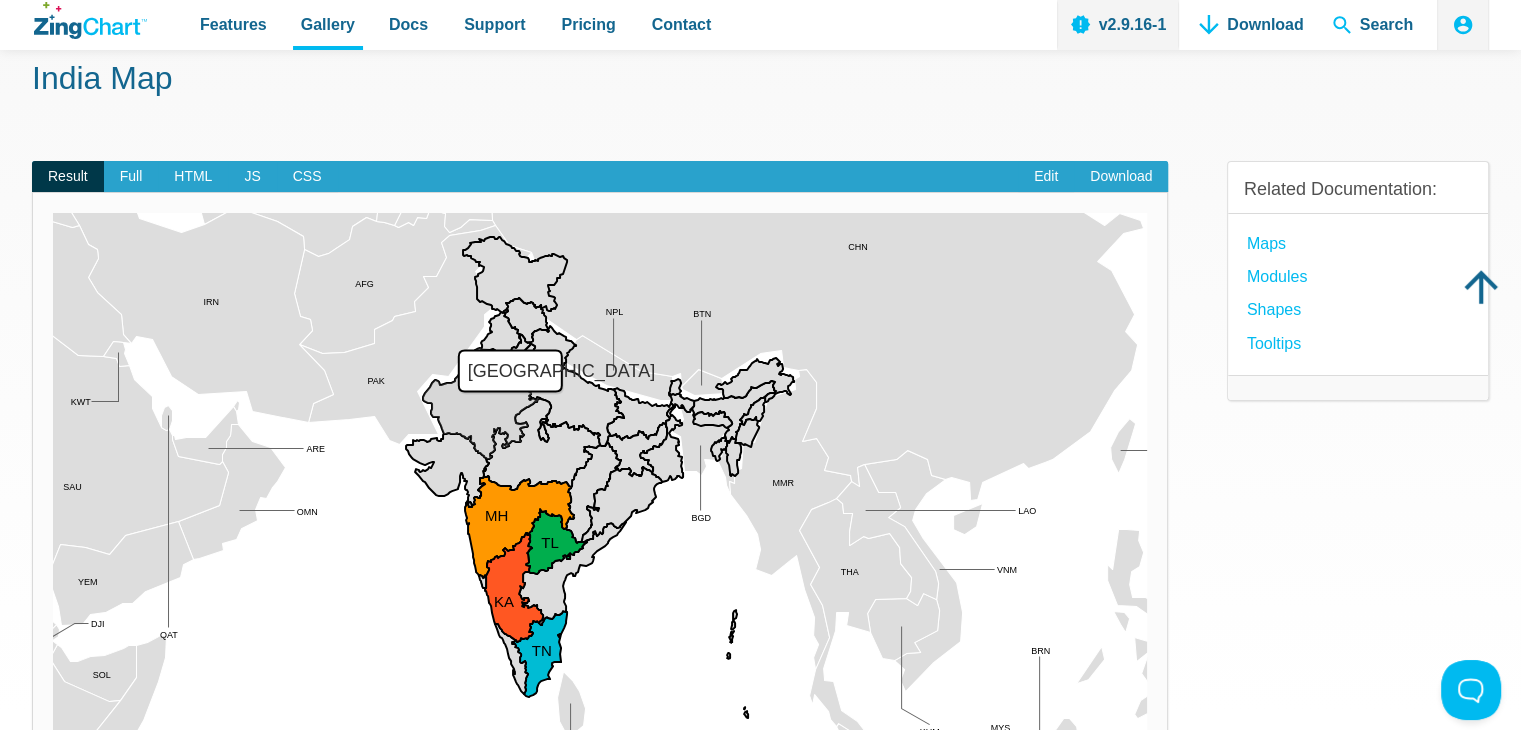 click at bounding box center (53, 743) 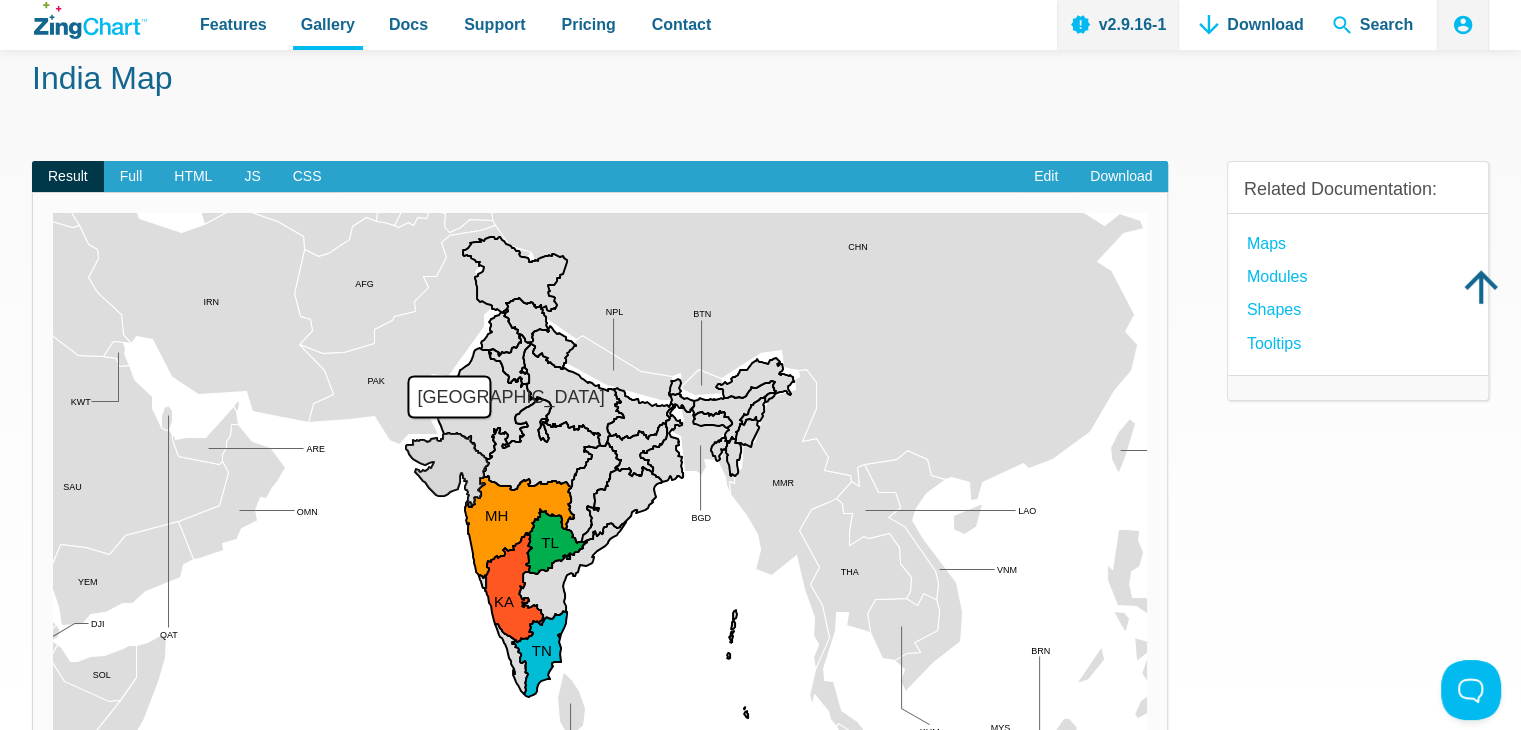 click at bounding box center [53, 743] 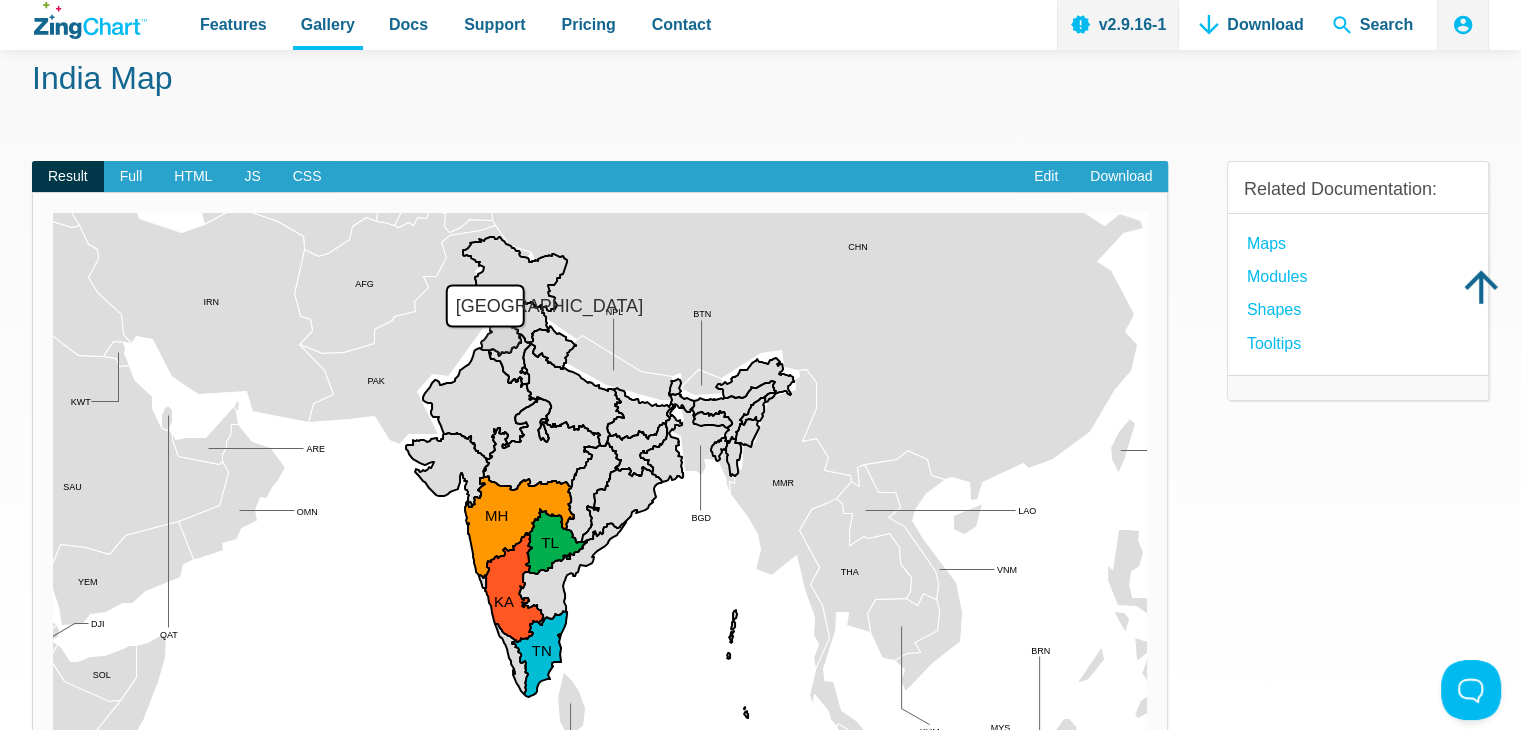 click at bounding box center (53, 743) 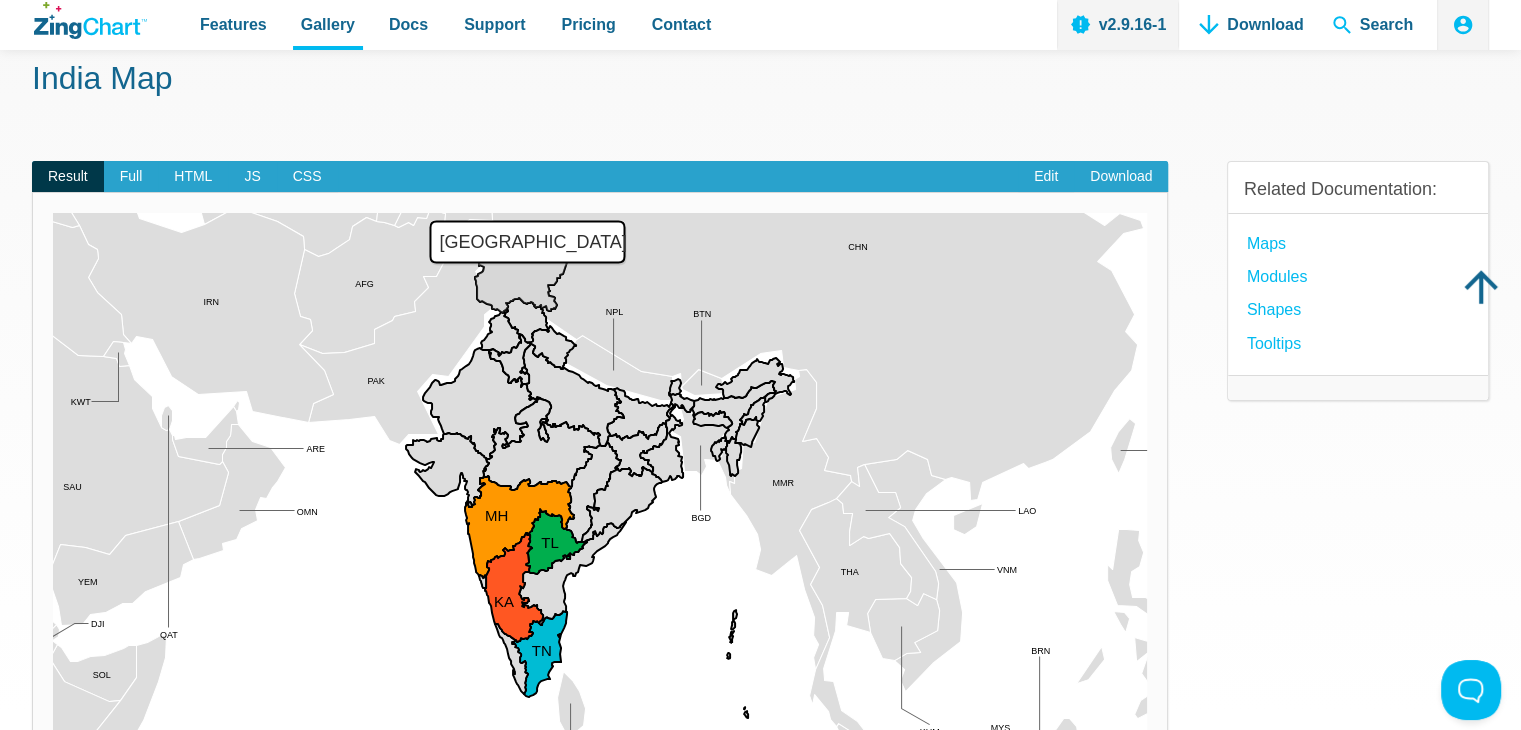click at bounding box center (53, 743) 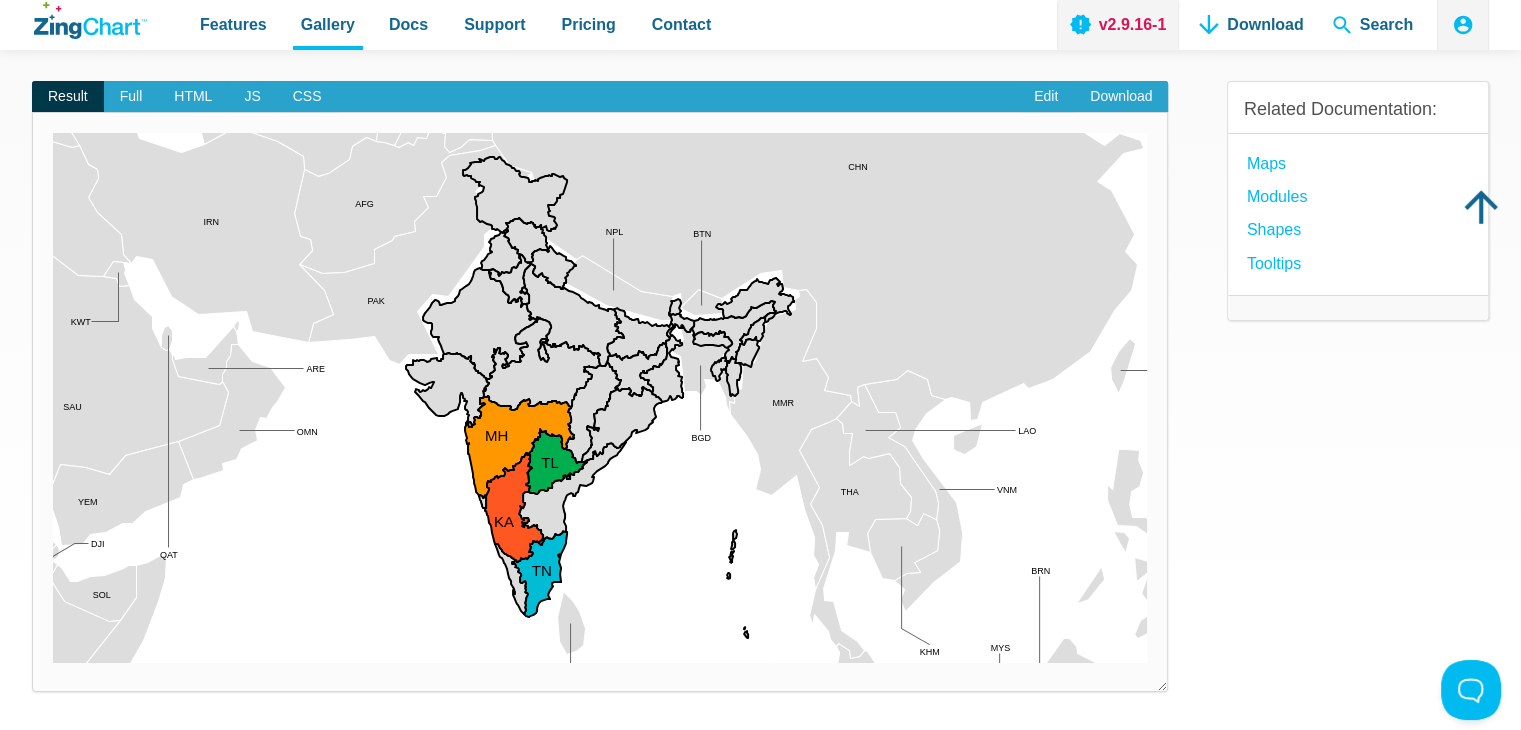 scroll, scrollTop: 100, scrollLeft: 0, axis: vertical 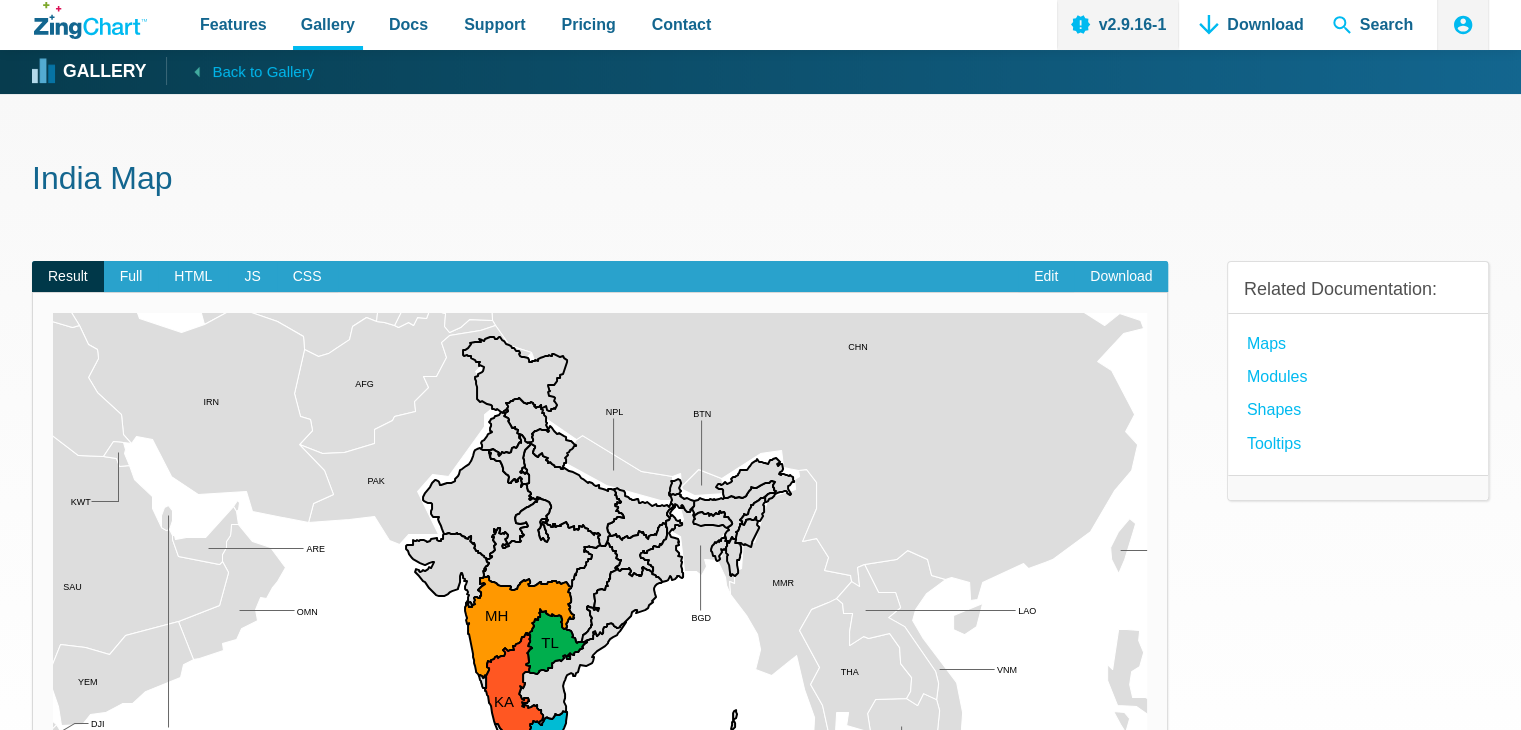 click 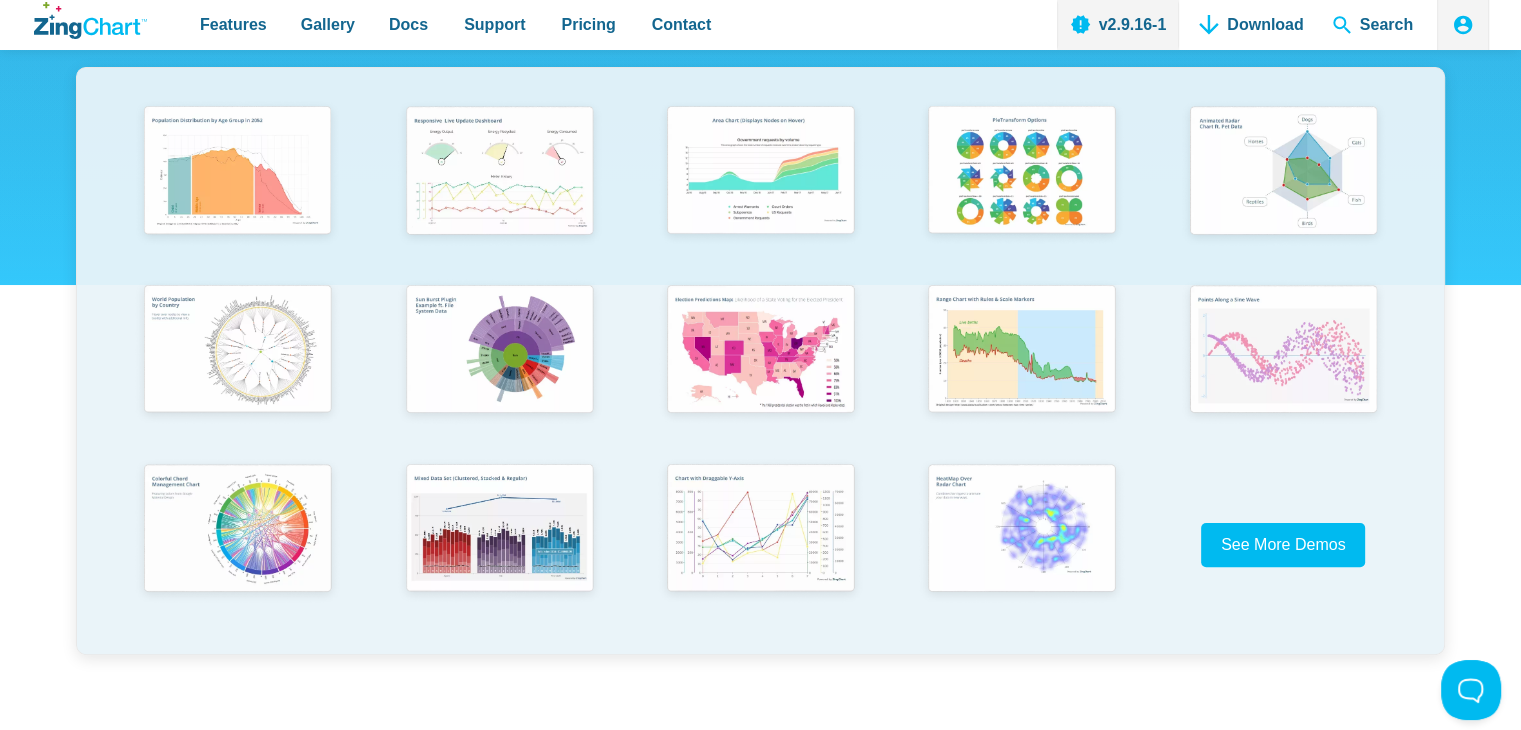 scroll, scrollTop: 0, scrollLeft: 0, axis: both 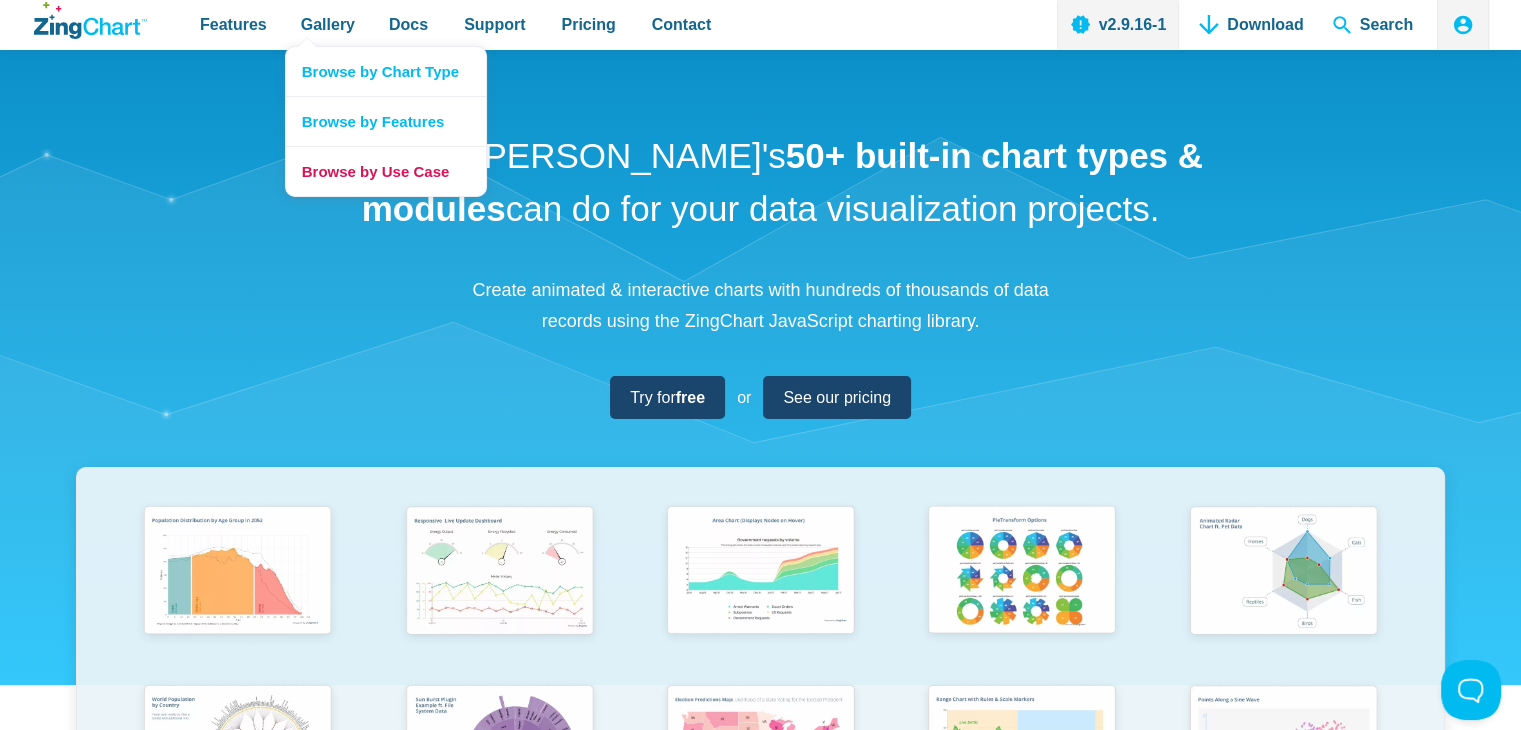 click on "Browse by Use Case" at bounding box center (386, 171) 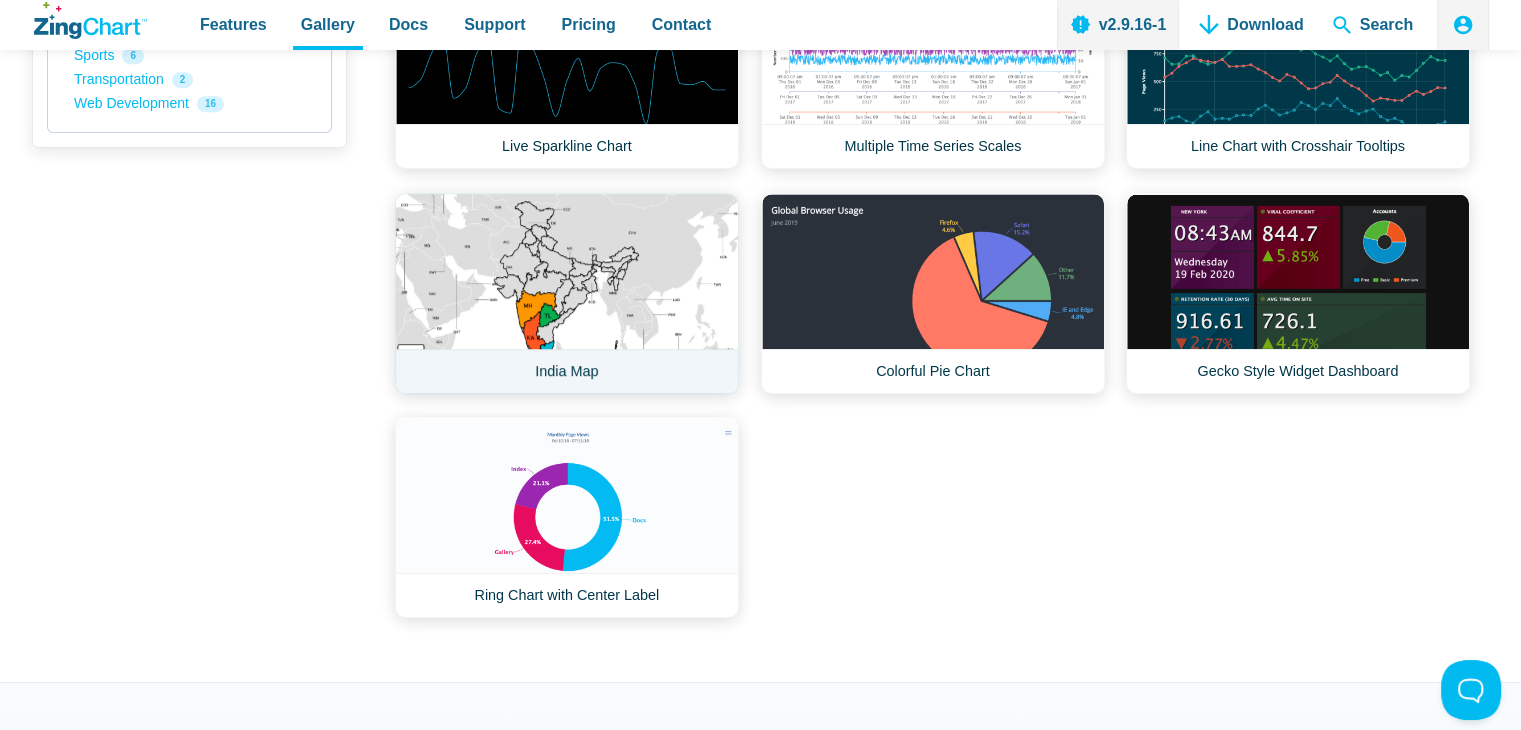 scroll, scrollTop: 1000, scrollLeft: 0, axis: vertical 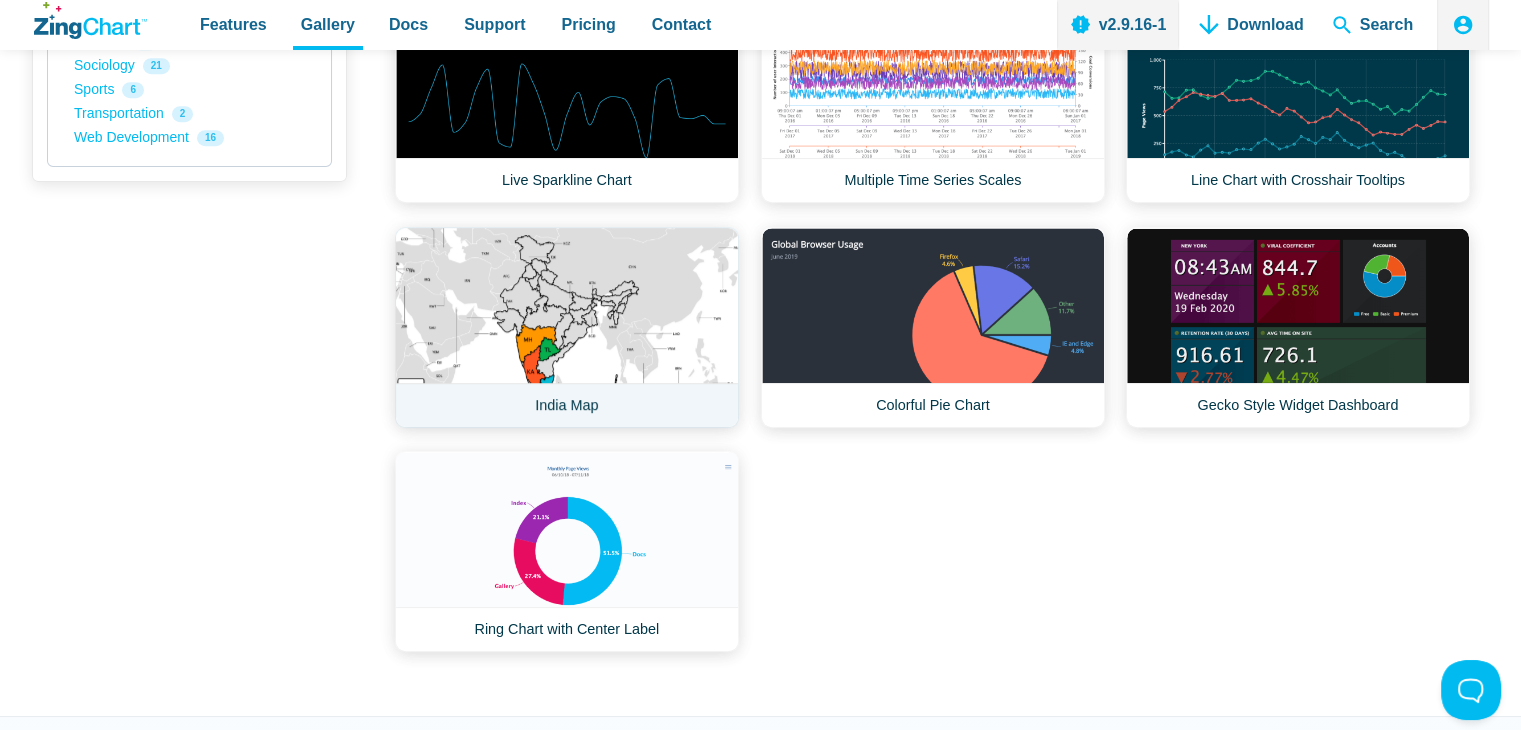 click on "India Map" at bounding box center (567, 327) 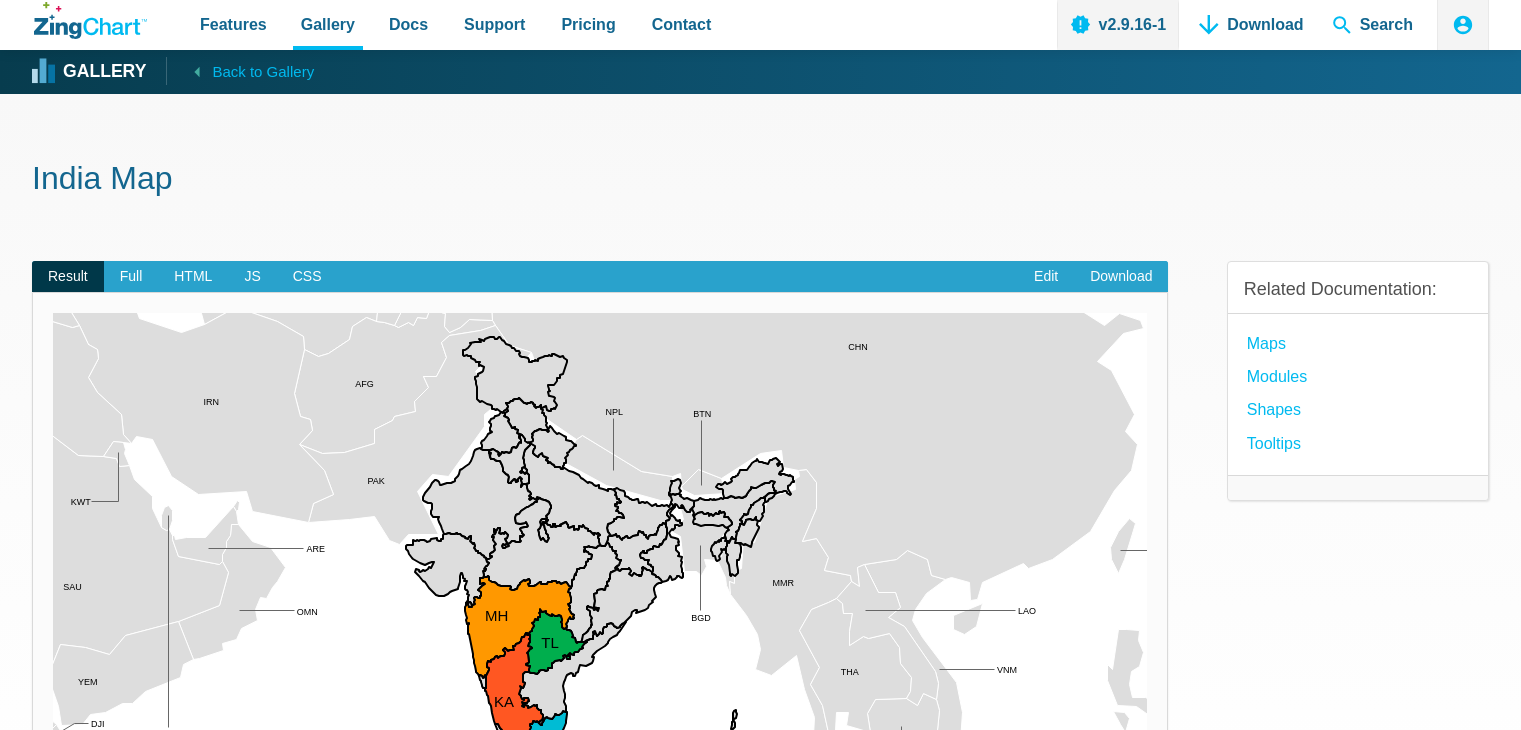 scroll, scrollTop: 0, scrollLeft: 0, axis: both 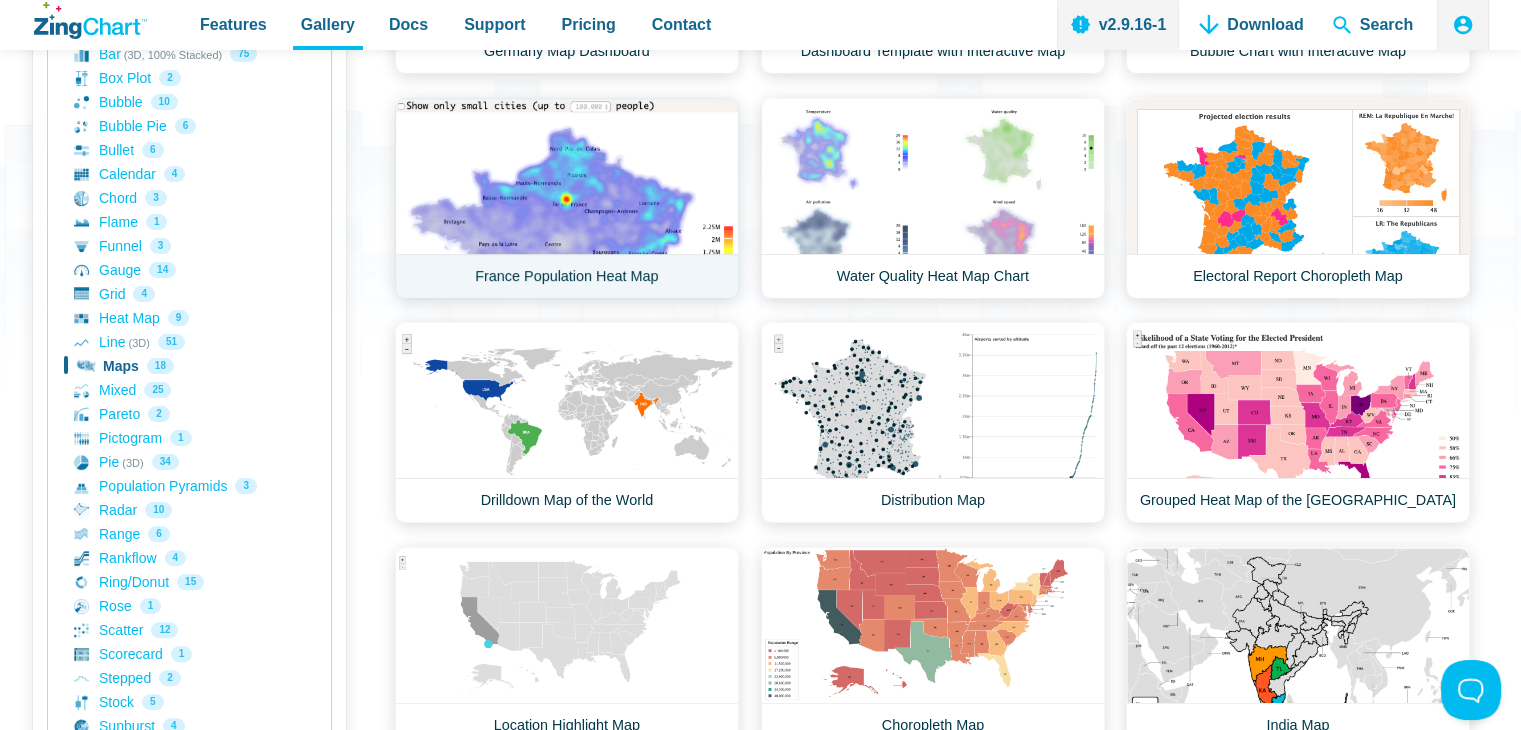 click on "France Population Heat Map" at bounding box center [567, 198] 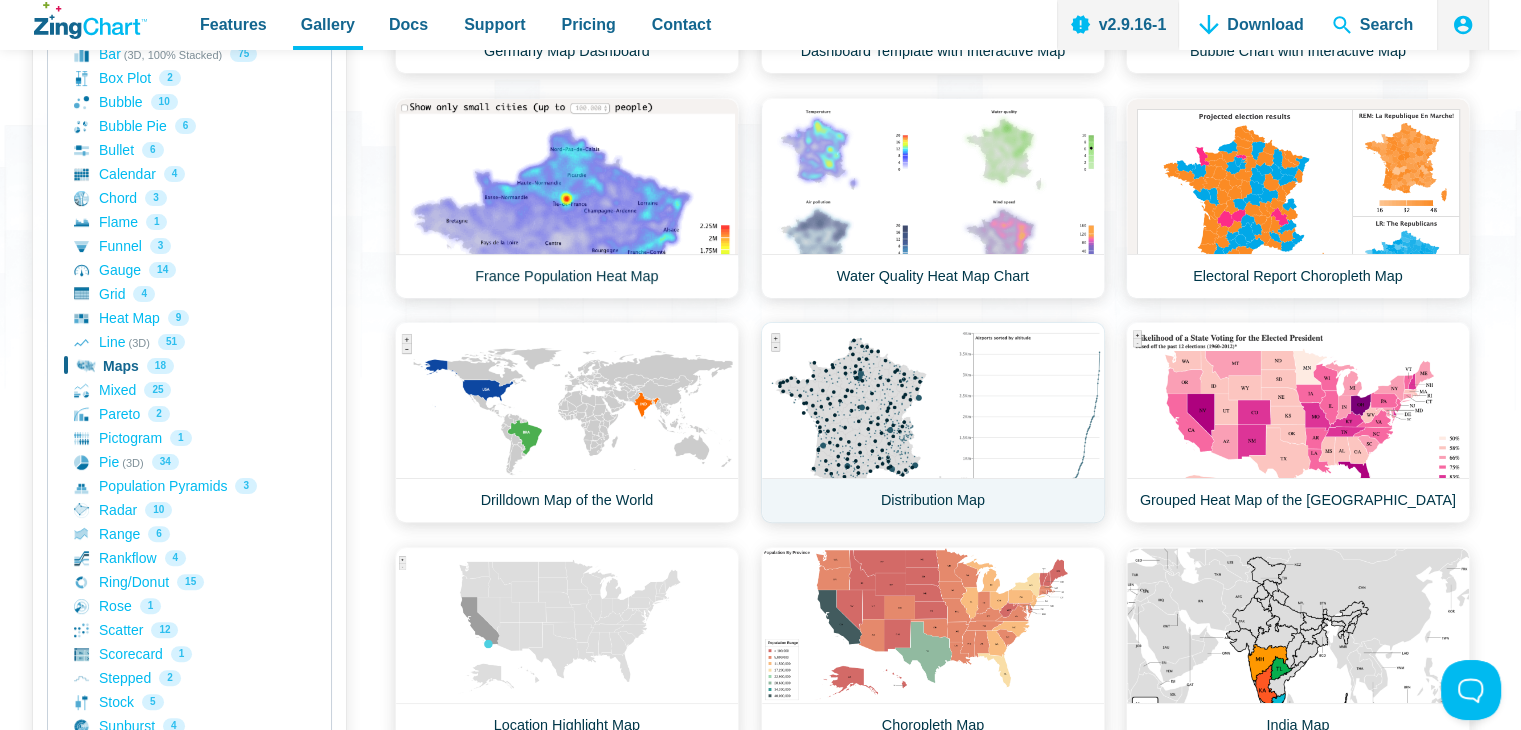 scroll, scrollTop: 536, scrollLeft: 0, axis: vertical 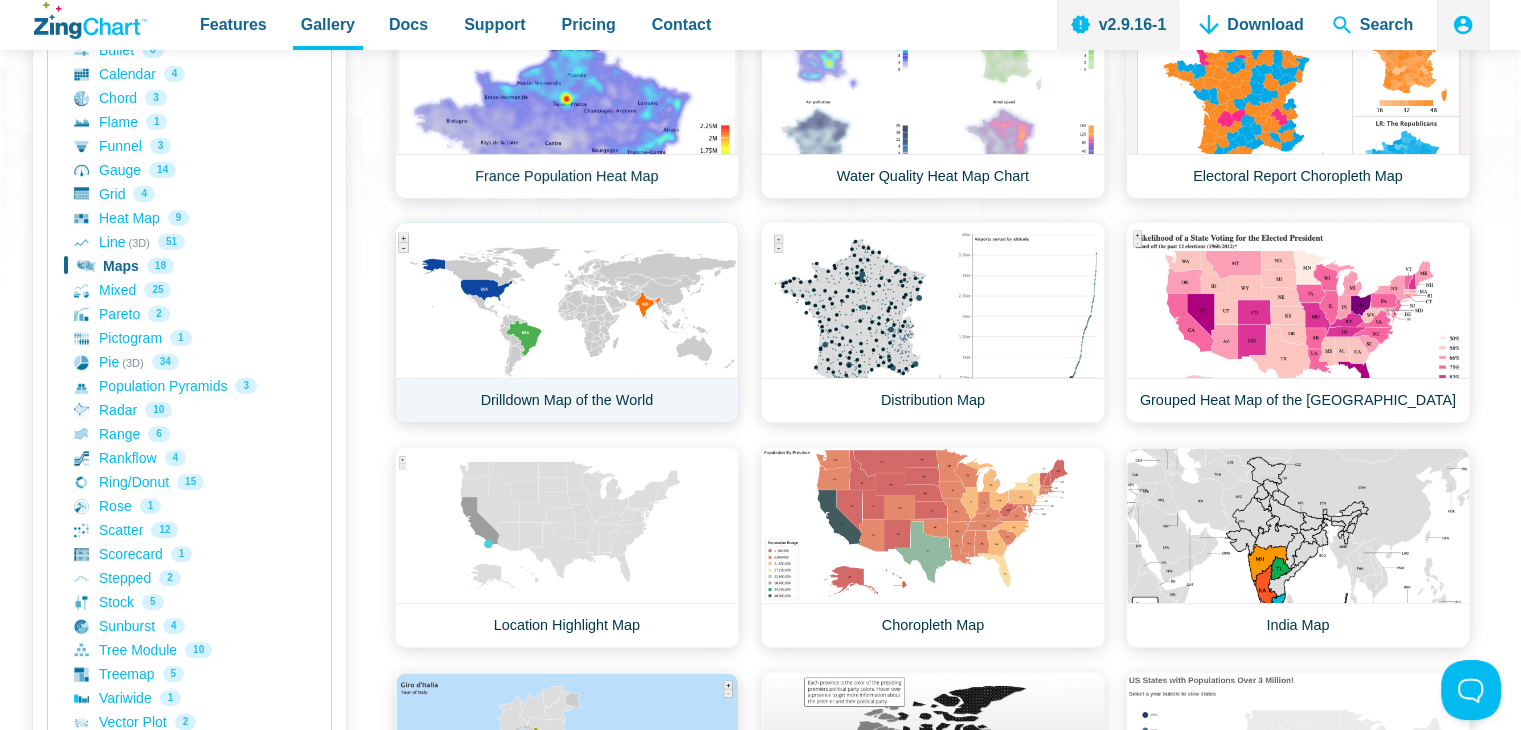 click on "Drilldown Map of the World" at bounding box center [567, 322] 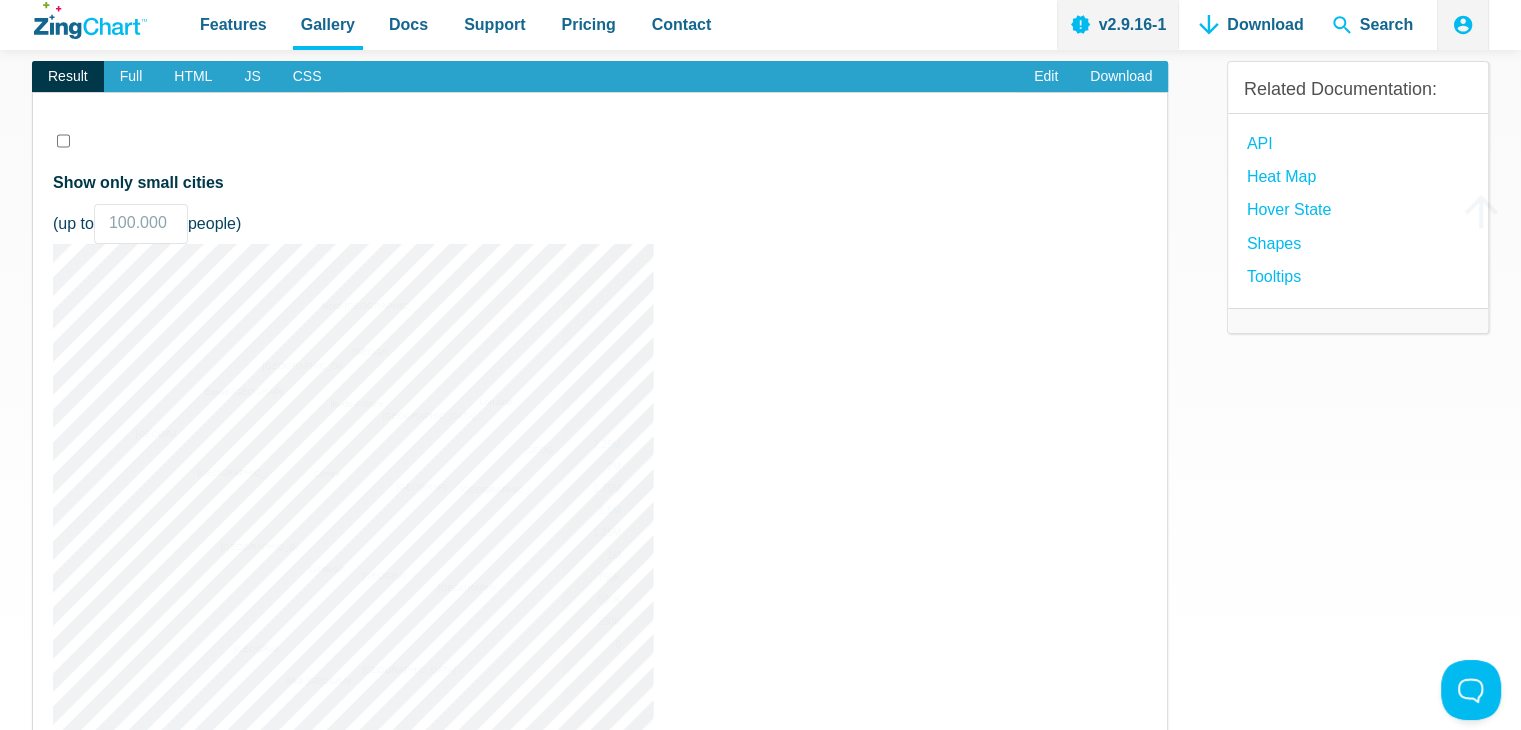 scroll, scrollTop: 0, scrollLeft: 0, axis: both 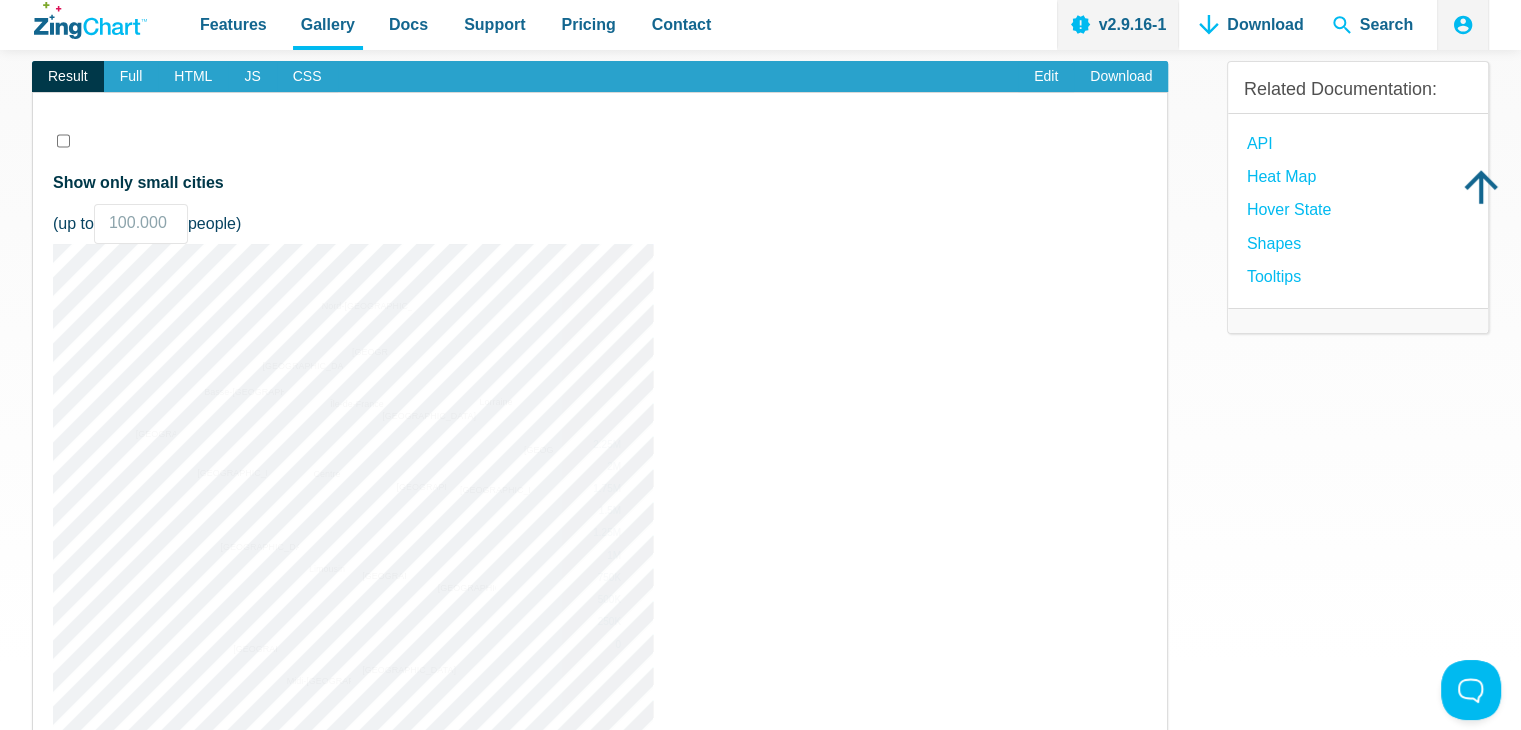 click on "​
Show only small cities  (up to
100.000
50.000
10.000
5.000
1.000
500
people)
Powered by ZingChart
[GEOGRAPHIC_DATA] [GEOGRAPHIC_DATA] [GEOGRAPHIC_DATA] [GEOGRAPHIC_DATA] [GEOGRAPHIC_DATA] [GEOGRAPHIC_DATA] [GEOGRAPHIC_DATA] [GEOGRAPHIC_DATA] [GEOGRAPHIC_DATA] [GEOGRAPHIC_DATA] [GEOGRAPHIC_DATA] [GEOGRAPHIC_DATA] [GEOGRAPHIC_DATA] [GEOGRAPHIC_DATA] [GEOGRAPHIC_DATA] [GEOGRAPHIC_DATA] [GEOGRAPHIC_DATA] [GEOGRAPHIC_DATA] [GEOGRAPHIC_DATA] [GEOGRAPHIC_DATA] 0 250K 500K 750K 1M 1.25M 1.5M 1.75M 2M 2.25M" at bounding box center [600, 478] 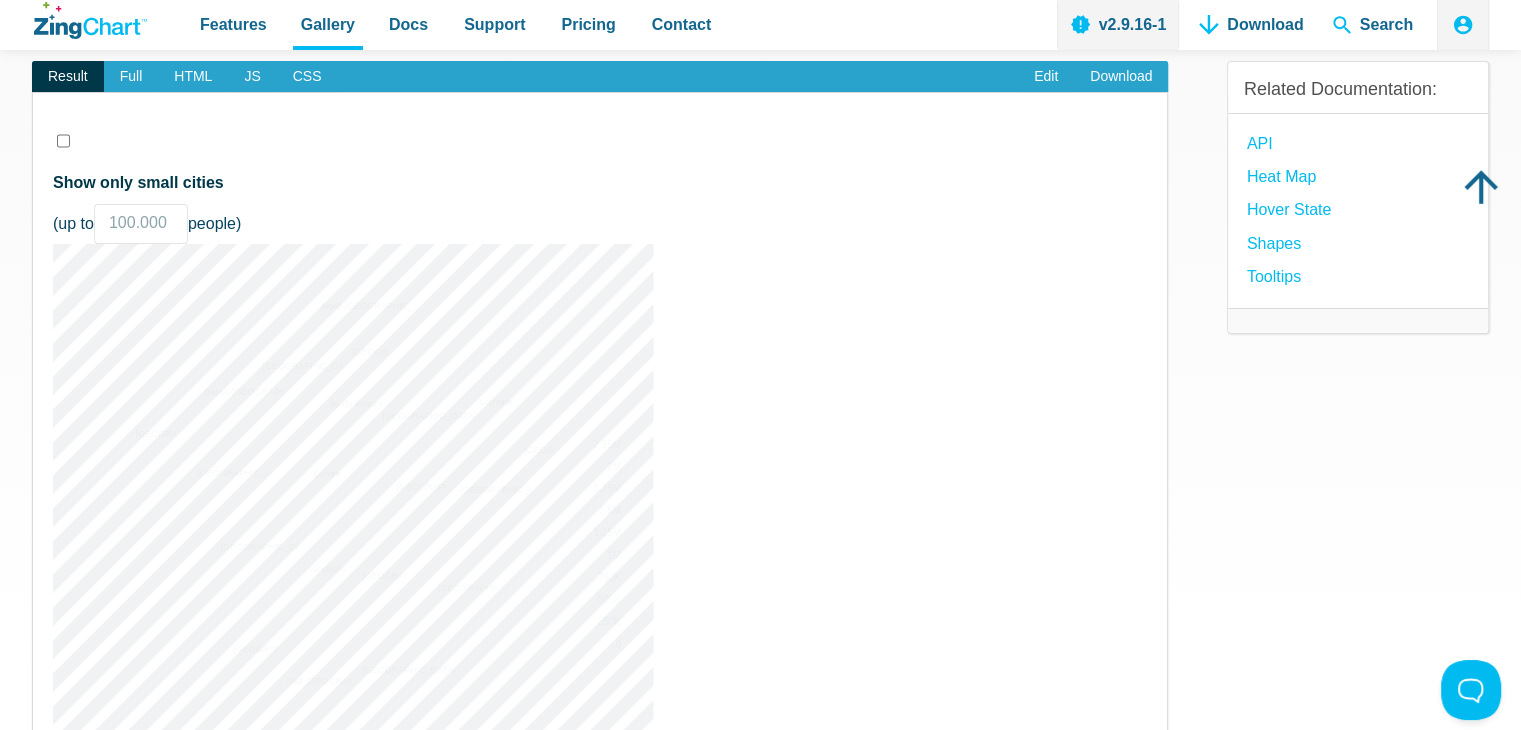 click on "​
Show only small cities  (up to
100.000
50.000
10.000
5.000
1.000
500
people)
Powered by ZingChart
[GEOGRAPHIC_DATA] [GEOGRAPHIC_DATA] [GEOGRAPHIC_DATA] [GEOGRAPHIC_DATA] [GEOGRAPHIC_DATA] [GEOGRAPHIC_DATA] [GEOGRAPHIC_DATA] [GEOGRAPHIC_DATA] [GEOGRAPHIC_DATA] [GEOGRAPHIC_DATA] [GEOGRAPHIC_DATA] [GEOGRAPHIC_DATA] [GEOGRAPHIC_DATA] [GEOGRAPHIC_DATA] [GEOGRAPHIC_DATA] [GEOGRAPHIC_DATA] [GEOGRAPHIC_DATA] [GEOGRAPHIC_DATA] [GEOGRAPHIC_DATA] [GEOGRAPHIC_DATA] 0 250K 500K 750K 1M 1.25M 1.5M 1.75M 2M 2.25M" at bounding box center [600, 478] 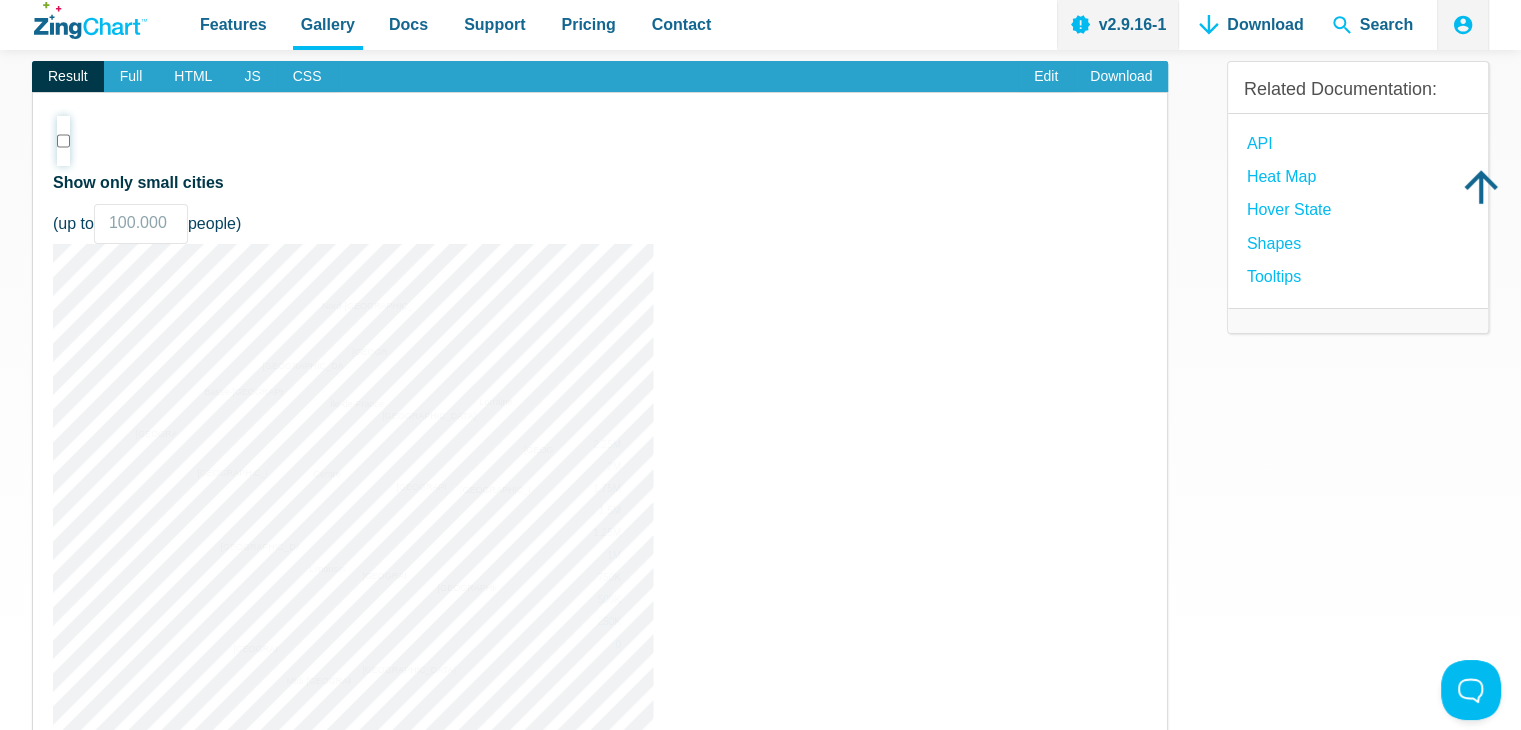 click on "Show only small cities" at bounding box center (63, 141) 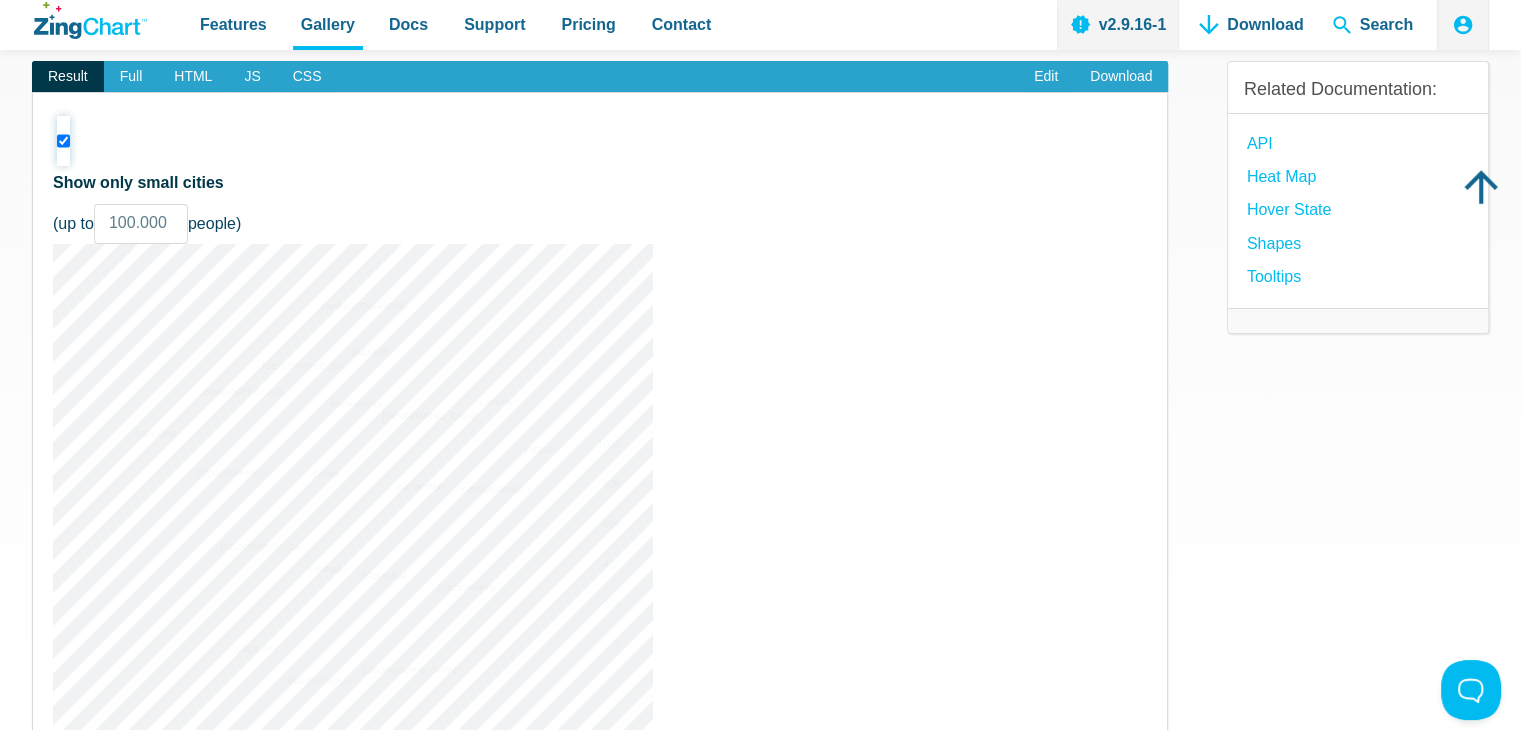 click on "Show only small cities" at bounding box center [63, 141] 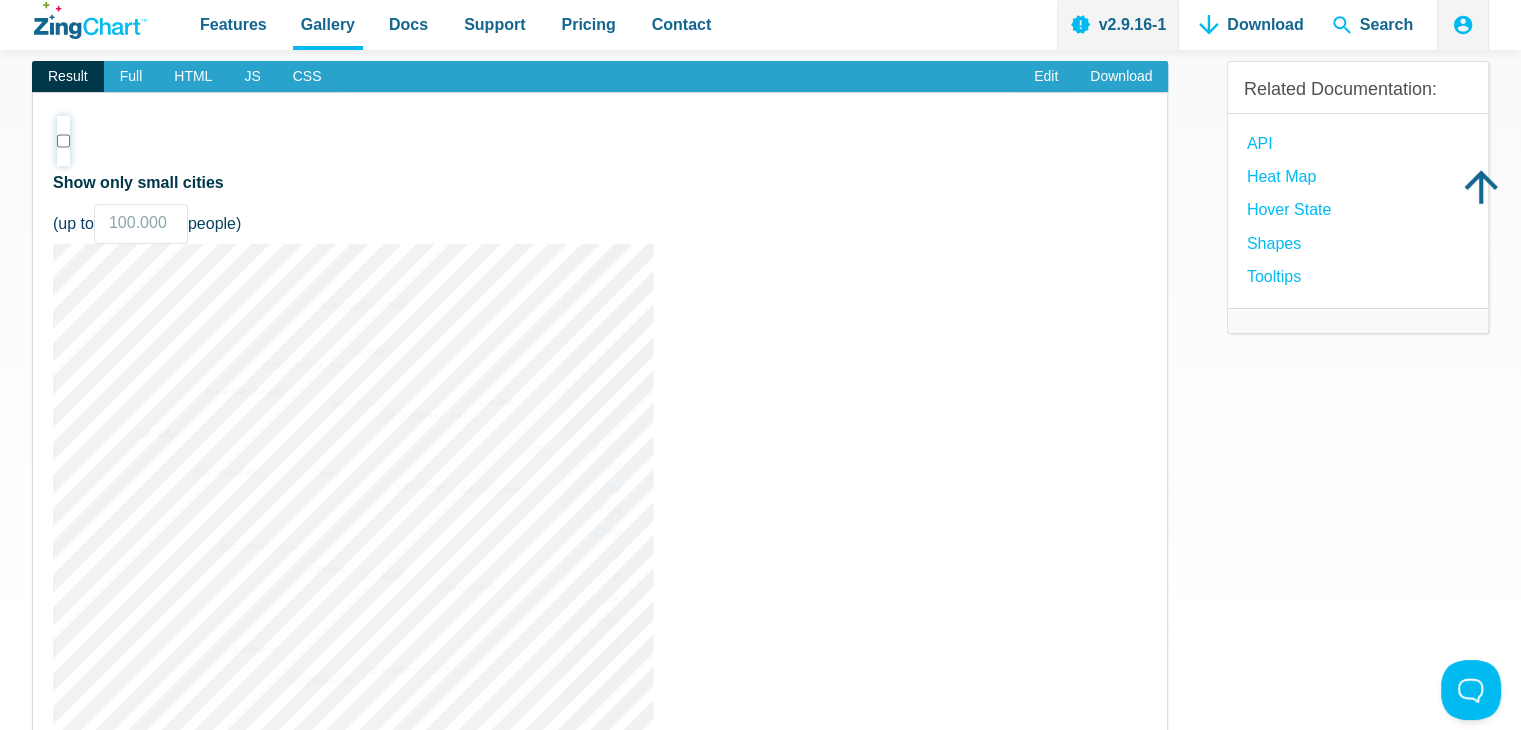 click on "Show only small cities" at bounding box center [63, 141] 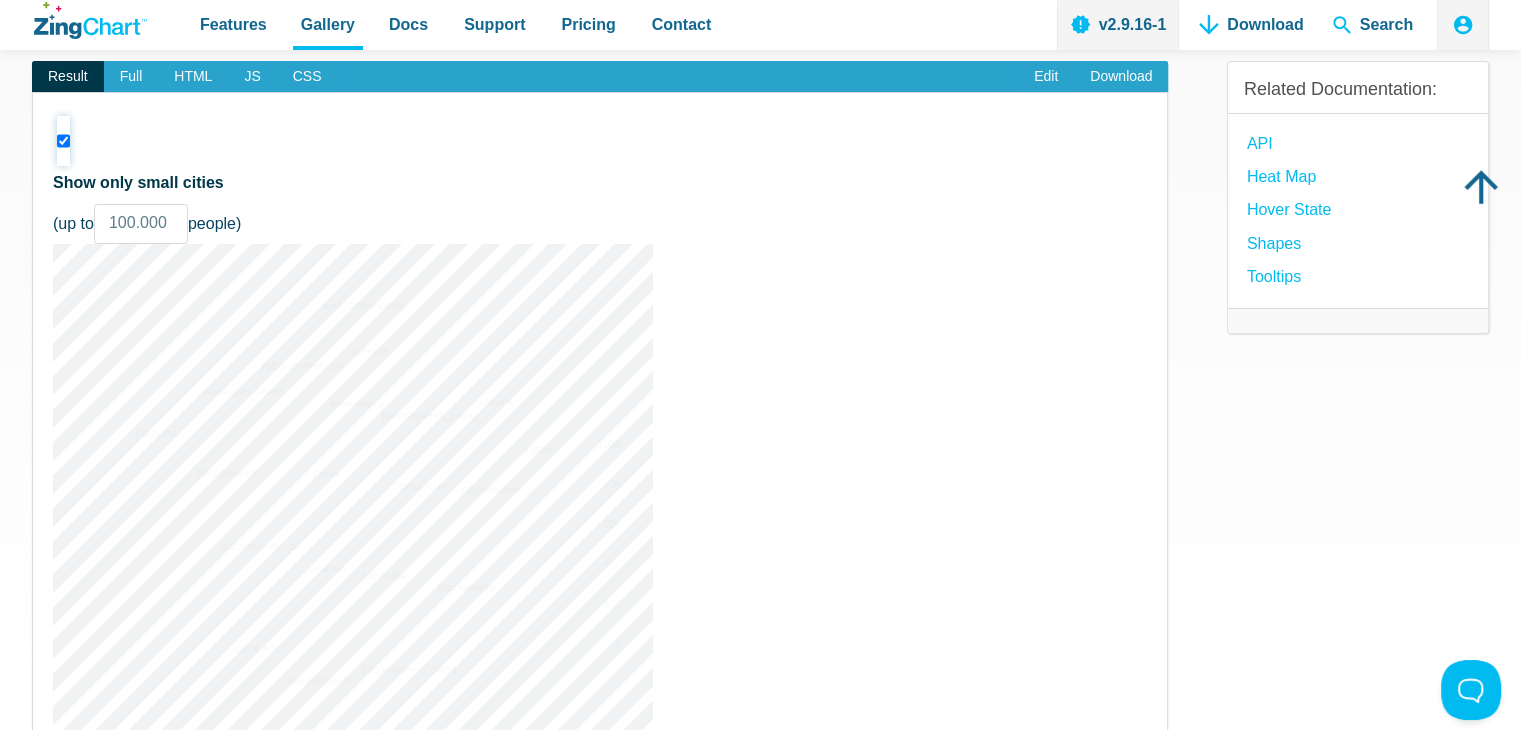 click on "Show only small cities" at bounding box center (63, 141) 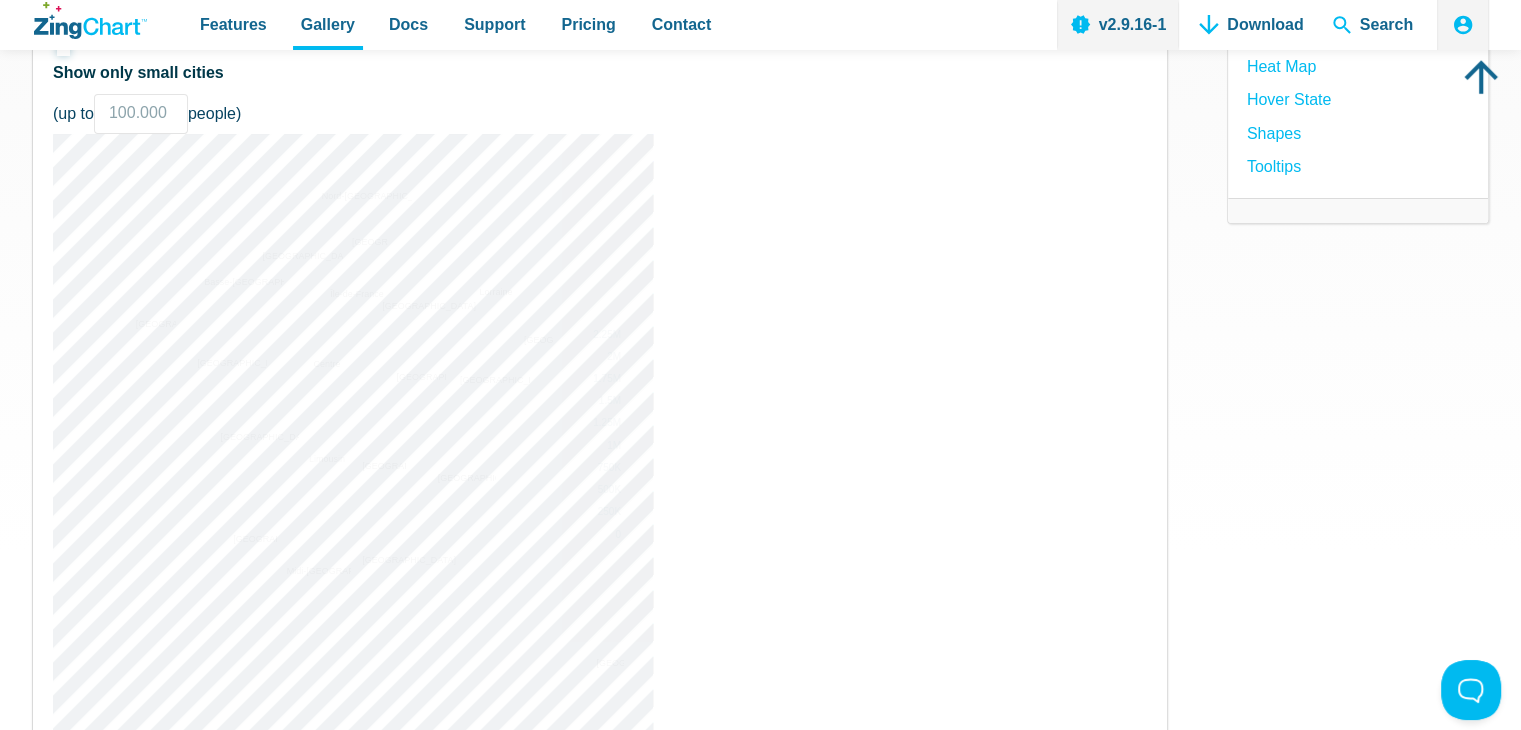 scroll, scrollTop: 300, scrollLeft: 0, axis: vertical 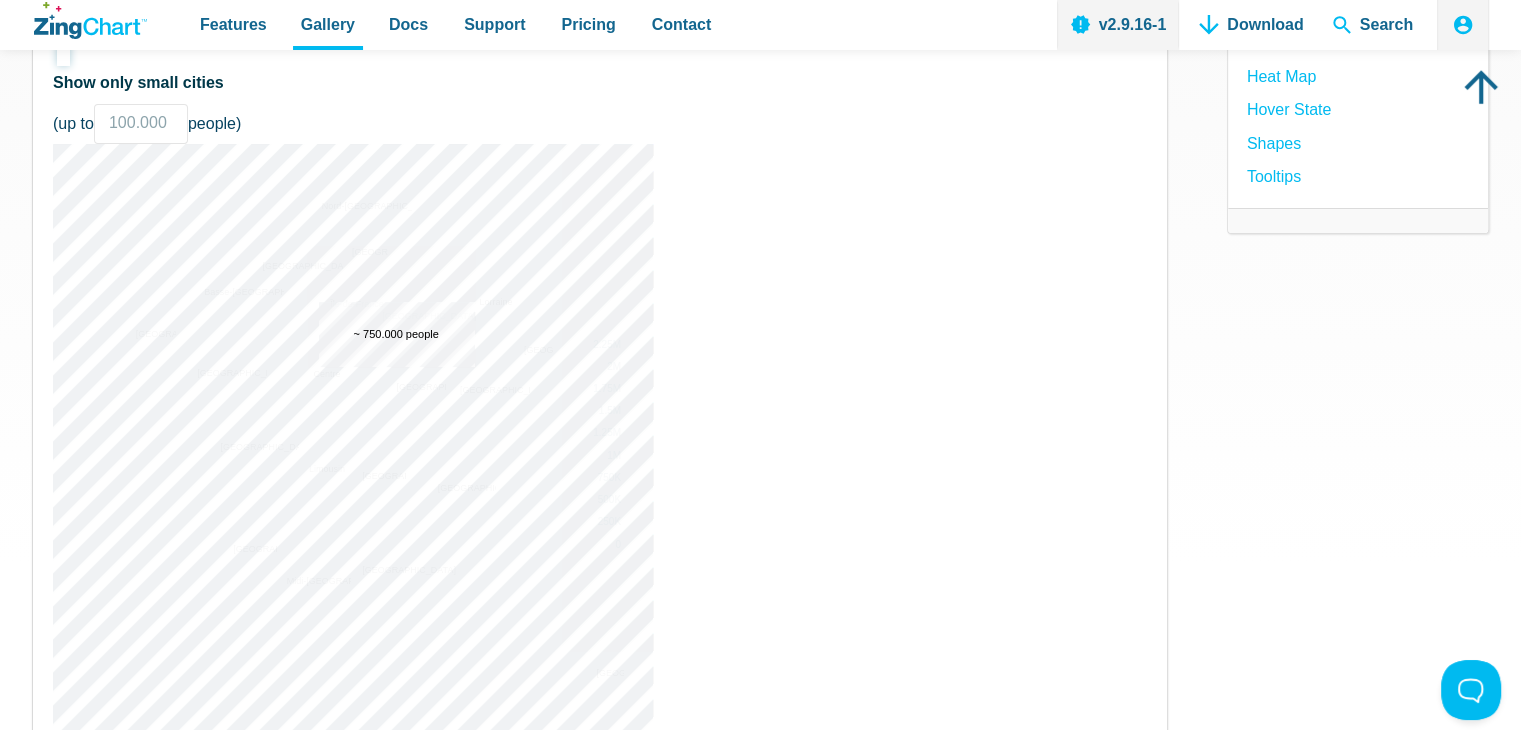 drag, startPoint x: 385, startPoint y: 311, endPoint x: 401, endPoint y: 385, distance: 75.70998 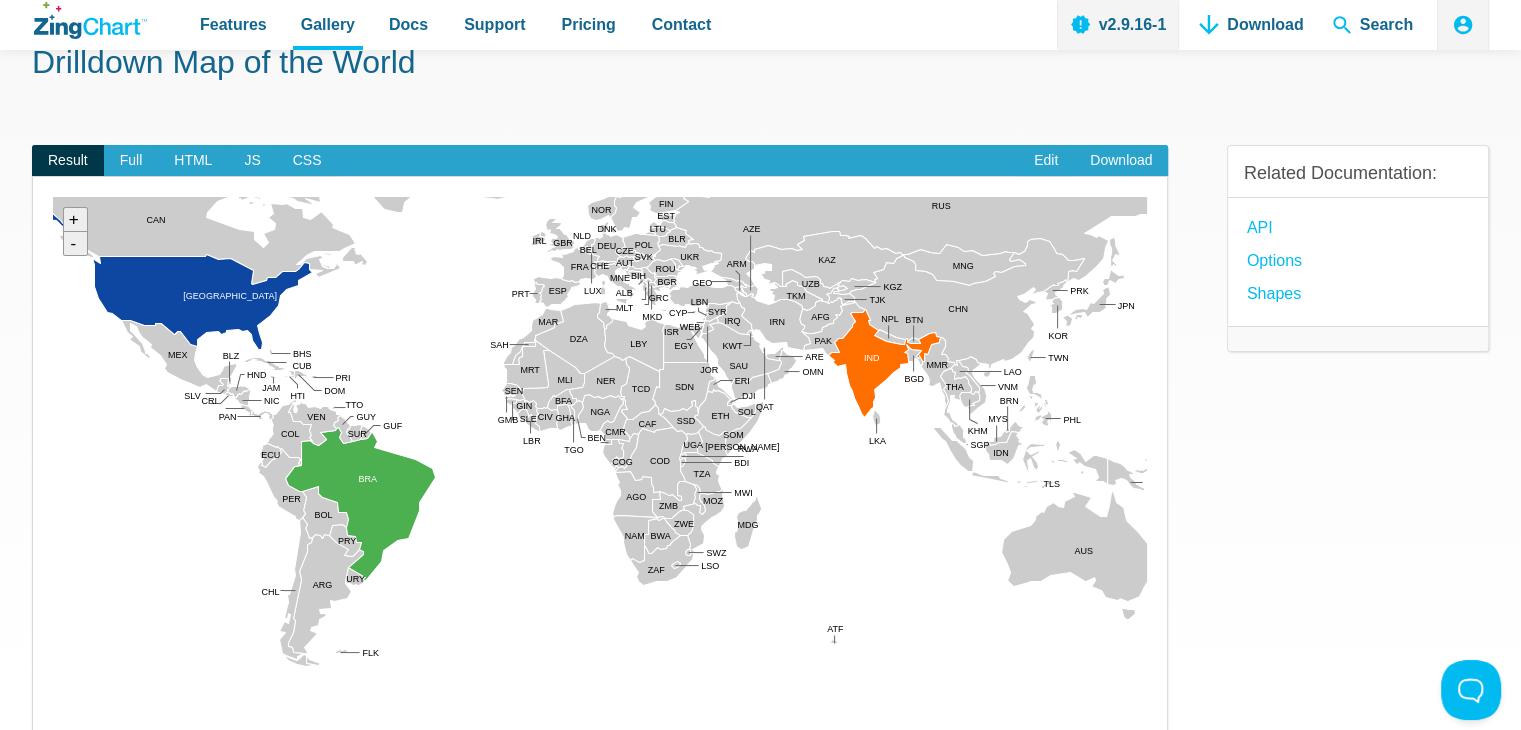 scroll, scrollTop: 0, scrollLeft: 0, axis: both 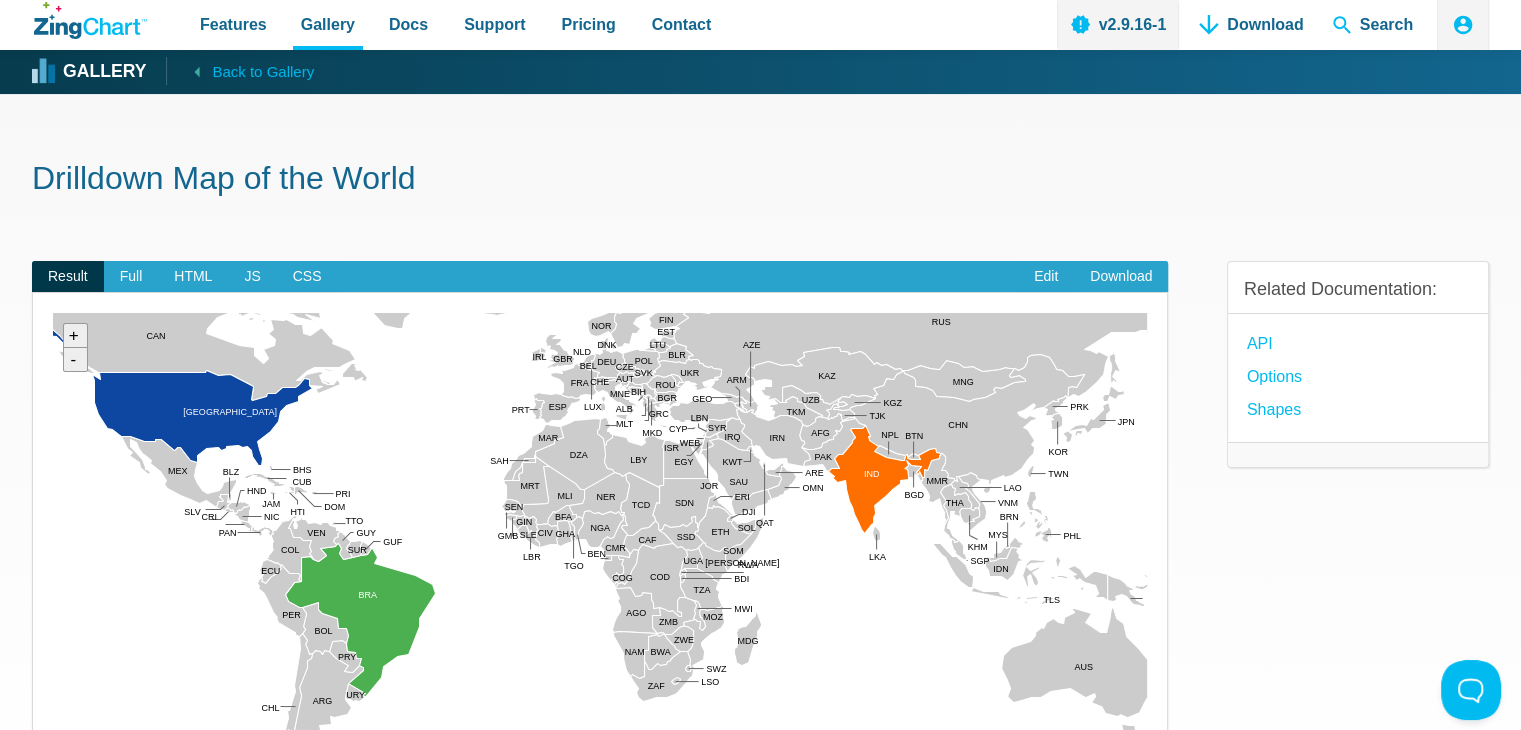 click at bounding box center [53, 793] 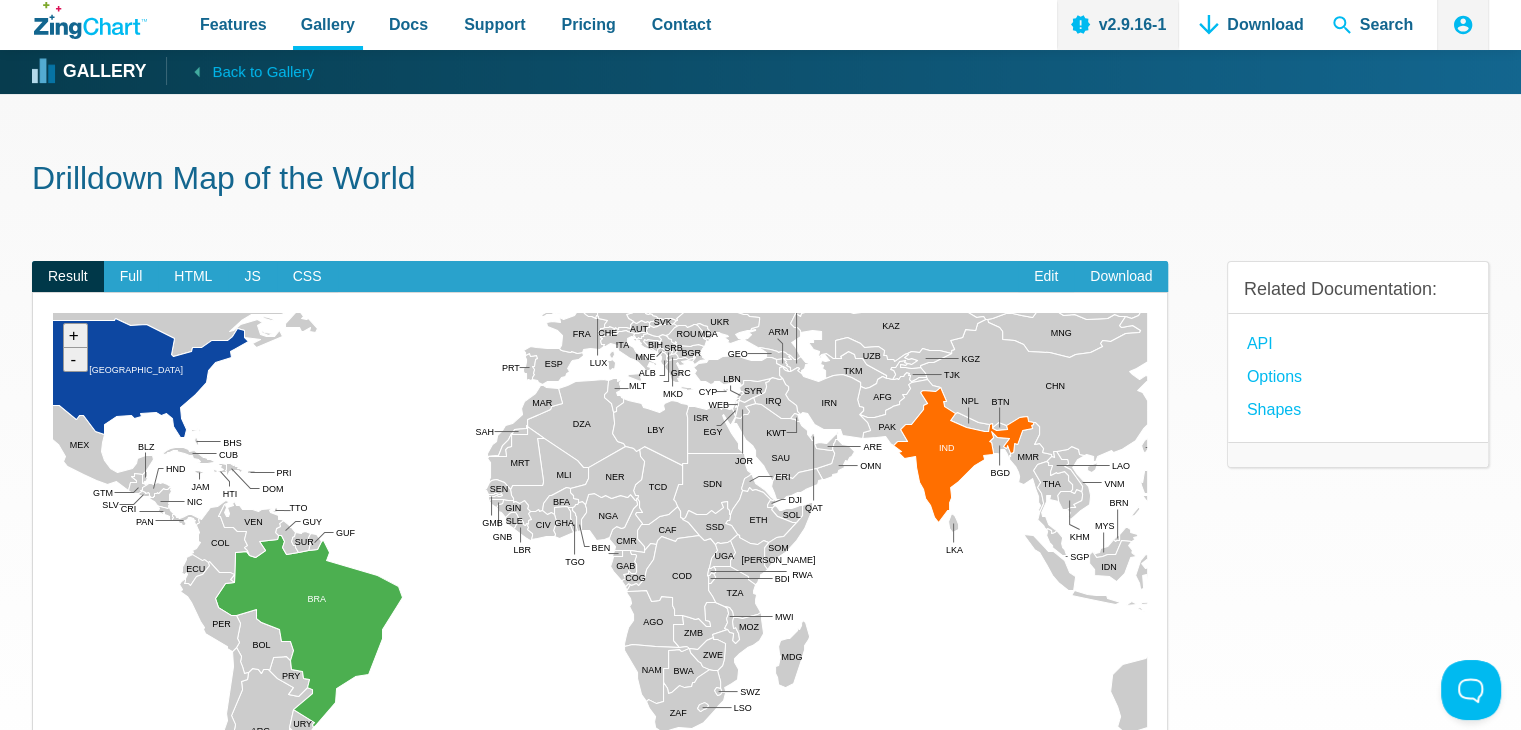 click at bounding box center (53, 793) 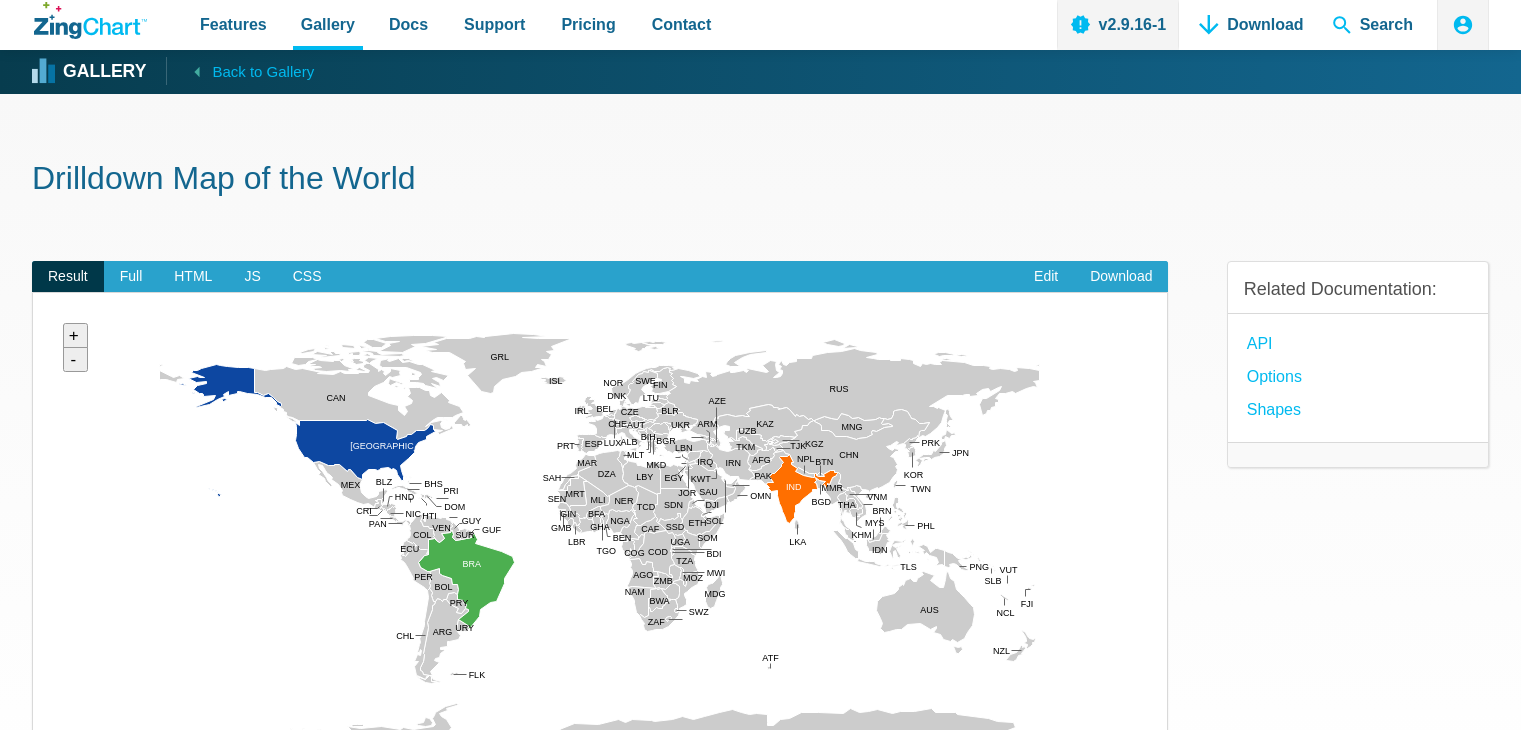 scroll, scrollTop: 0, scrollLeft: 0, axis: both 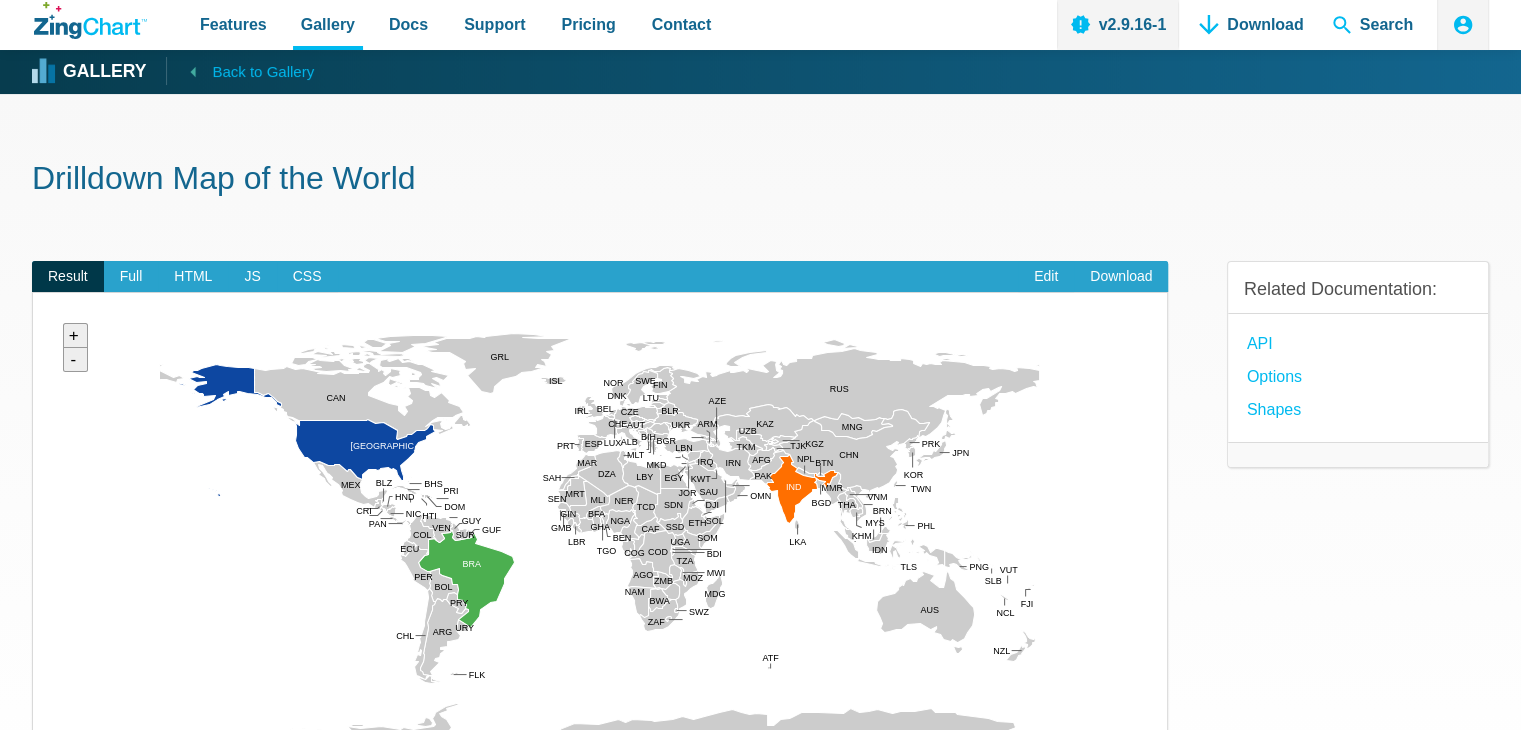 click on "Back to Gallery" at bounding box center [263, 72] 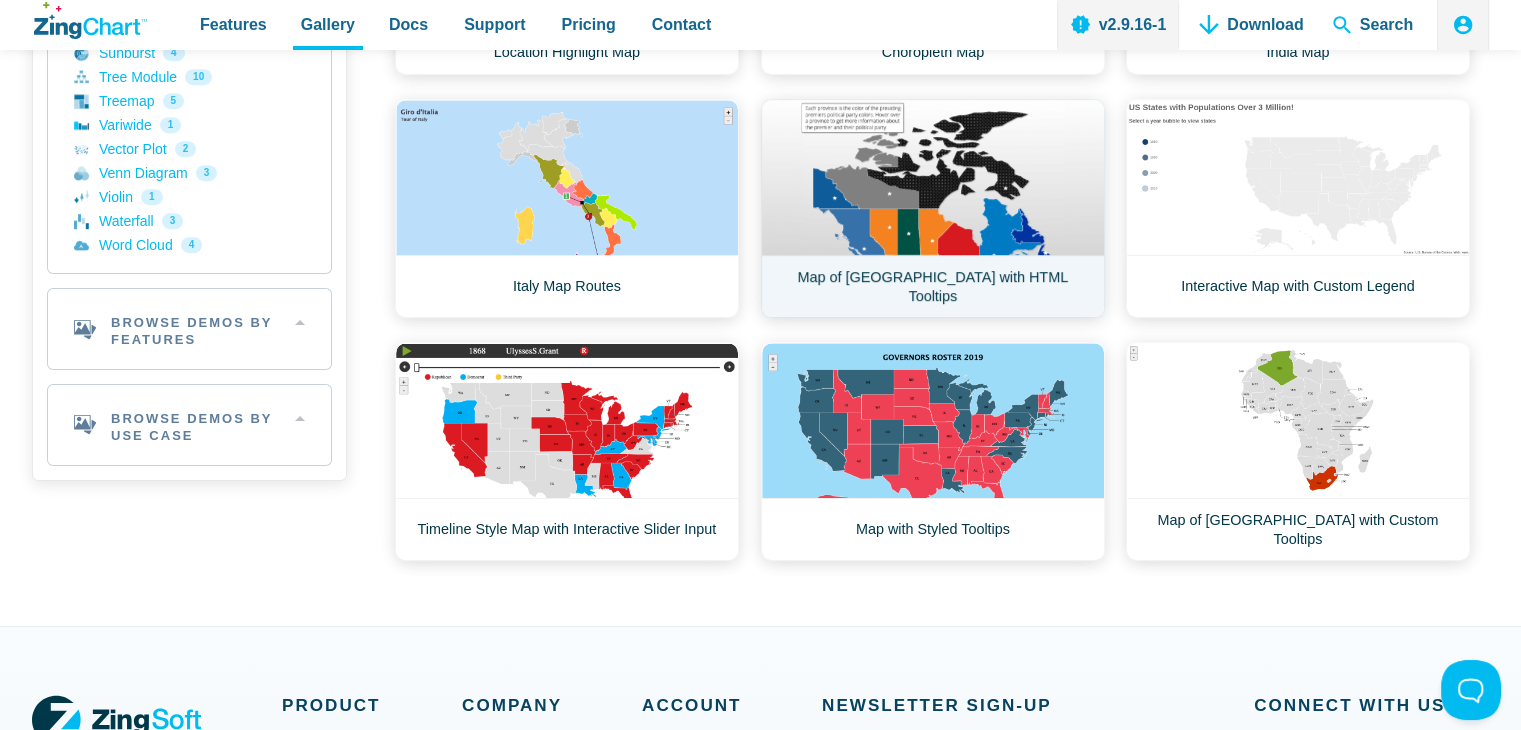 scroll, scrollTop: 1136, scrollLeft: 0, axis: vertical 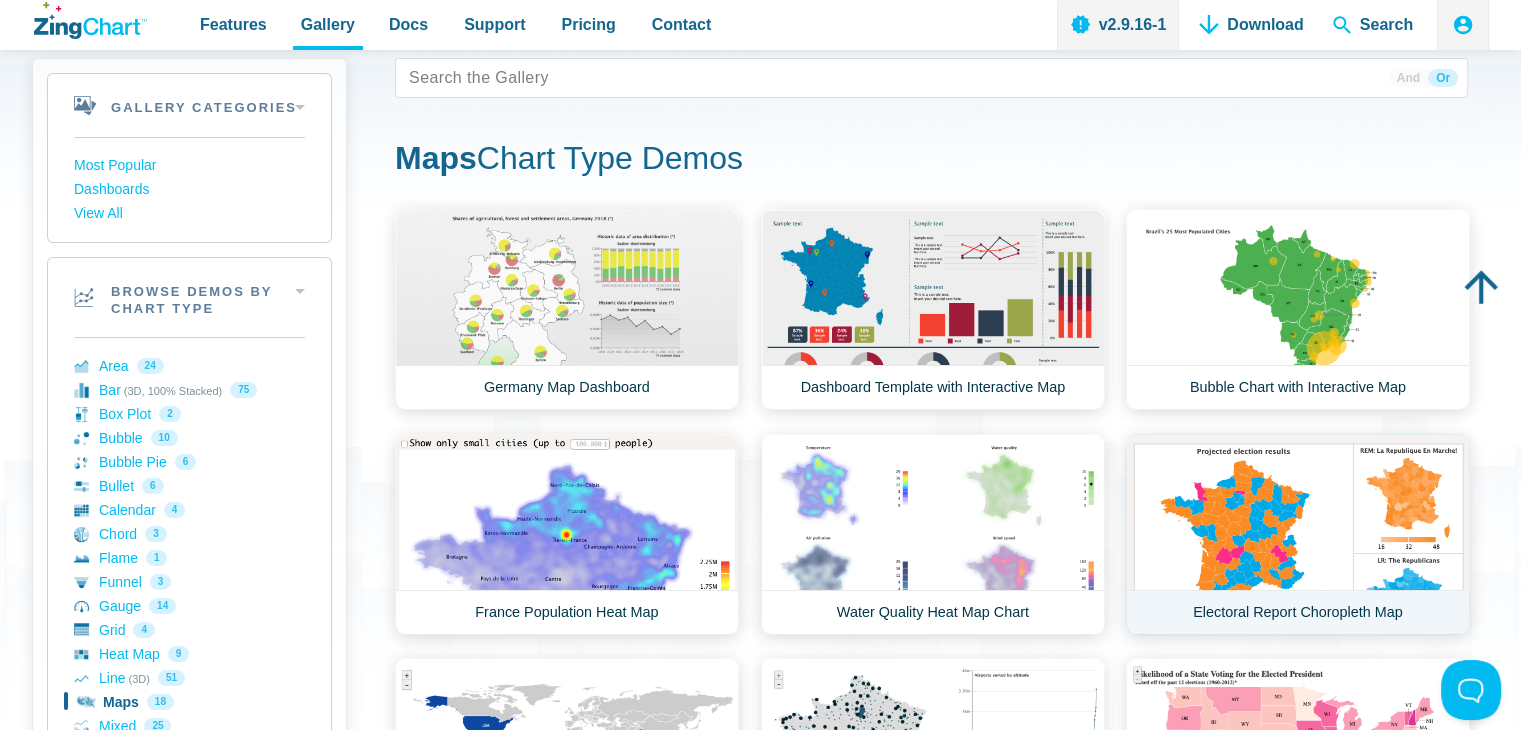 click on "Electoral Report Choropleth Map" at bounding box center [1298, 534] 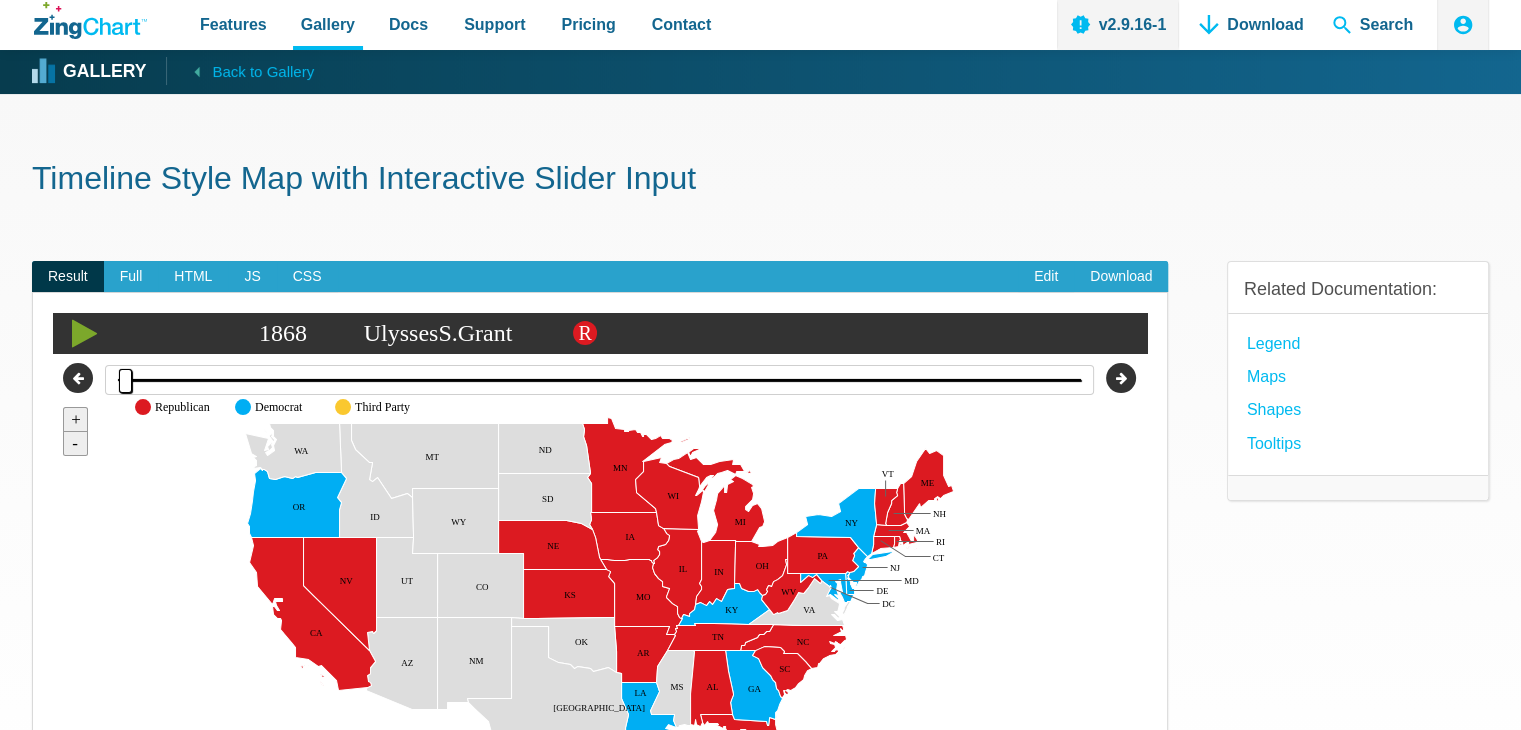 scroll, scrollTop: 0, scrollLeft: 0, axis: both 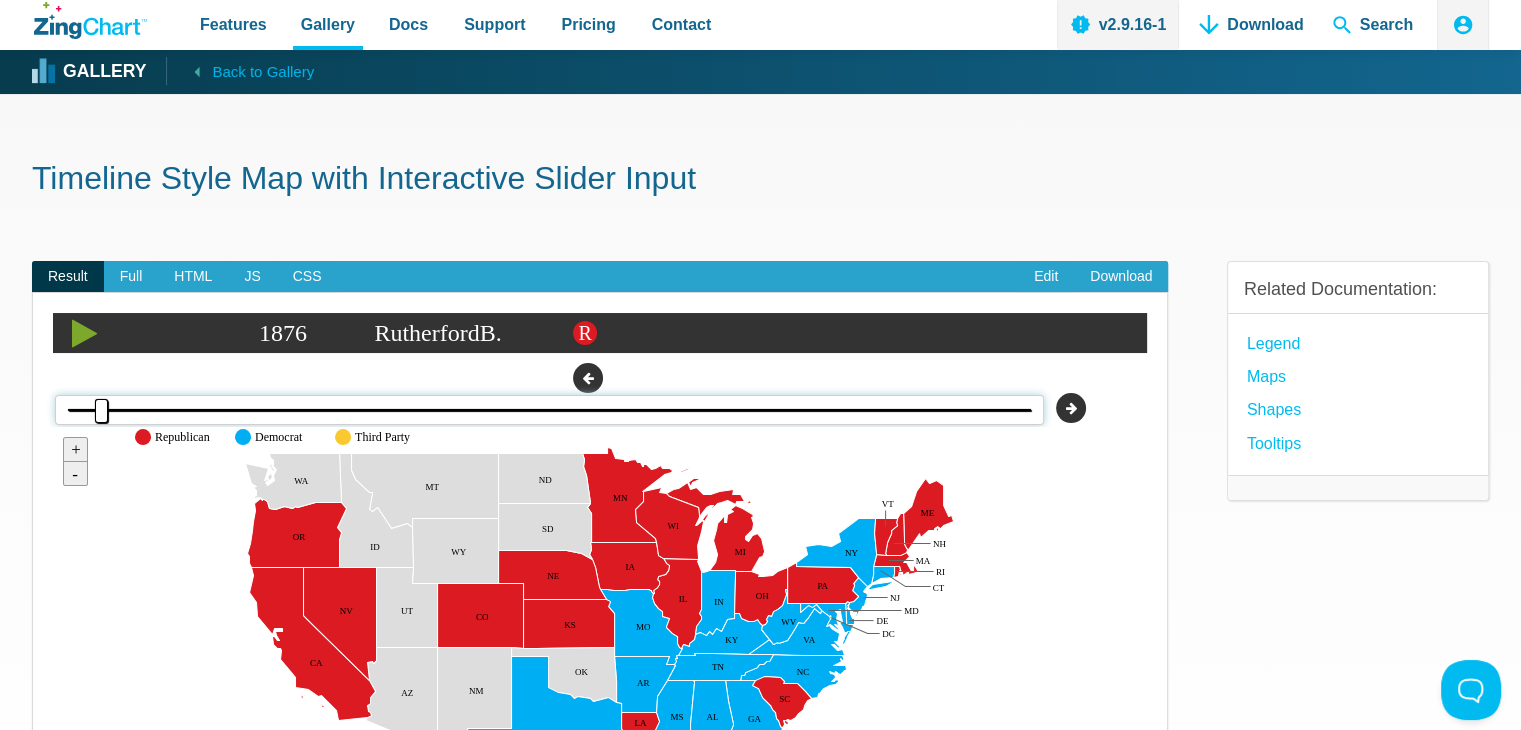 type on "0" 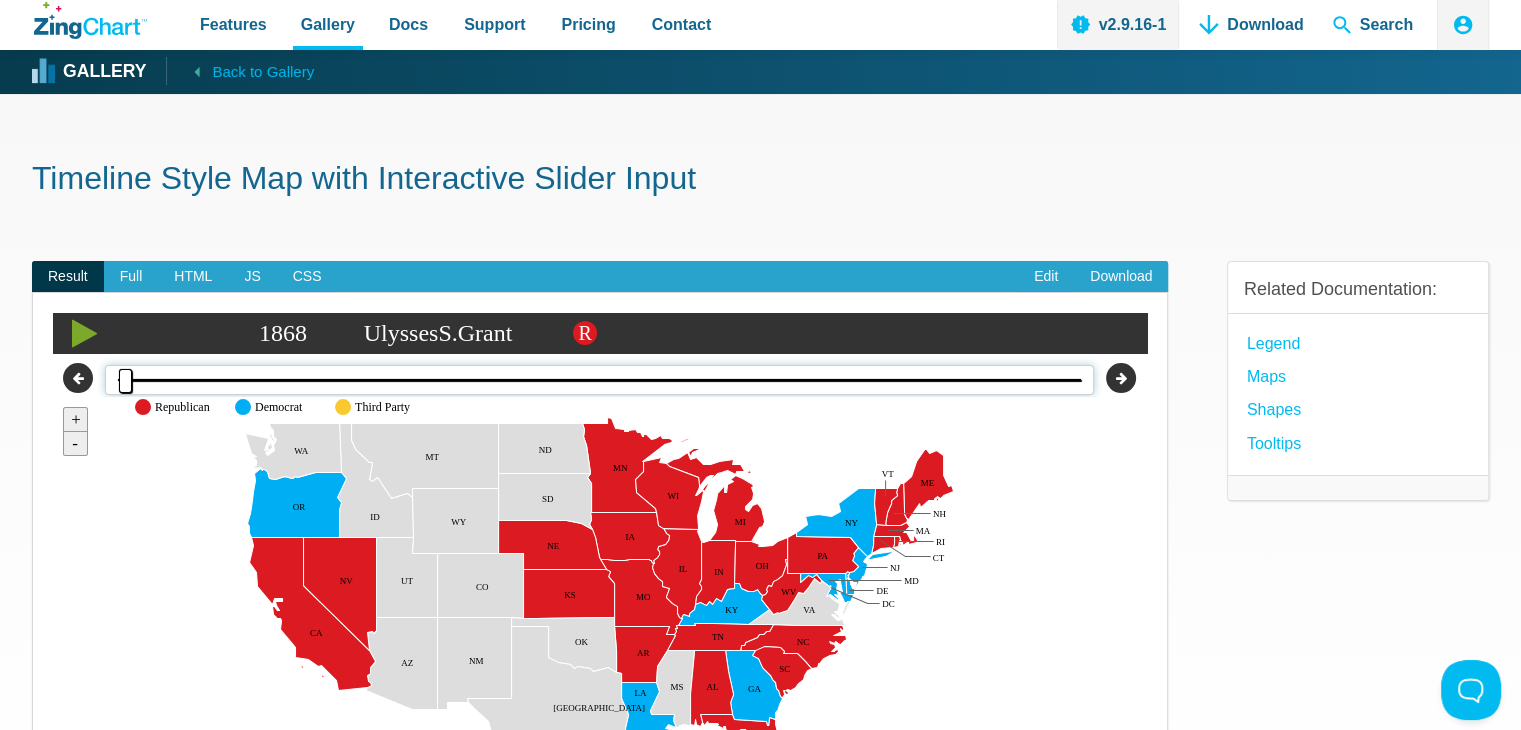 drag, startPoint x: 128, startPoint y: 388, endPoint x: 134, endPoint y: 370, distance: 18.973665 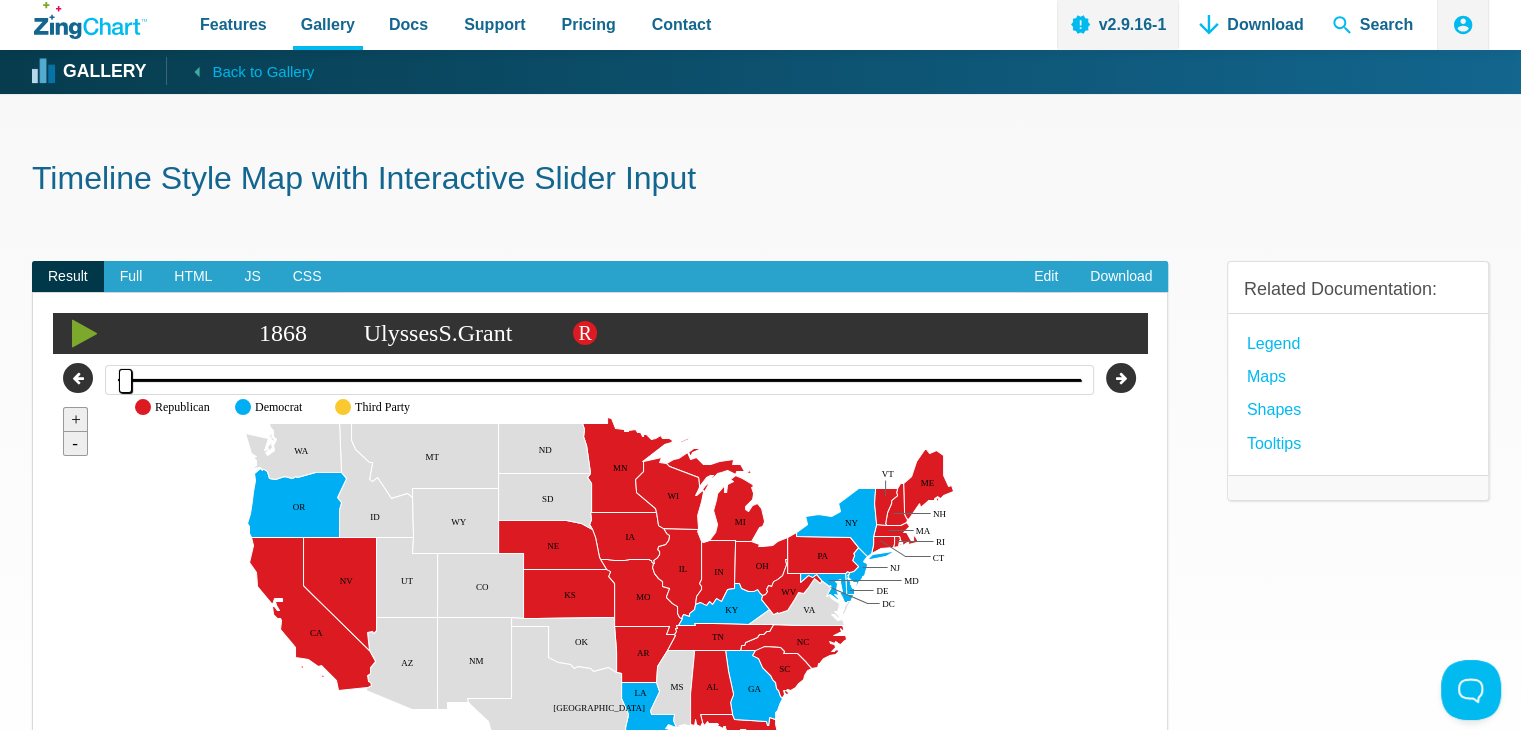 click at bounding box center (53, 877) 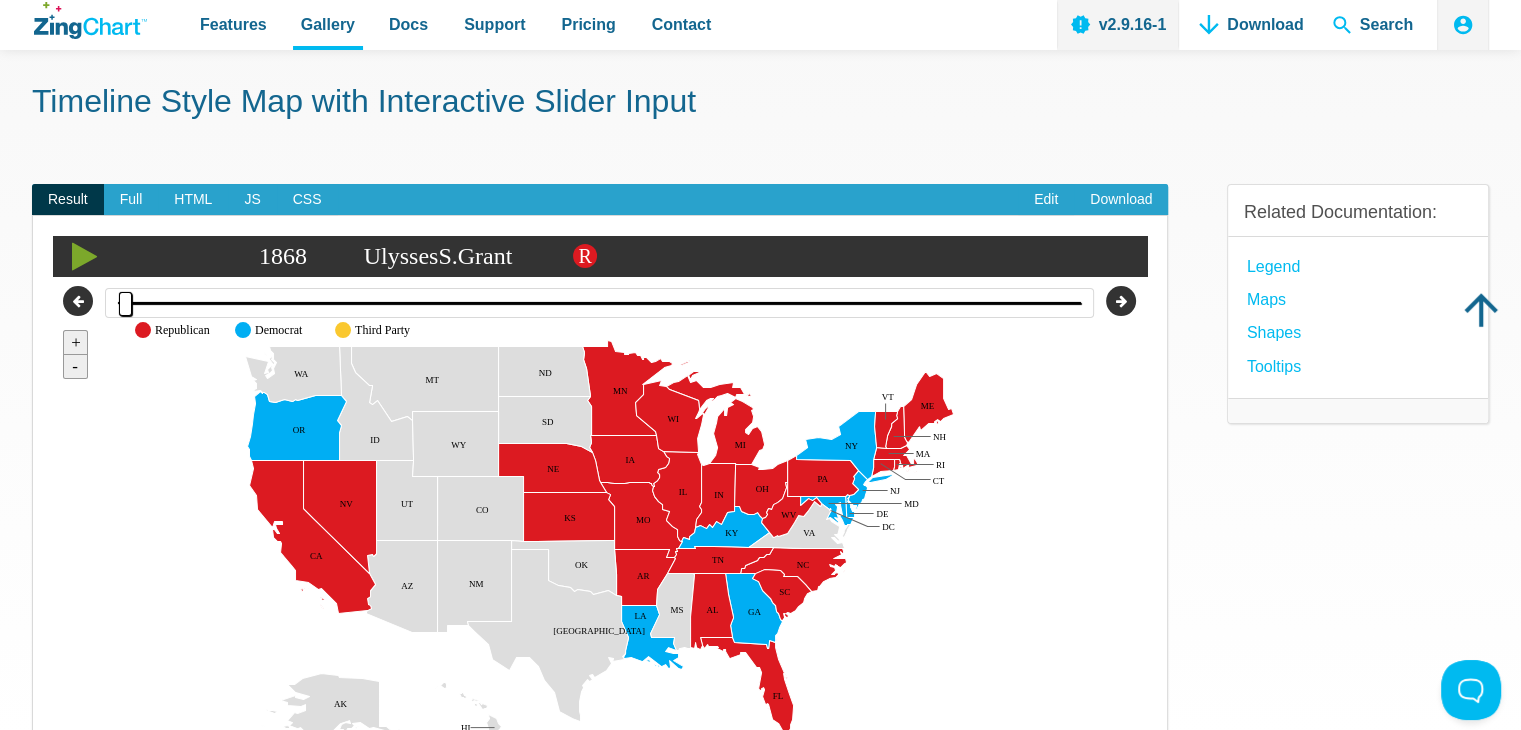 scroll, scrollTop: 100, scrollLeft: 0, axis: vertical 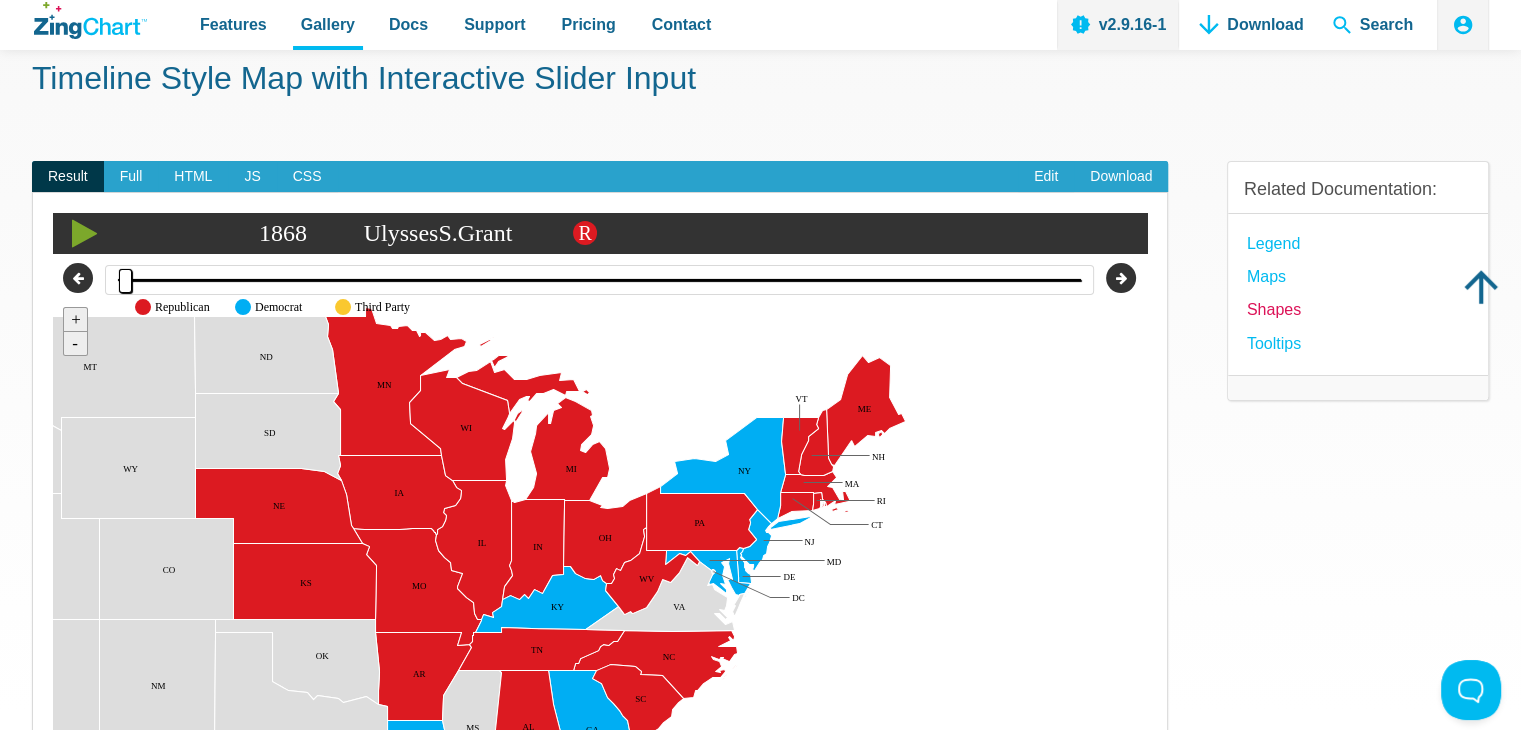 click on "Shapes" at bounding box center [1274, 309] 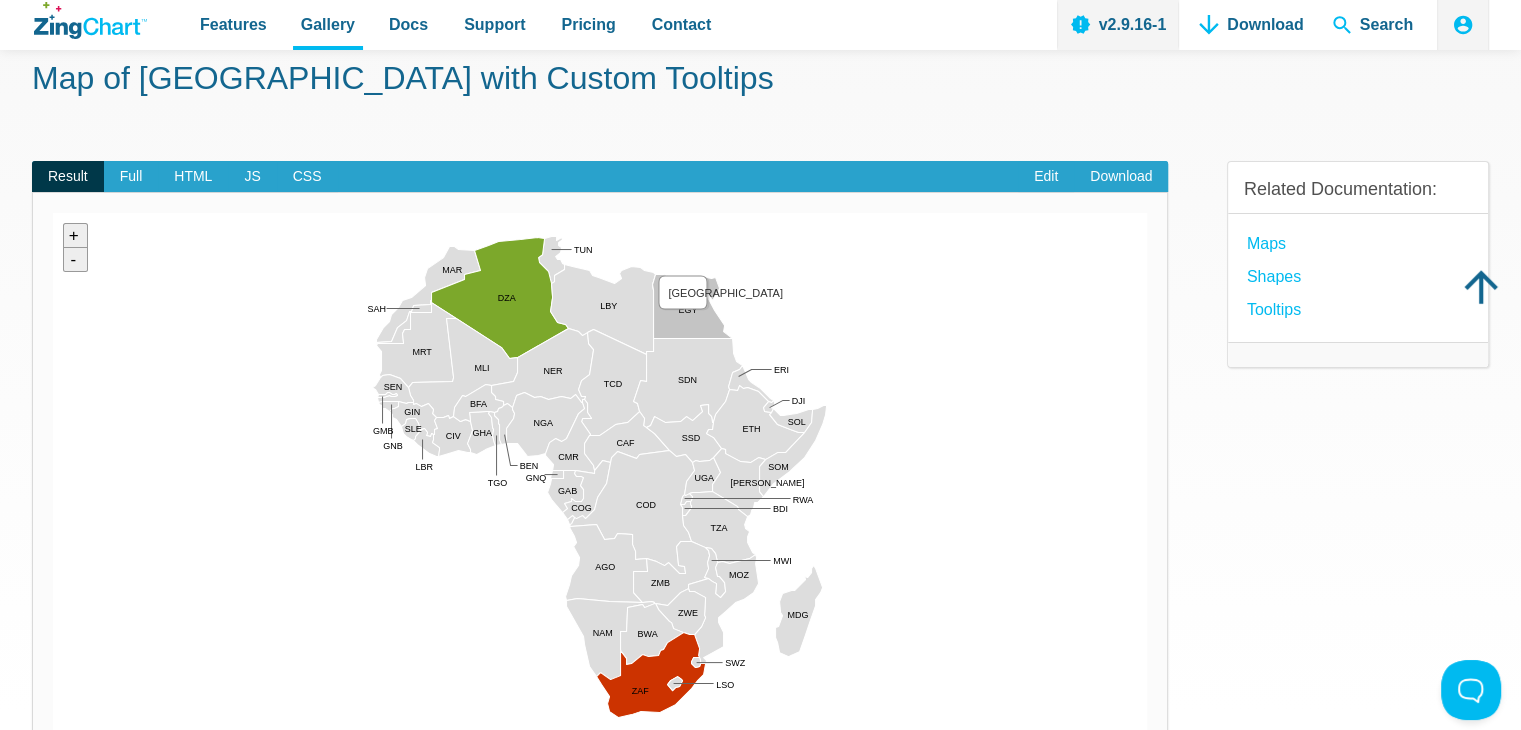 scroll, scrollTop: 0, scrollLeft: 0, axis: both 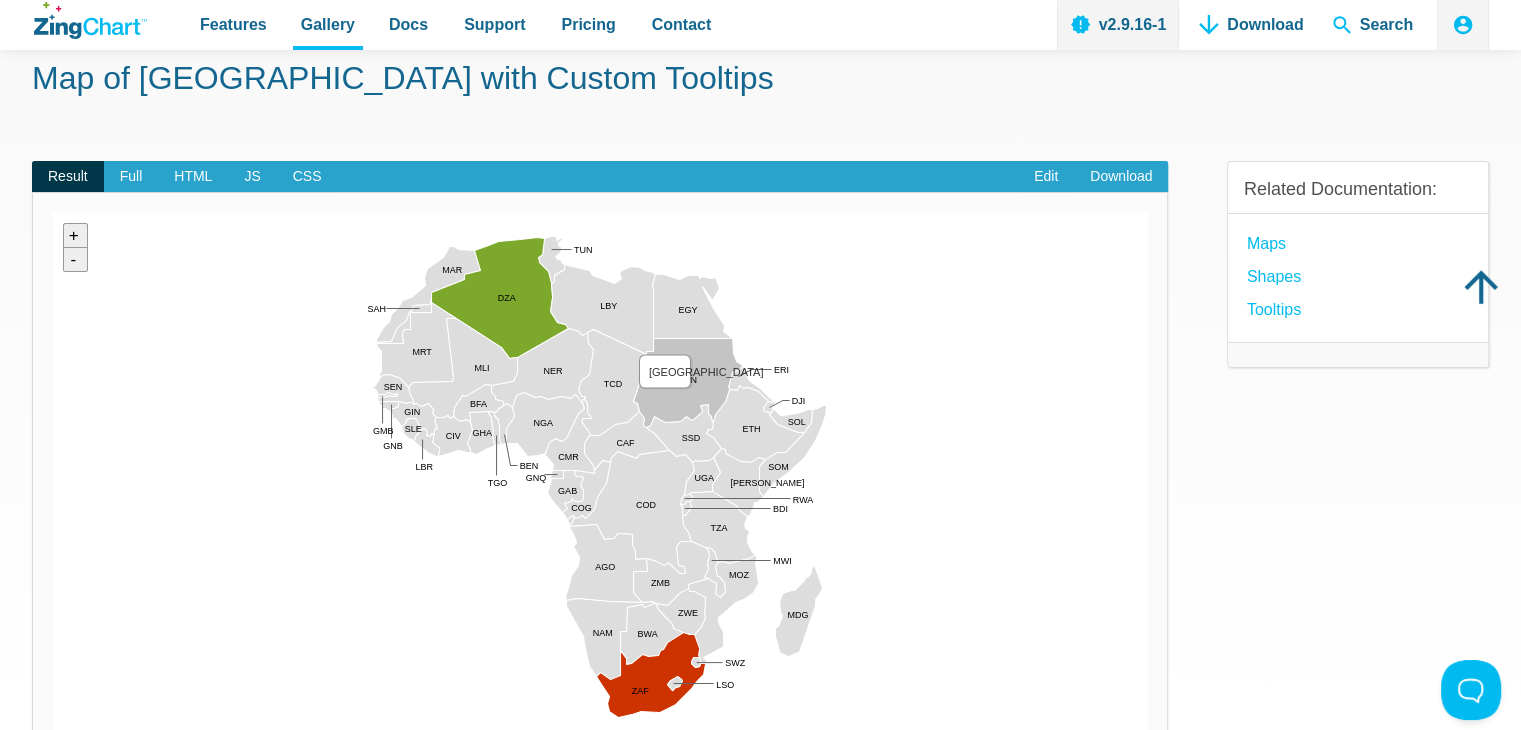 click at bounding box center (53, 743) 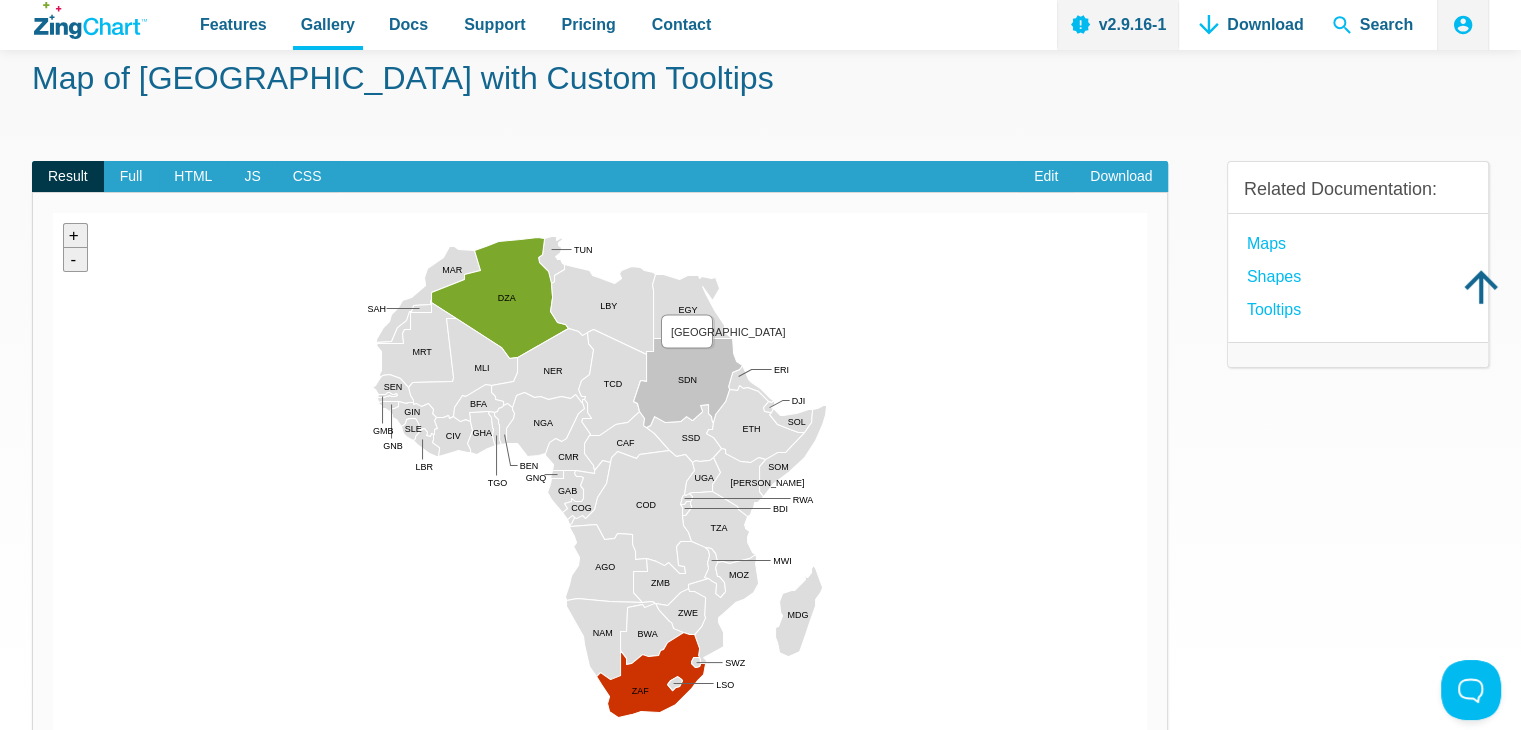 click at bounding box center (53, 743) 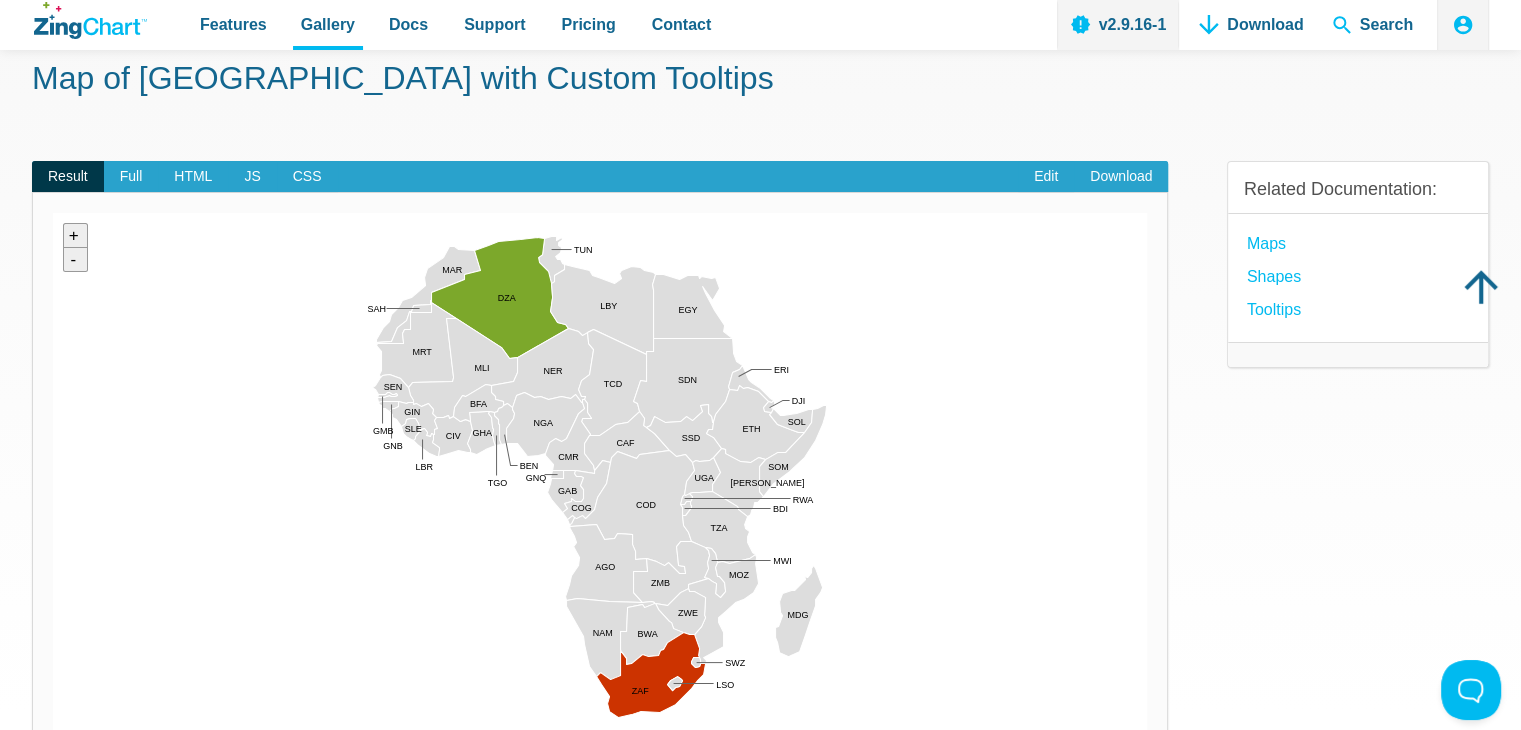 click at bounding box center (53, 743) 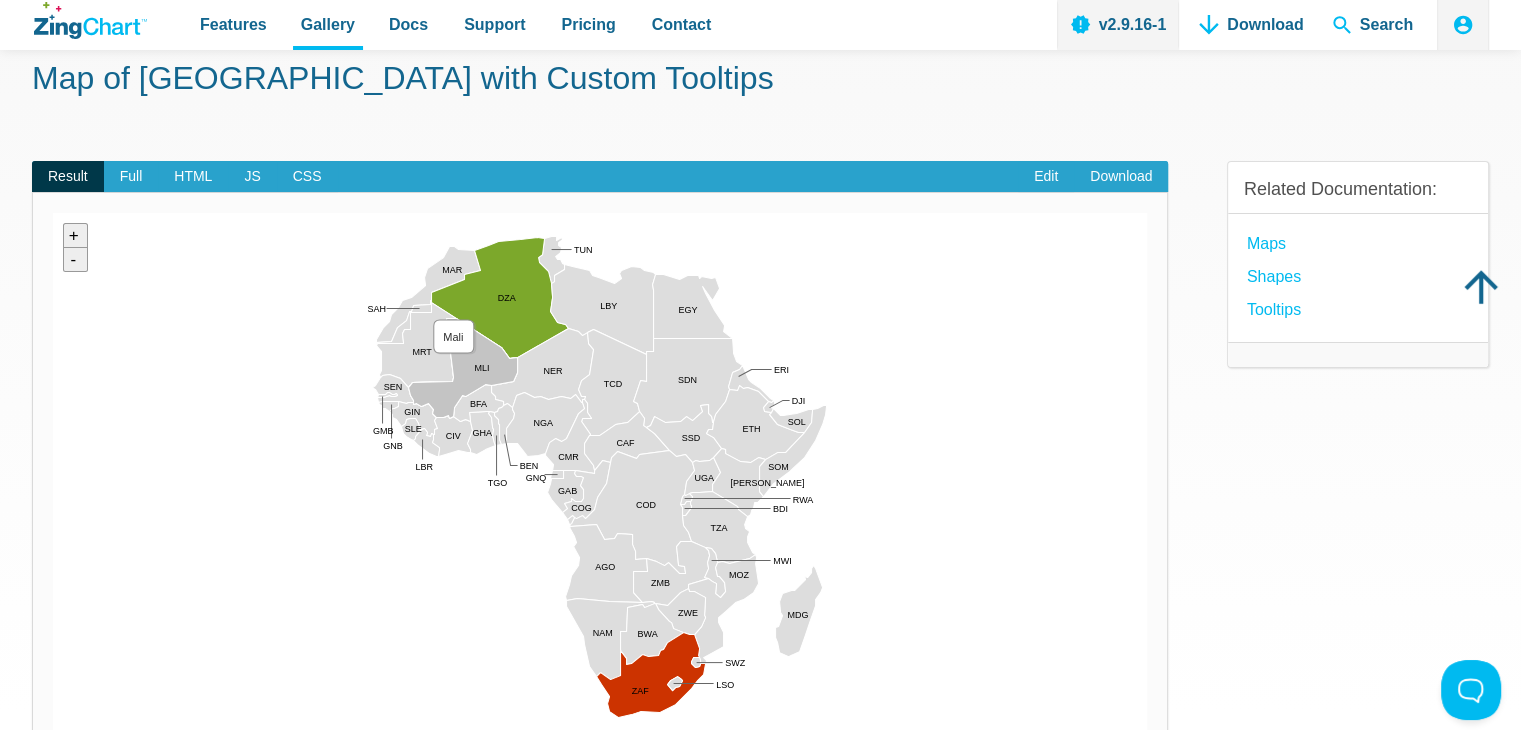 click at bounding box center (53, 743) 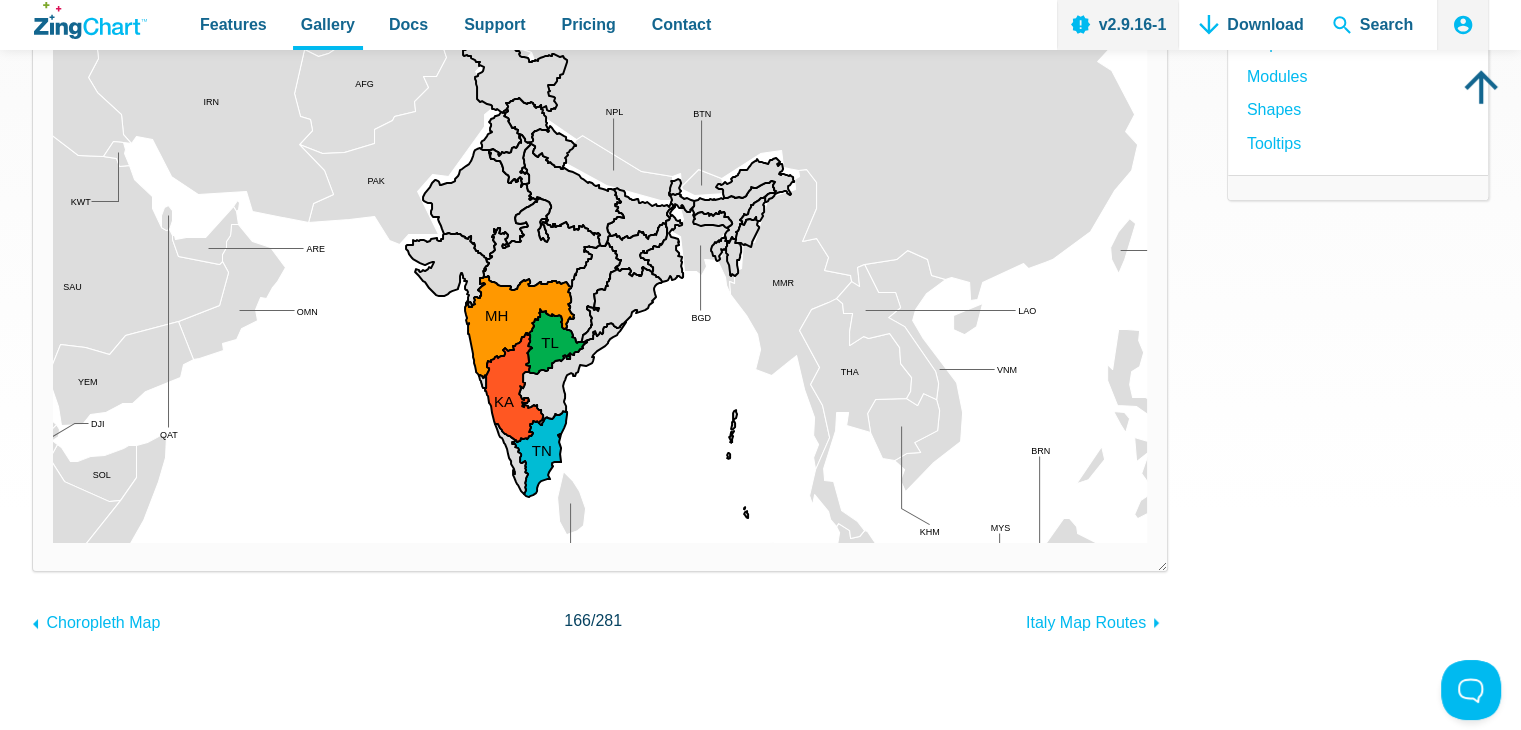scroll, scrollTop: 0, scrollLeft: 0, axis: both 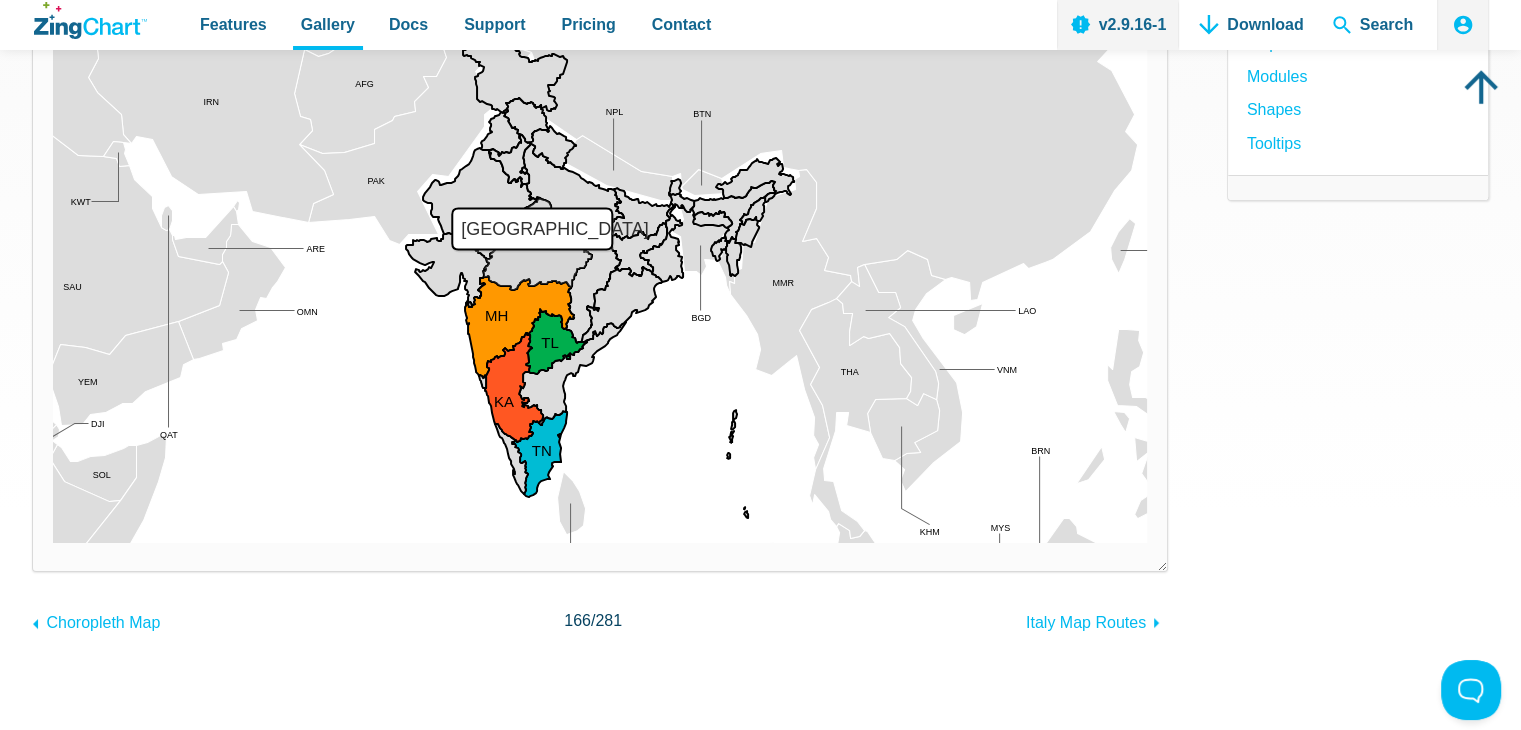 click at bounding box center [53, 543] 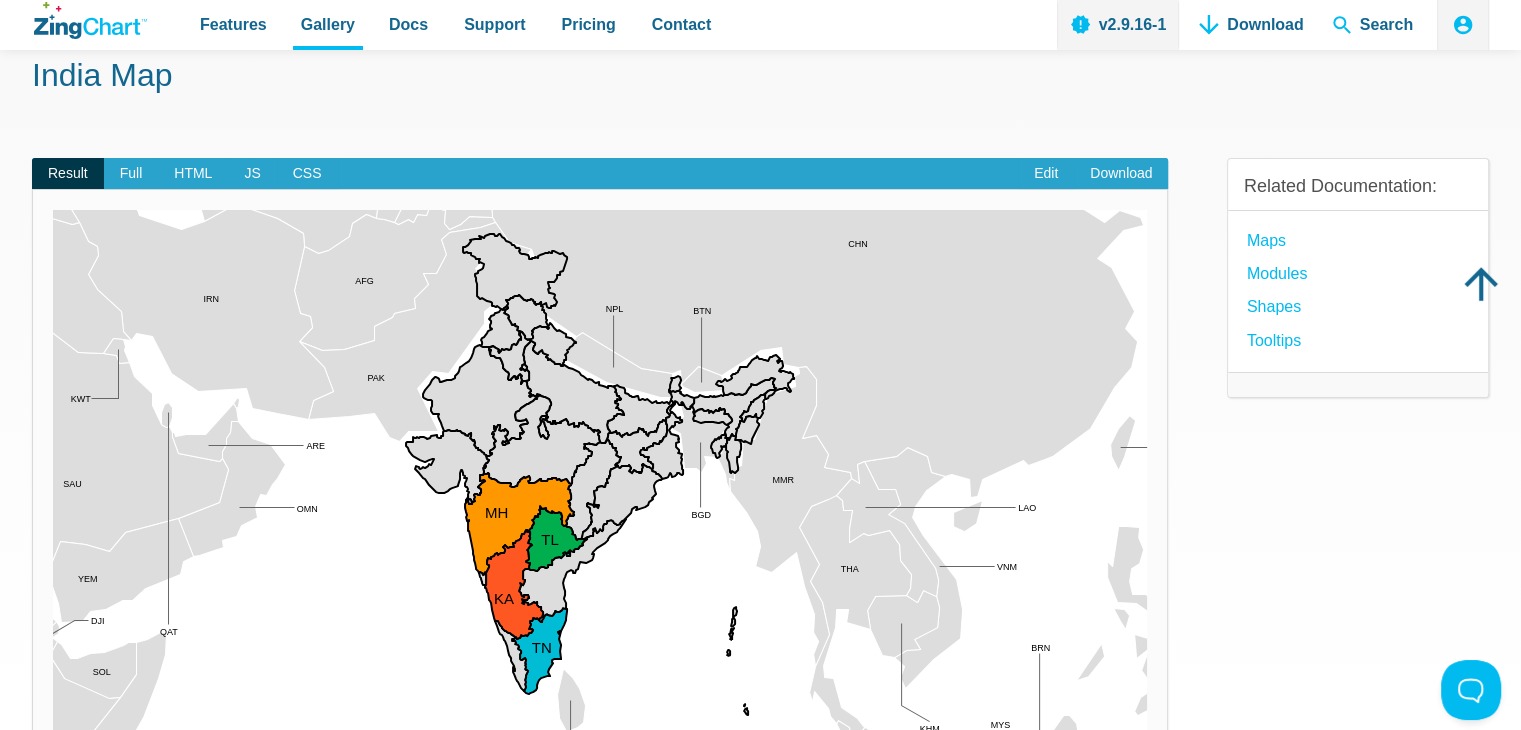 scroll, scrollTop: 100, scrollLeft: 0, axis: vertical 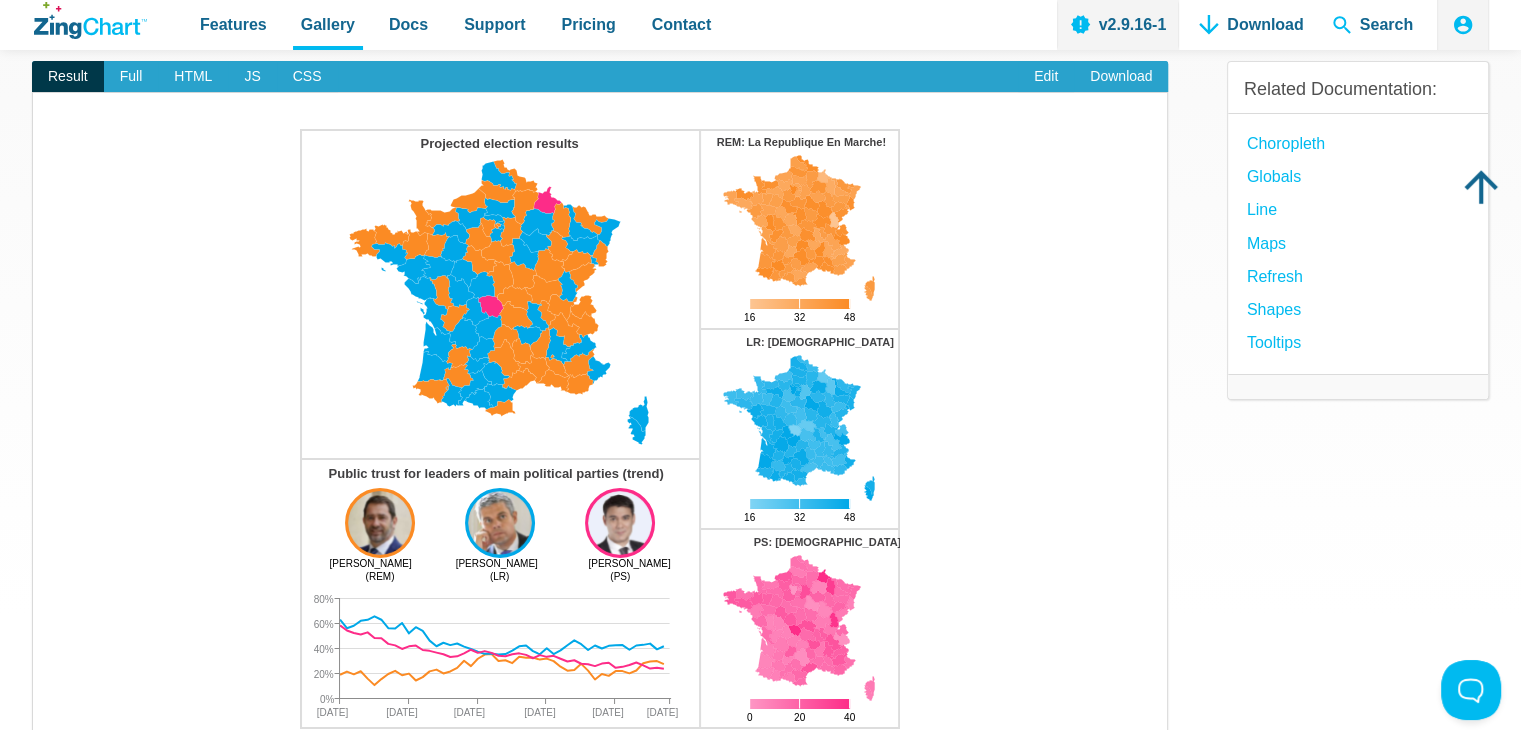 drag, startPoint x: 805, startPoint y: 301, endPoint x: 793, endPoint y: 307, distance: 13.416408 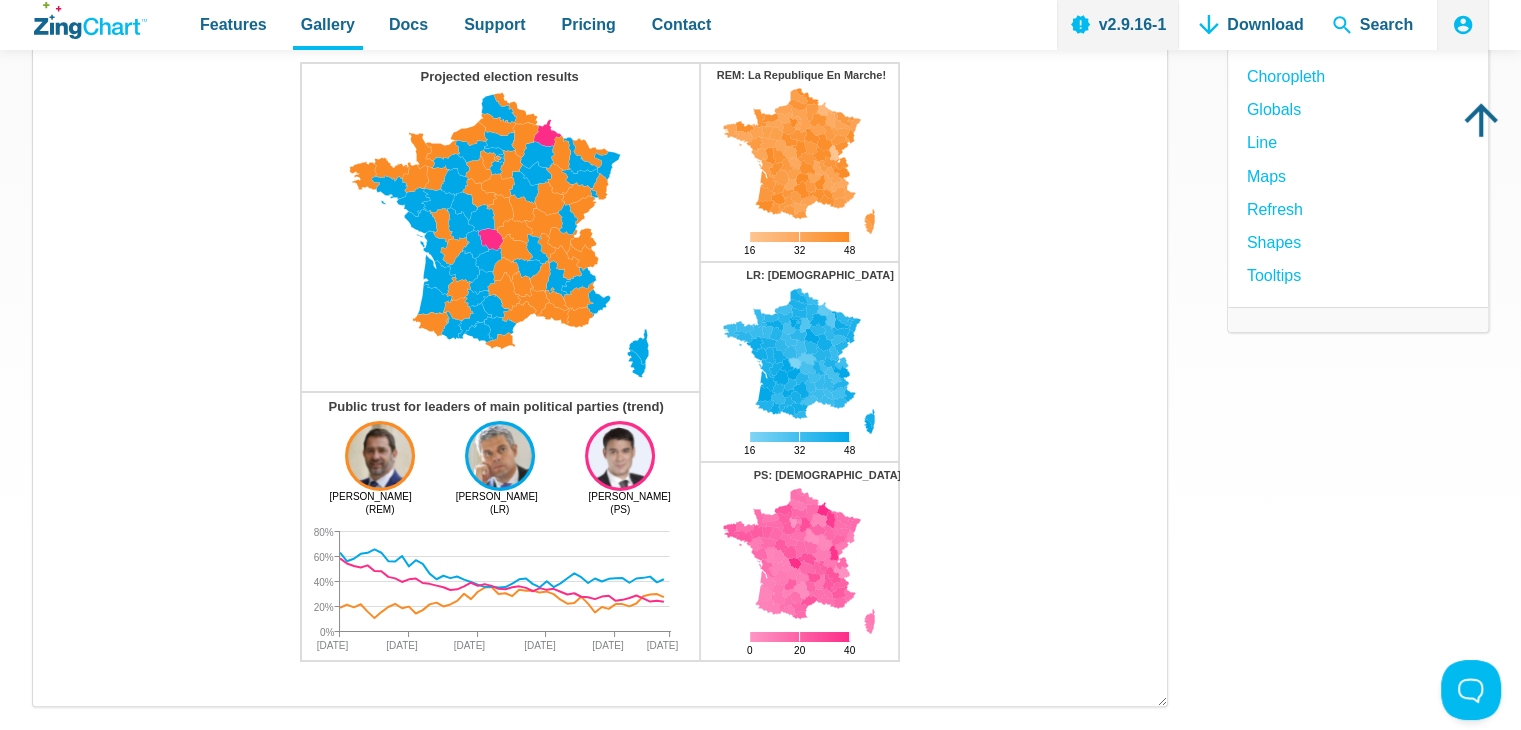 scroll, scrollTop: 300, scrollLeft: 0, axis: vertical 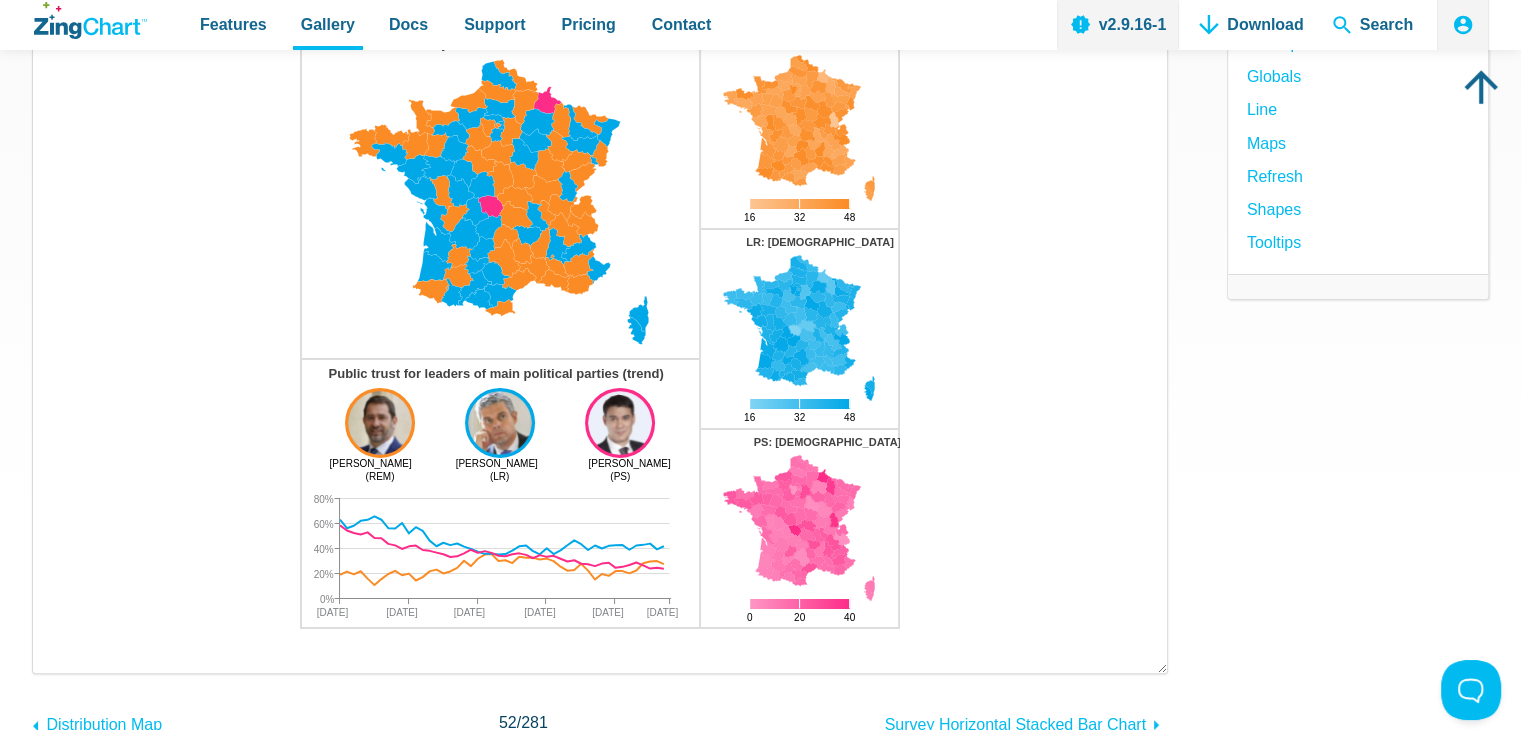 click 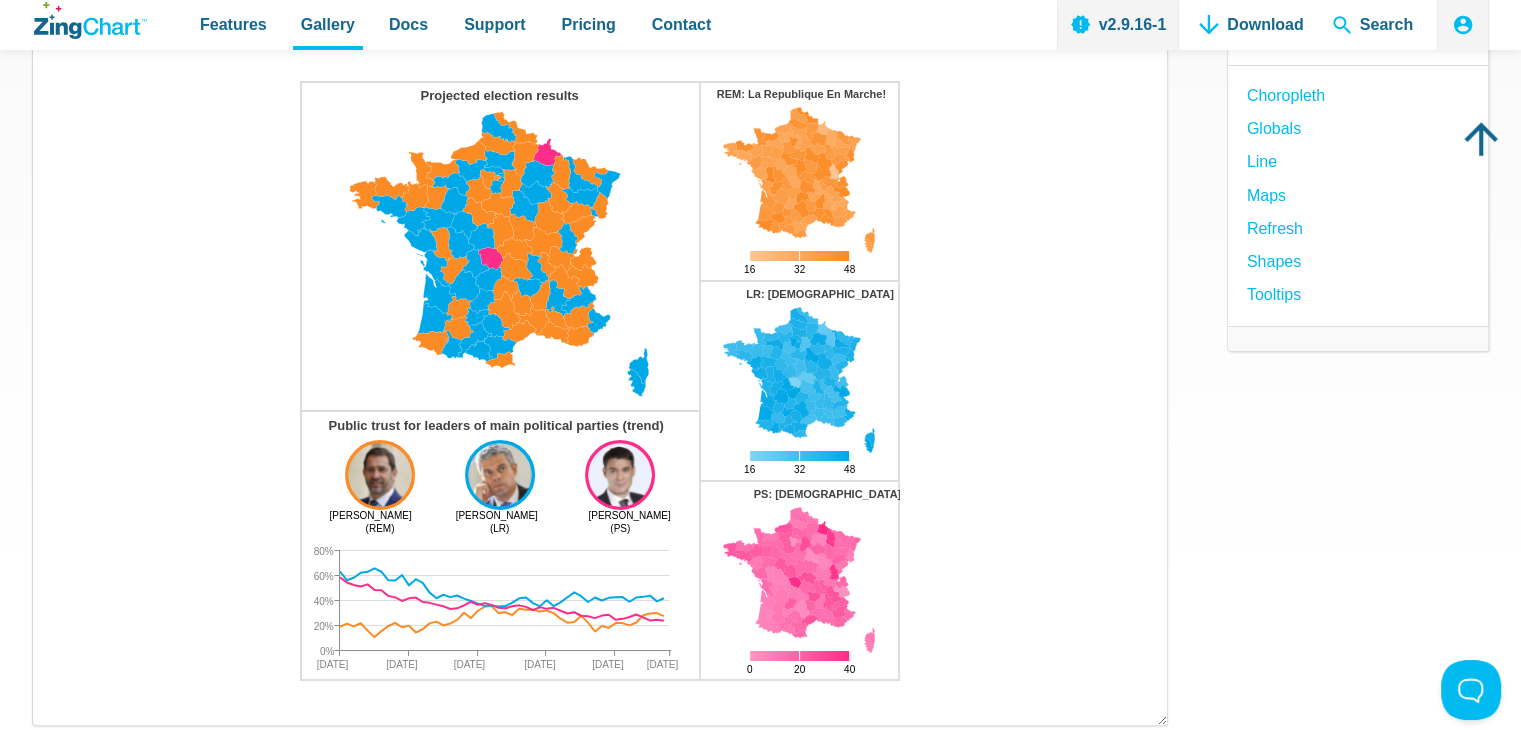 scroll, scrollTop: 200, scrollLeft: 0, axis: vertical 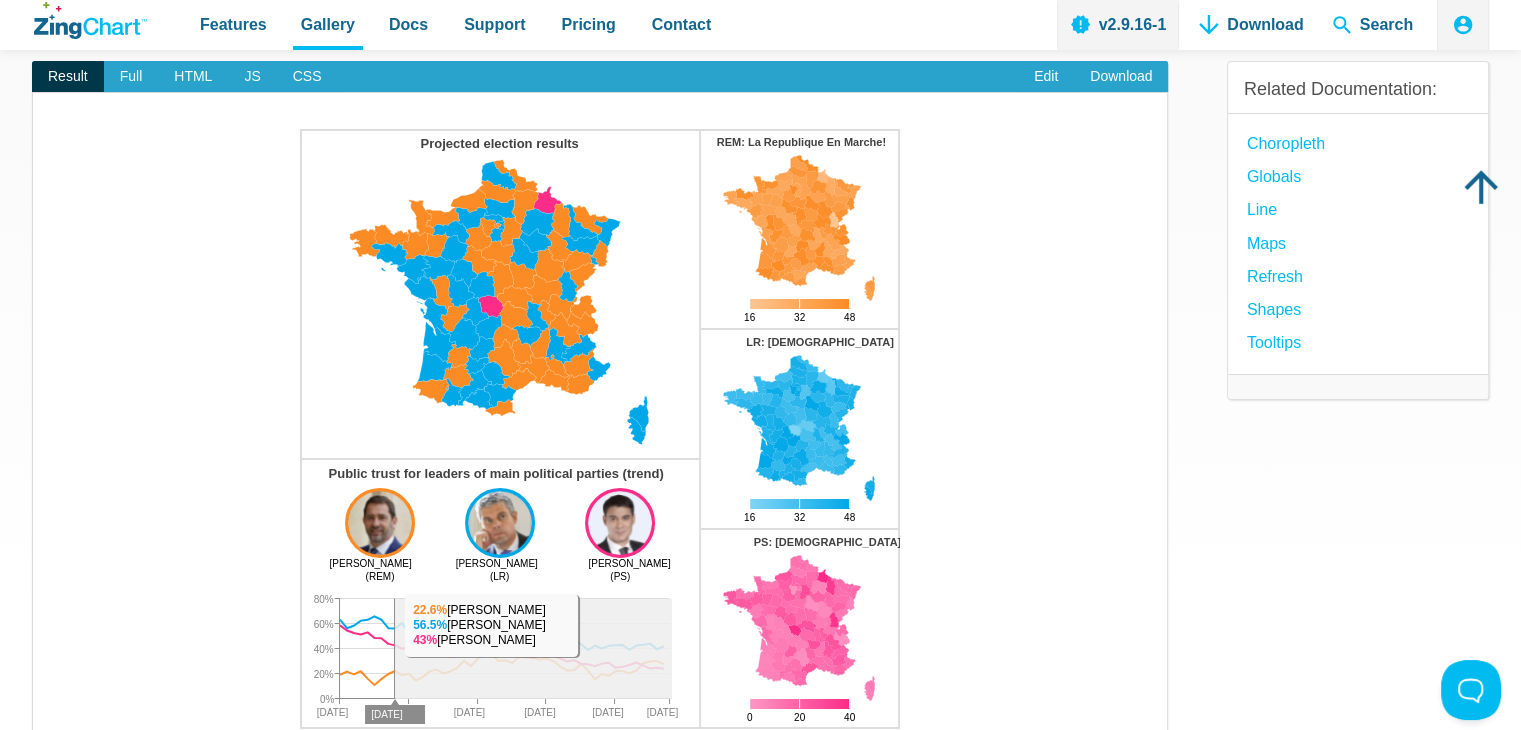 click at bounding box center [540, 429] 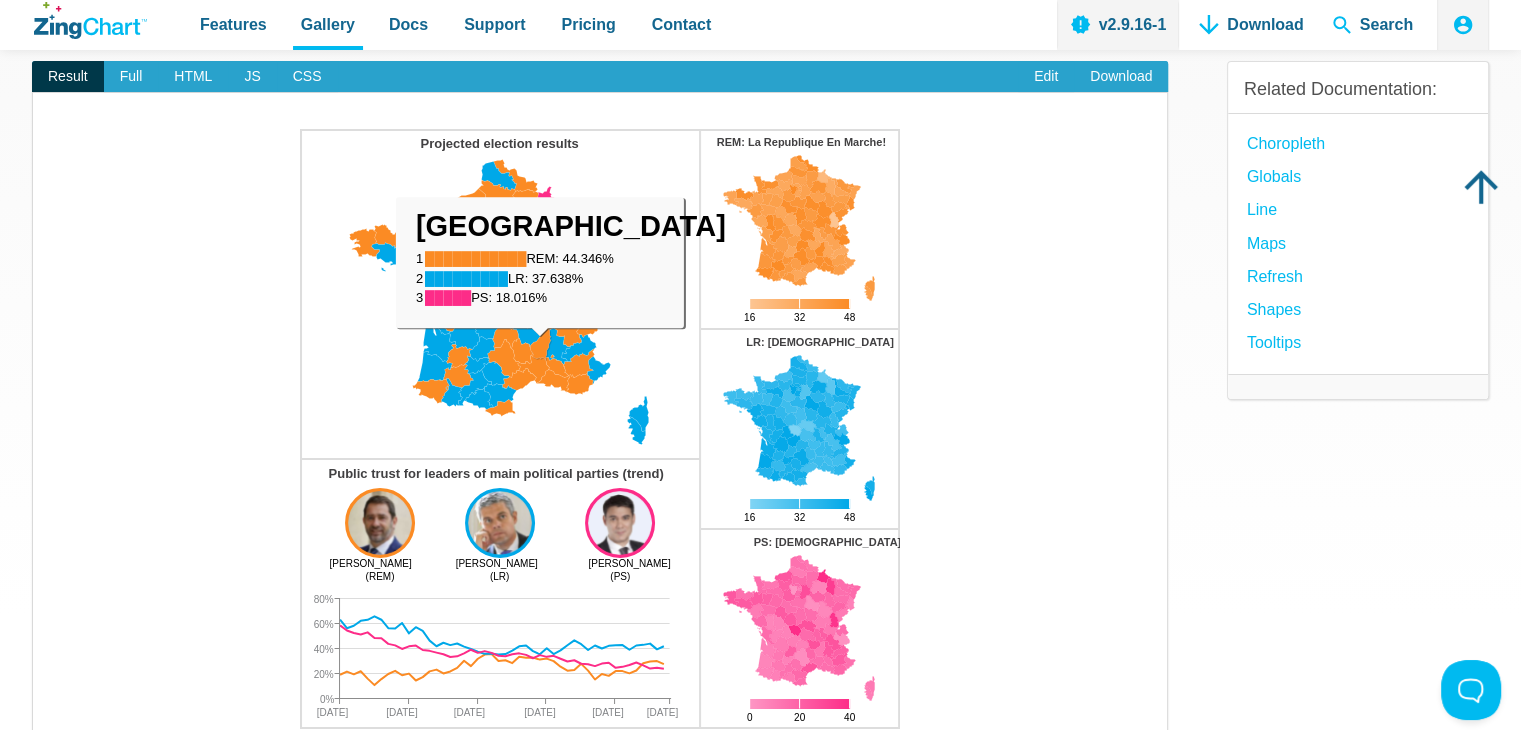 click at bounding box center [300, 729] 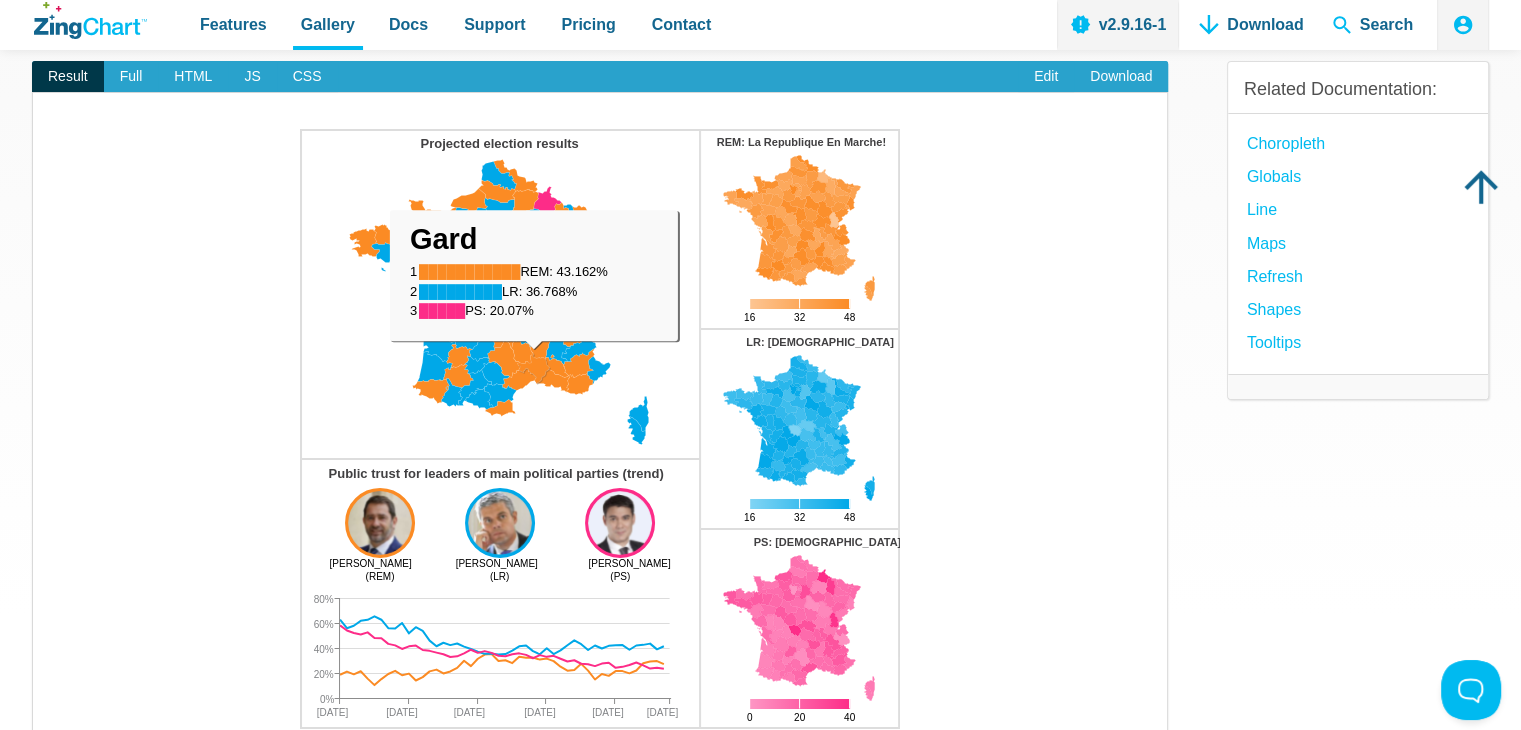 click at bounding box center [300, 729] 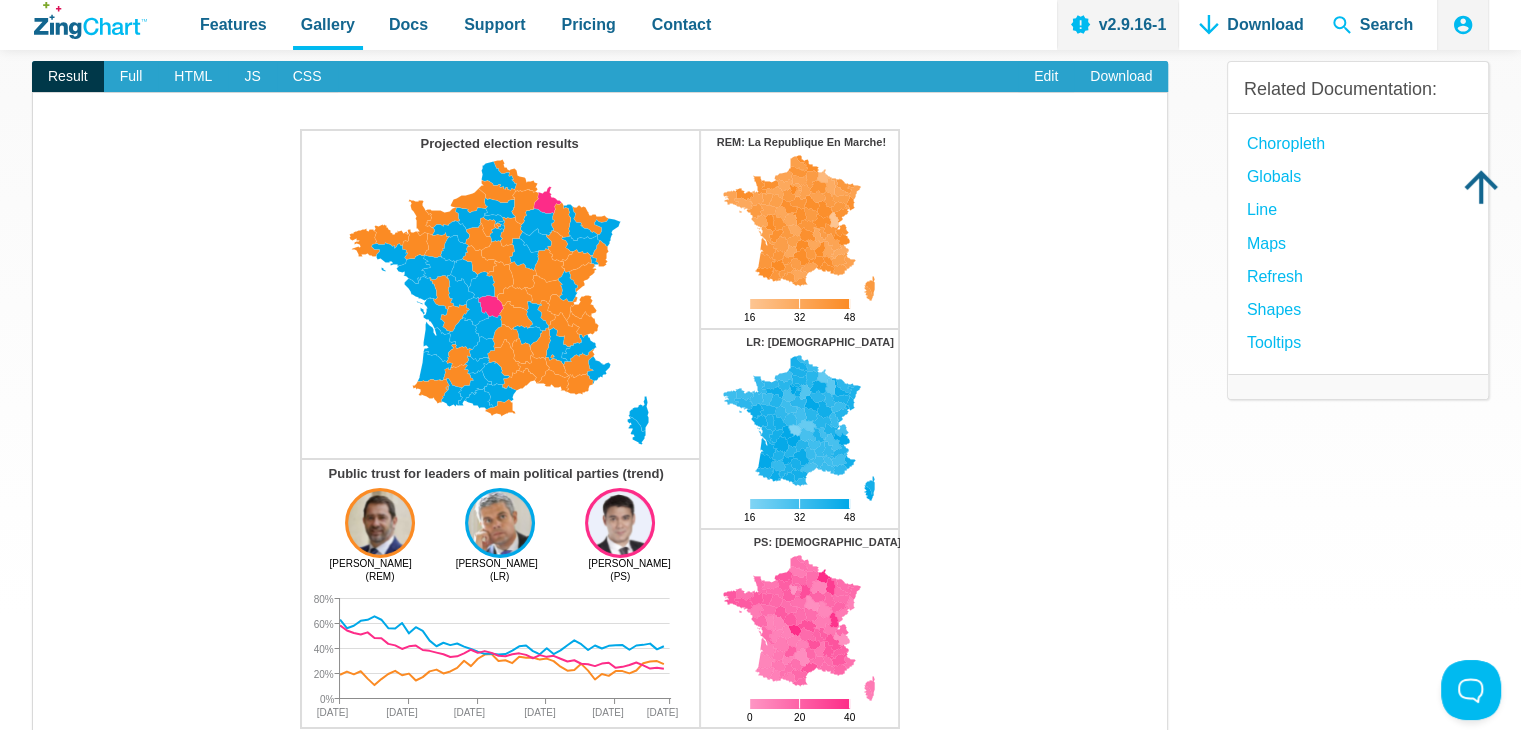 click at bounding box center (300, 729) 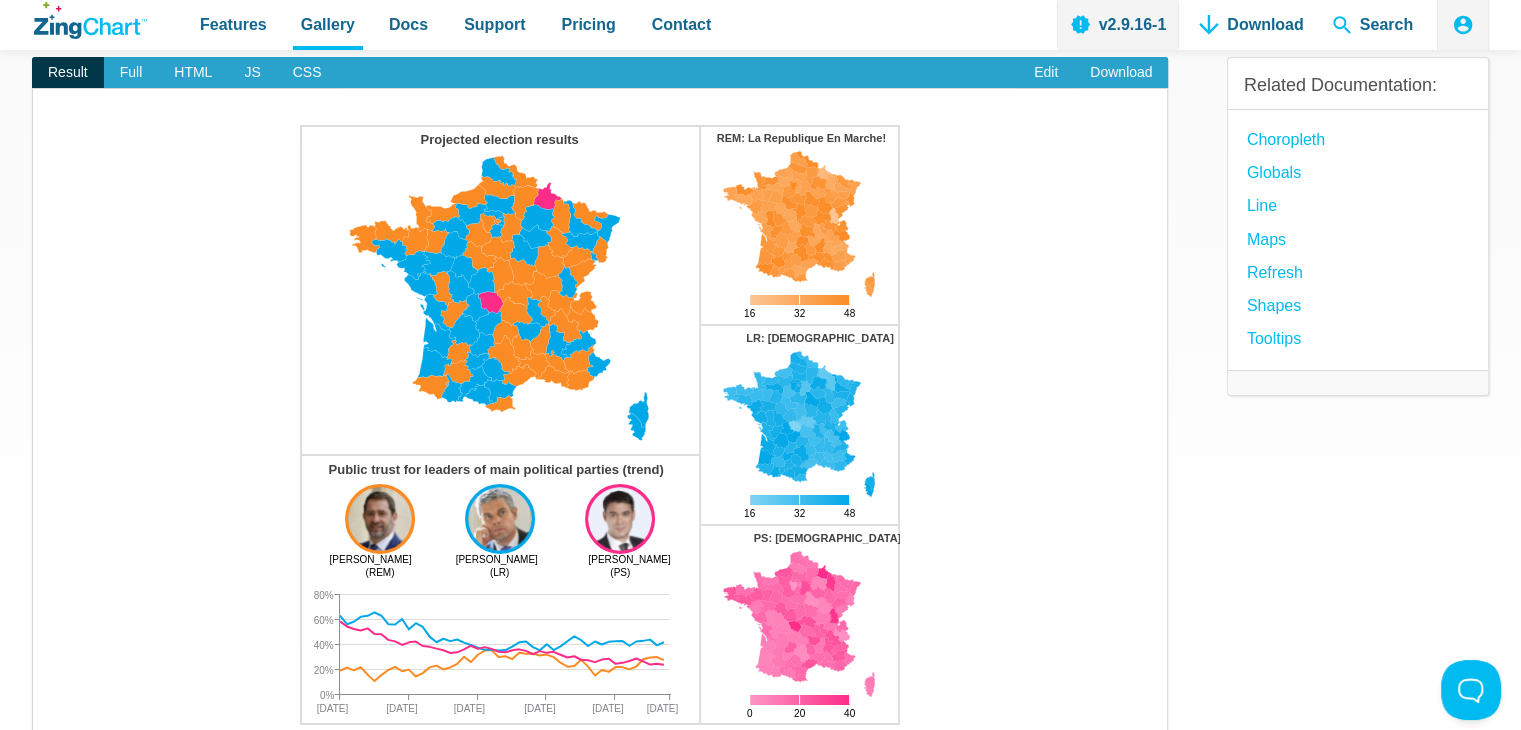 scroll, scrollTop: 0, scrollLeft: 0, axis: both 